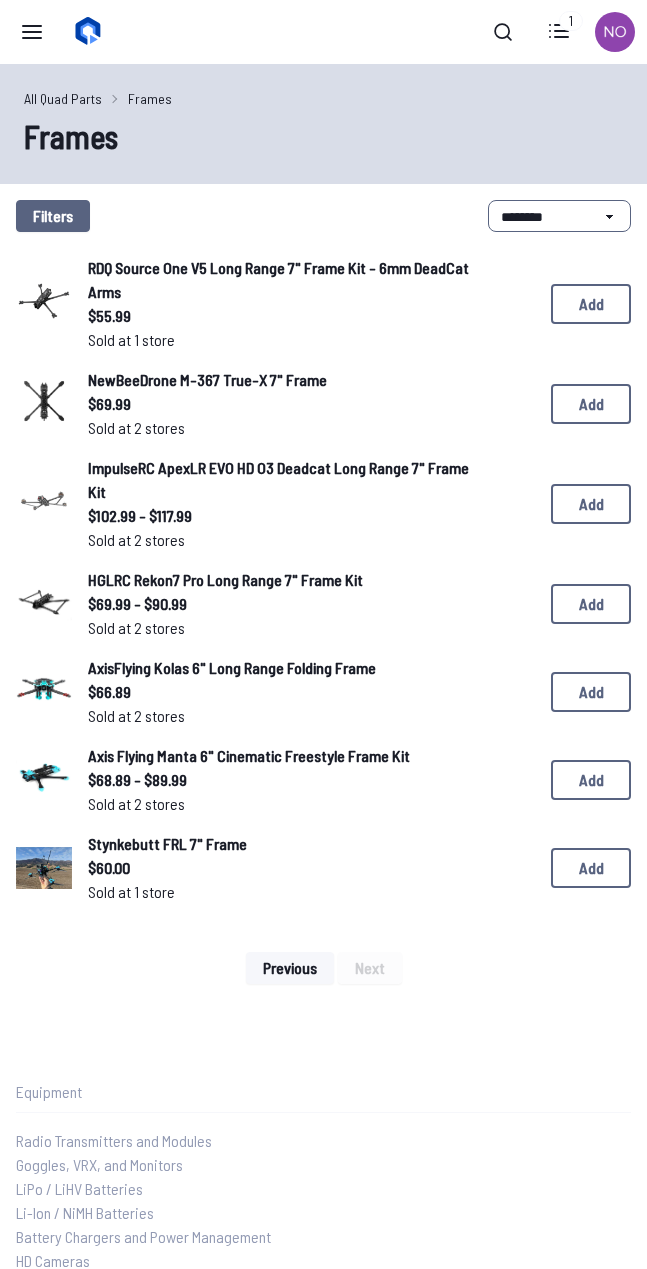 scroll, scrollTop: 0, scrollLeft: 0, axis: both 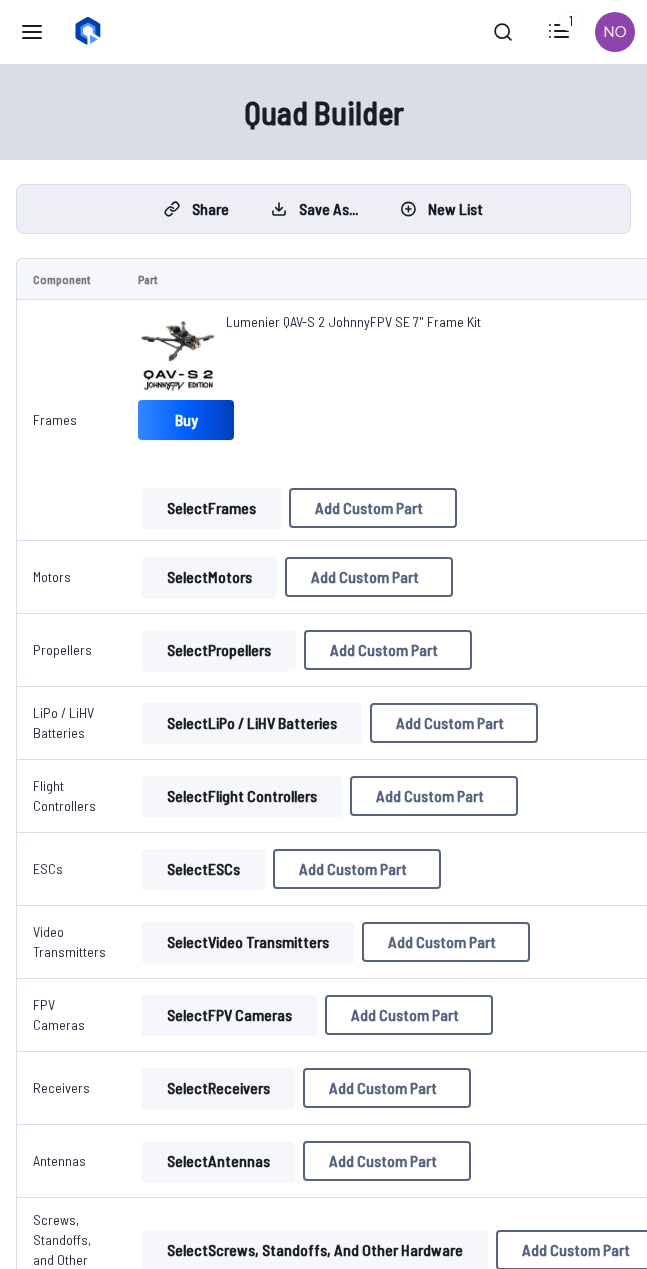click on "Select  Motors" at bounding box center [209, 577] 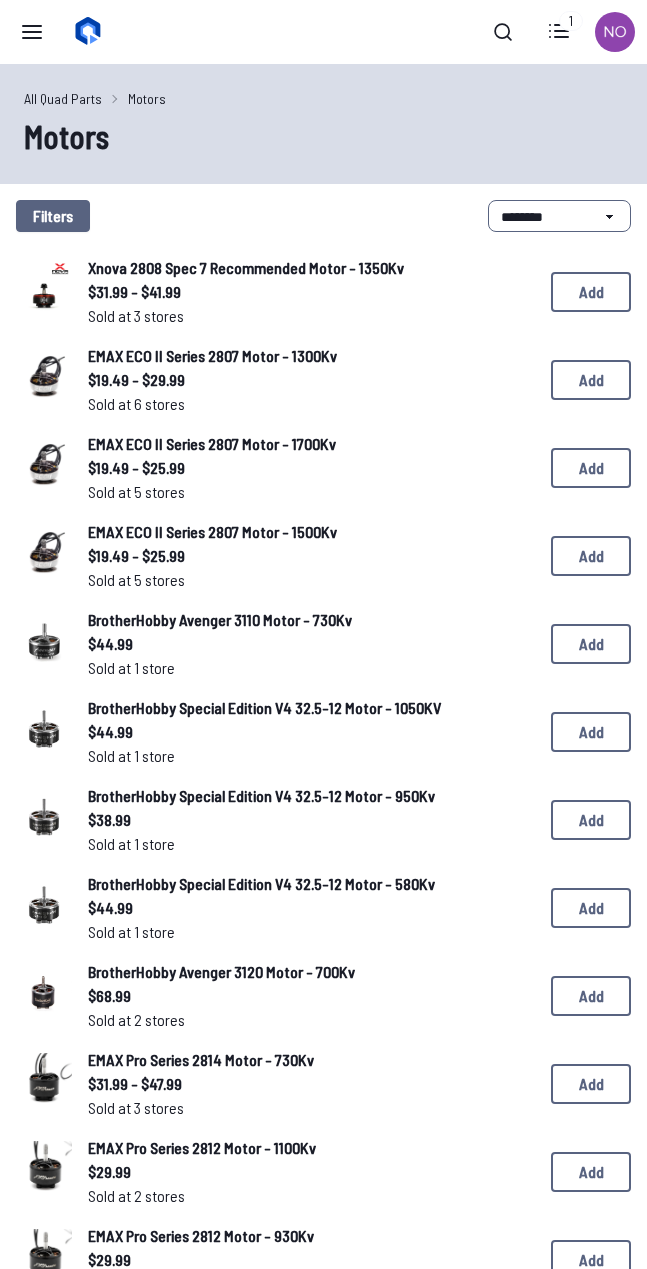 click on "Xnova 2808 Spec 7 Recommended Motor - 1350Kv $31.99 - $41.99 Sold at 3 stores $31.99 - $41.99 Sold at 3 stores Add EMAX ECO II Series 2807 Motor - 1300Kv $19.49 - $29.99 Sold at 6 stores $19.49 - $29.99 Sold at 6 stores Add EMAX ECO II Series 2807 Motor - 1700Kv $19.49 - $25.99 Sold at 5 stores $19.49 - $25.99 Sold at 5 stores Add EMAX ECO II Series 2807 Motor - 1500Kv $19.49 - $25.99 Sold at 5 stores $19.49 - $25.99 Sold at 5 stores Add BrotherHobby Avenger 3110 Motor - 730Kv $44.99 Sold at 1 store $44.99 Sold at 1 store Add BrotherHobby Special Edition V4 32.5-12 Motor - 1050KV $44.99 Sold at 1 store $44.99 Sold at 1 store Add BrotherHobby Special Edition V4 32.5-12 Motor - 950Kv $38.99 Sold at 1 store $38.99 Sold at 1 store Add BrotherHobby Special Edition V4 32.5-12 Motor - 580Kv $44.99 Sold at 1 store $44.99 Sold at 1 store Add BrotherHobby Avenger 3120 Motor - 700Kv $68.99 Sold at 2 stores $68.99 Sold at 2 stores Add EMAX Pro Series 2814 Motor - 730Kv $31.99 - $47.99 Sold at 3 stores $31.99 - $47.99 Add" at bounding box center (323, 1128) 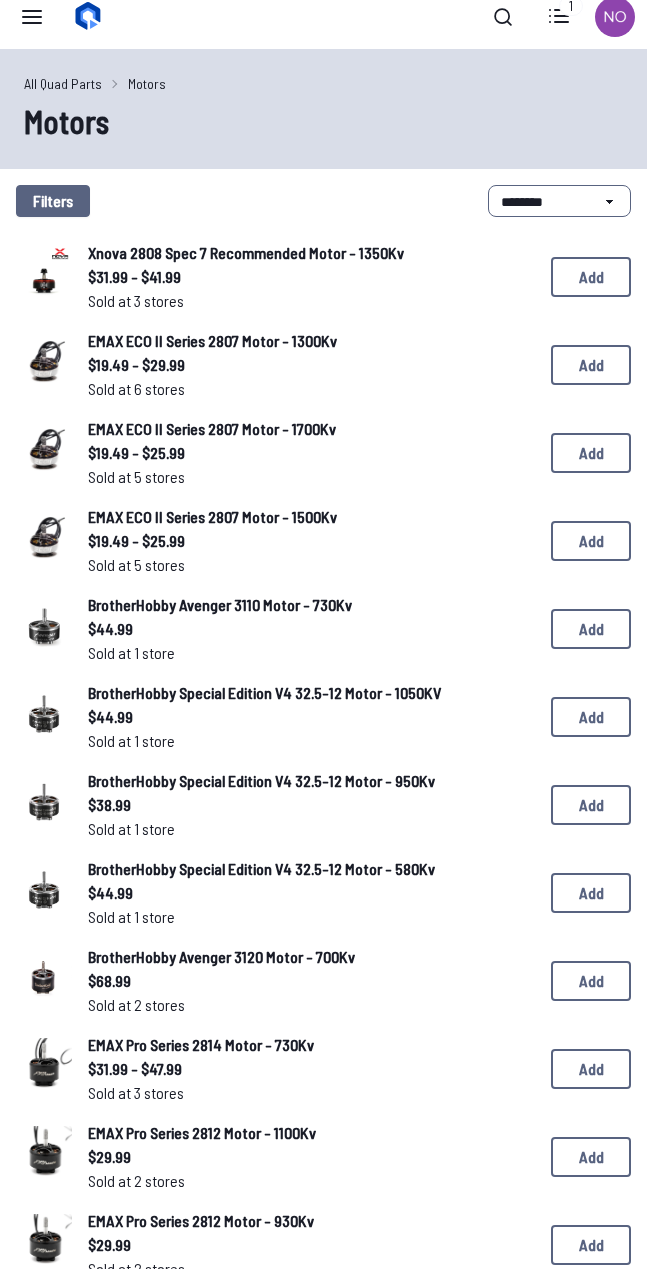 scroll, scrollTop: 0, scrollLeft: 0, axis: both 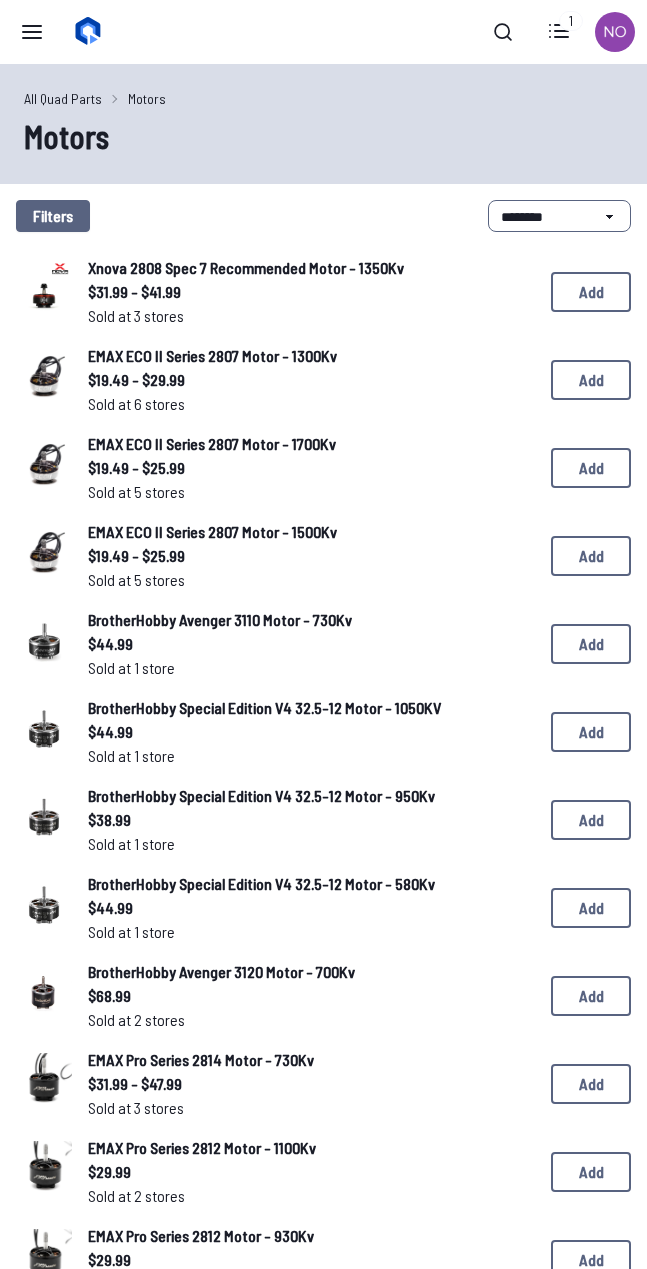 click on "Filters" at bounding box center (53, 216) 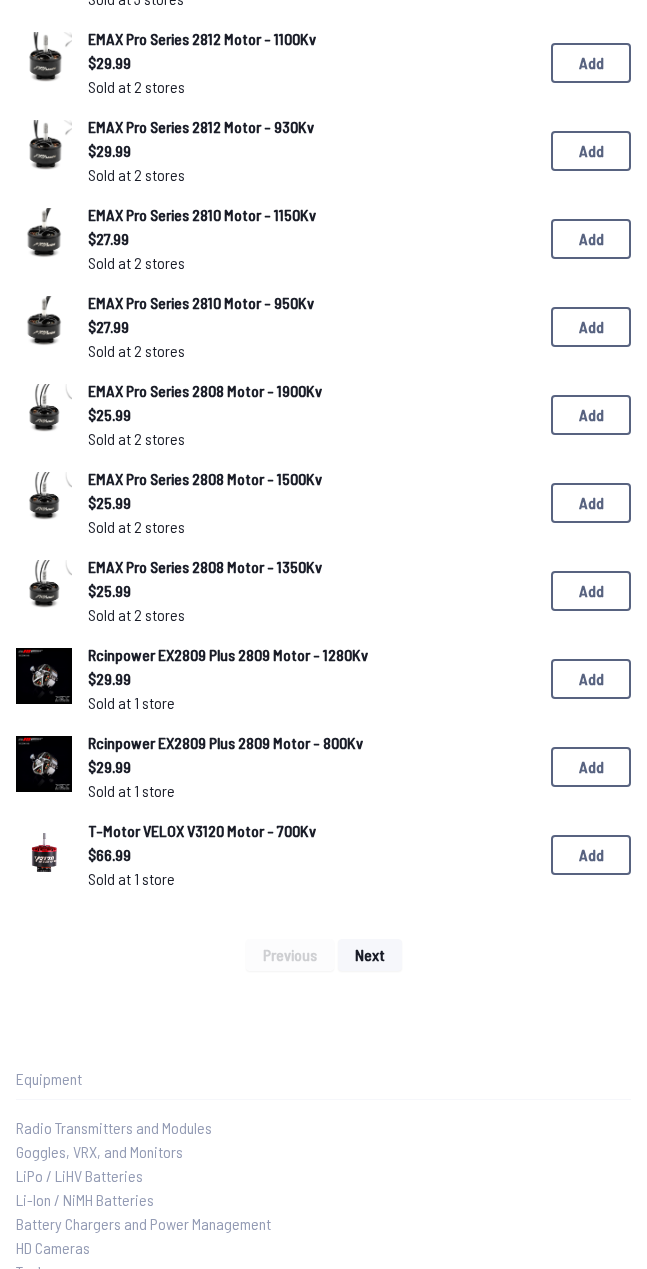 scroll, scrollTop: 1113, scrollLeft: 0, axis: vertical 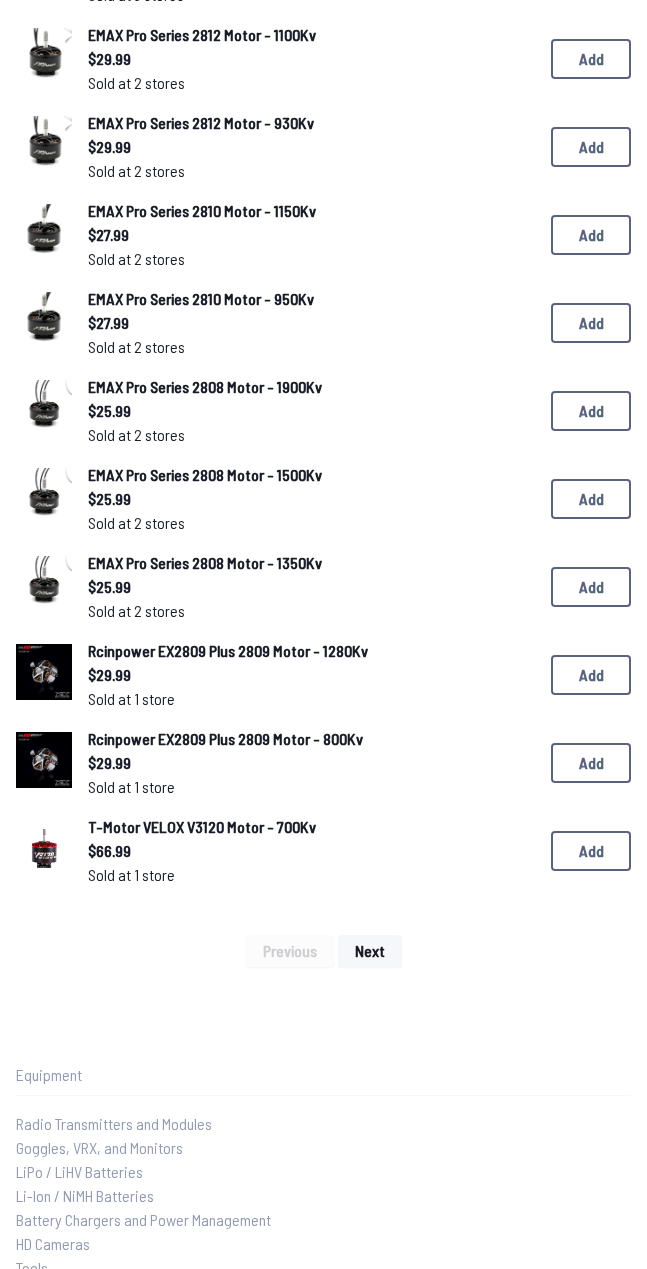 click on "Next" at bounding box center [370, 951] 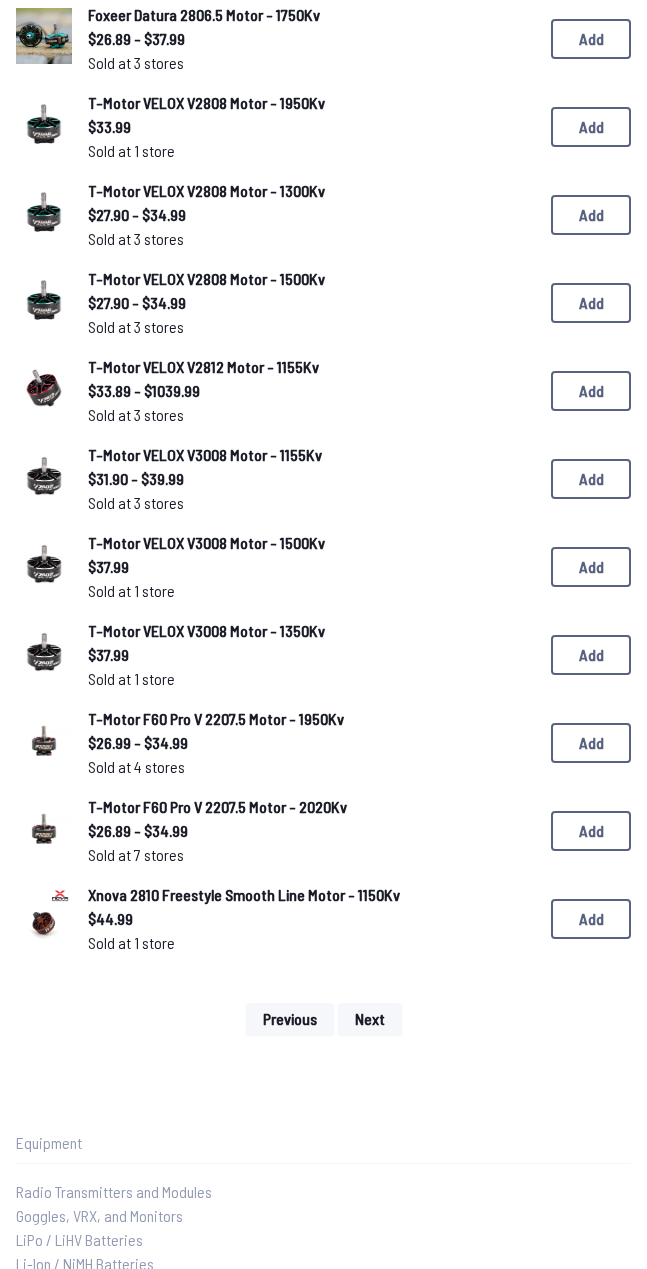 scroll, scrollTop: 1045, scrollLeft: 0, axis: vertical 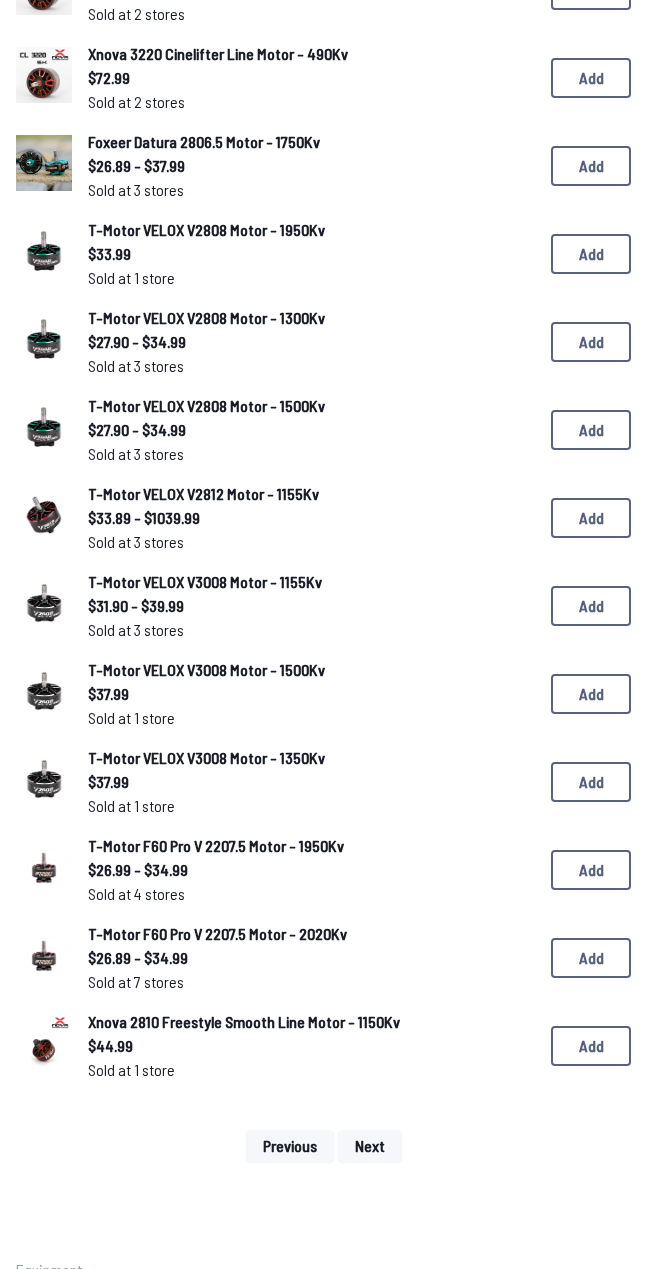 click on "Next" at bounding box center [370, 1146] 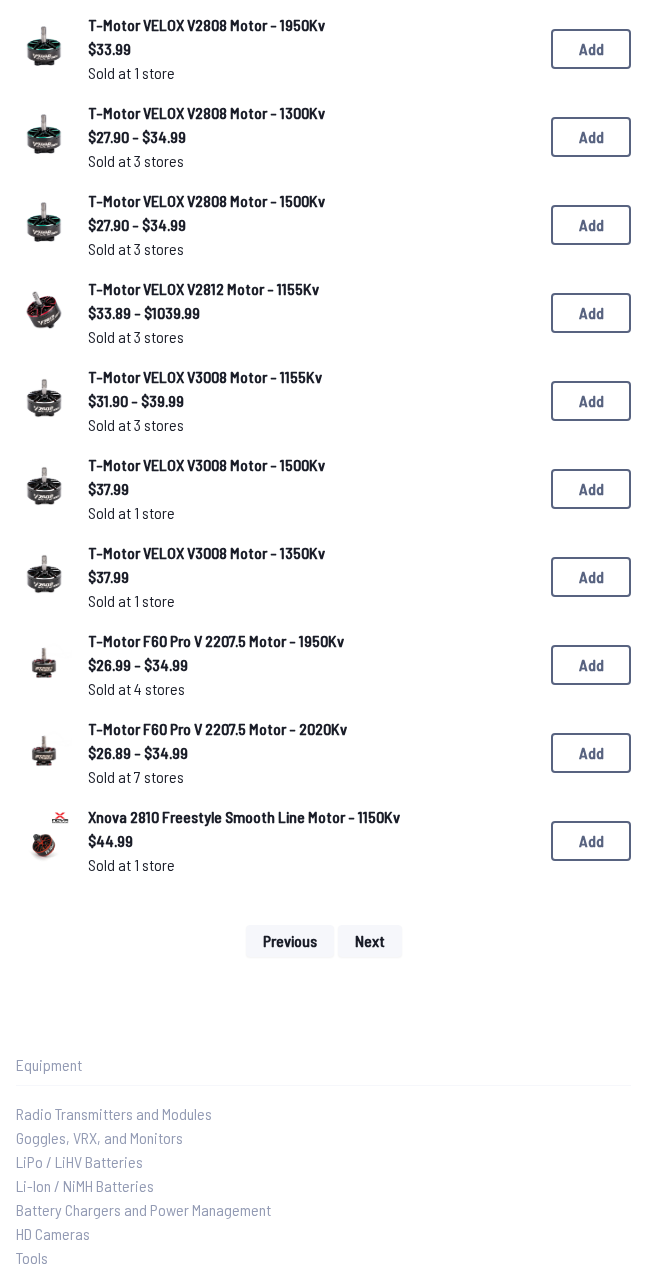 scroll, scrollTop: 1115, scrollLeft: 0, axis: vertical 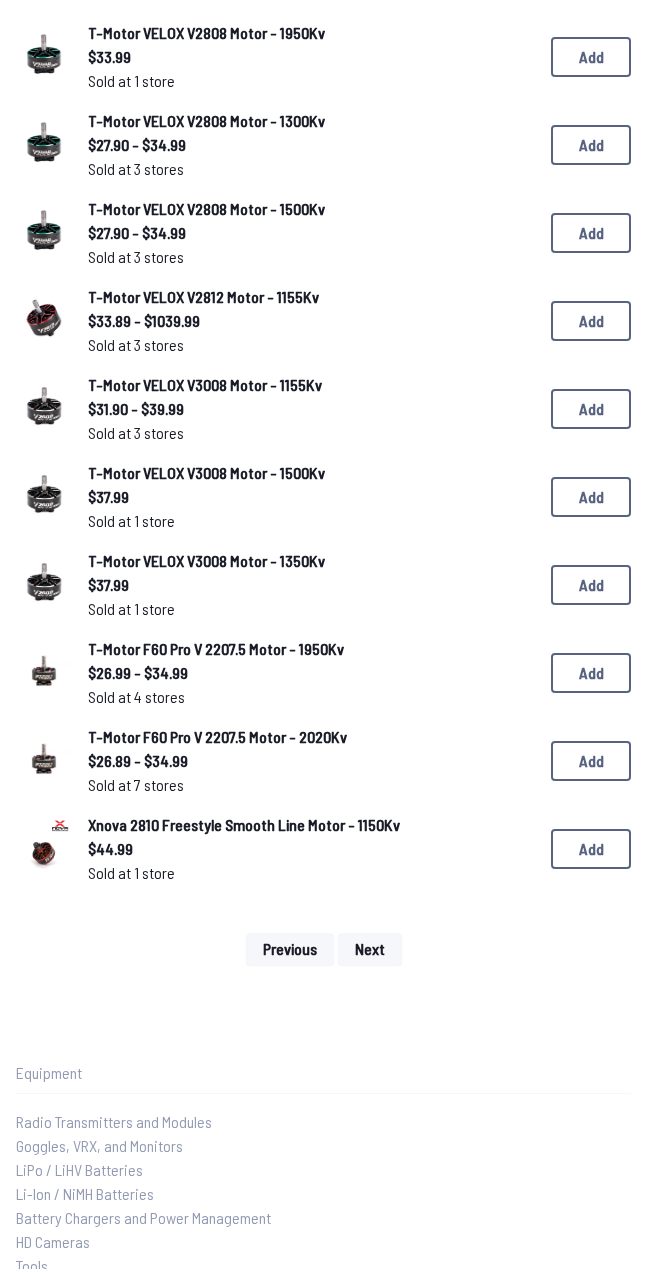 click on "Next" at bounding box center [370, 949] 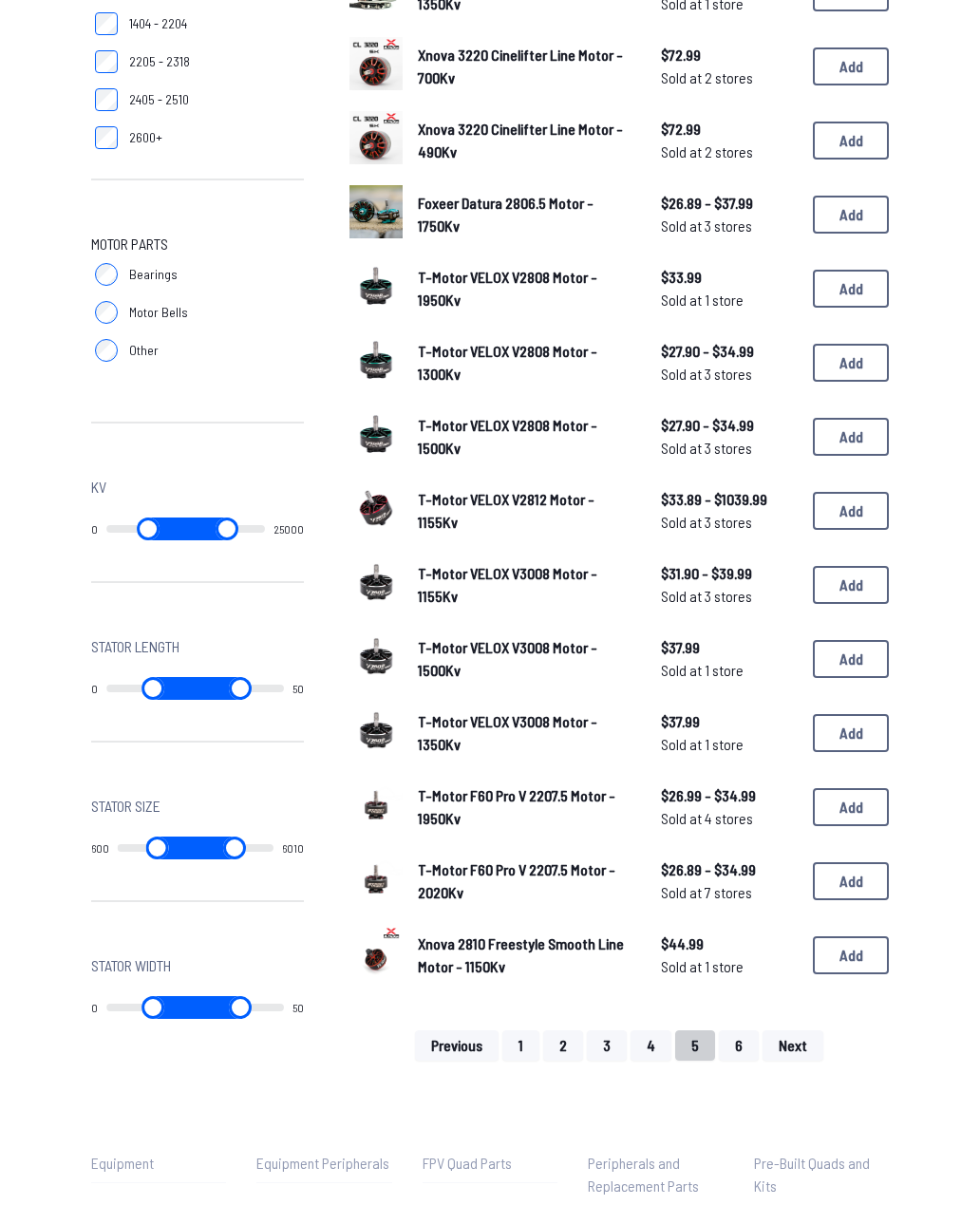 scroll, scrollTop: 735, scrollLeft: 0, axis: vertical 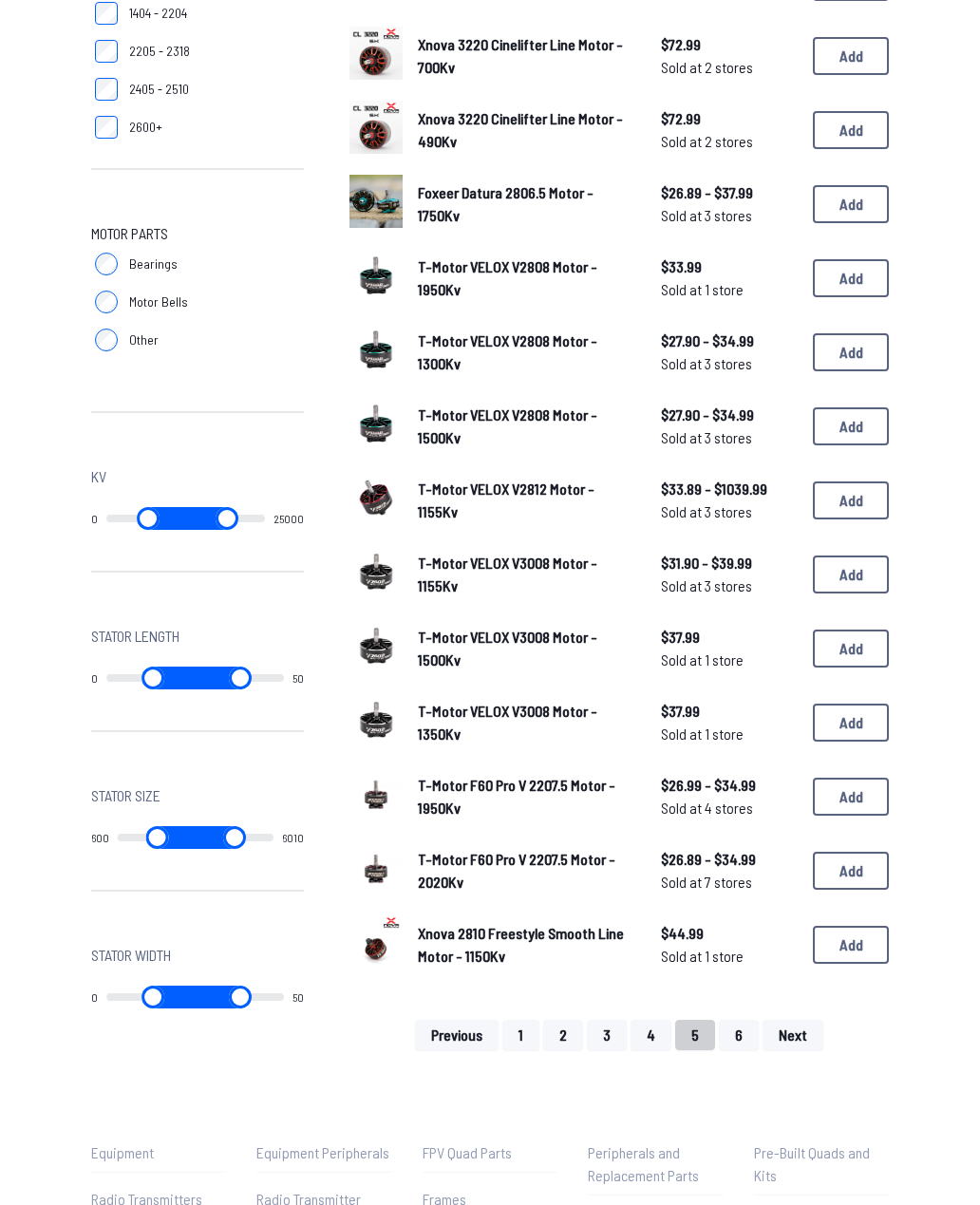 click on "1" at bounding box center [520, 1035] 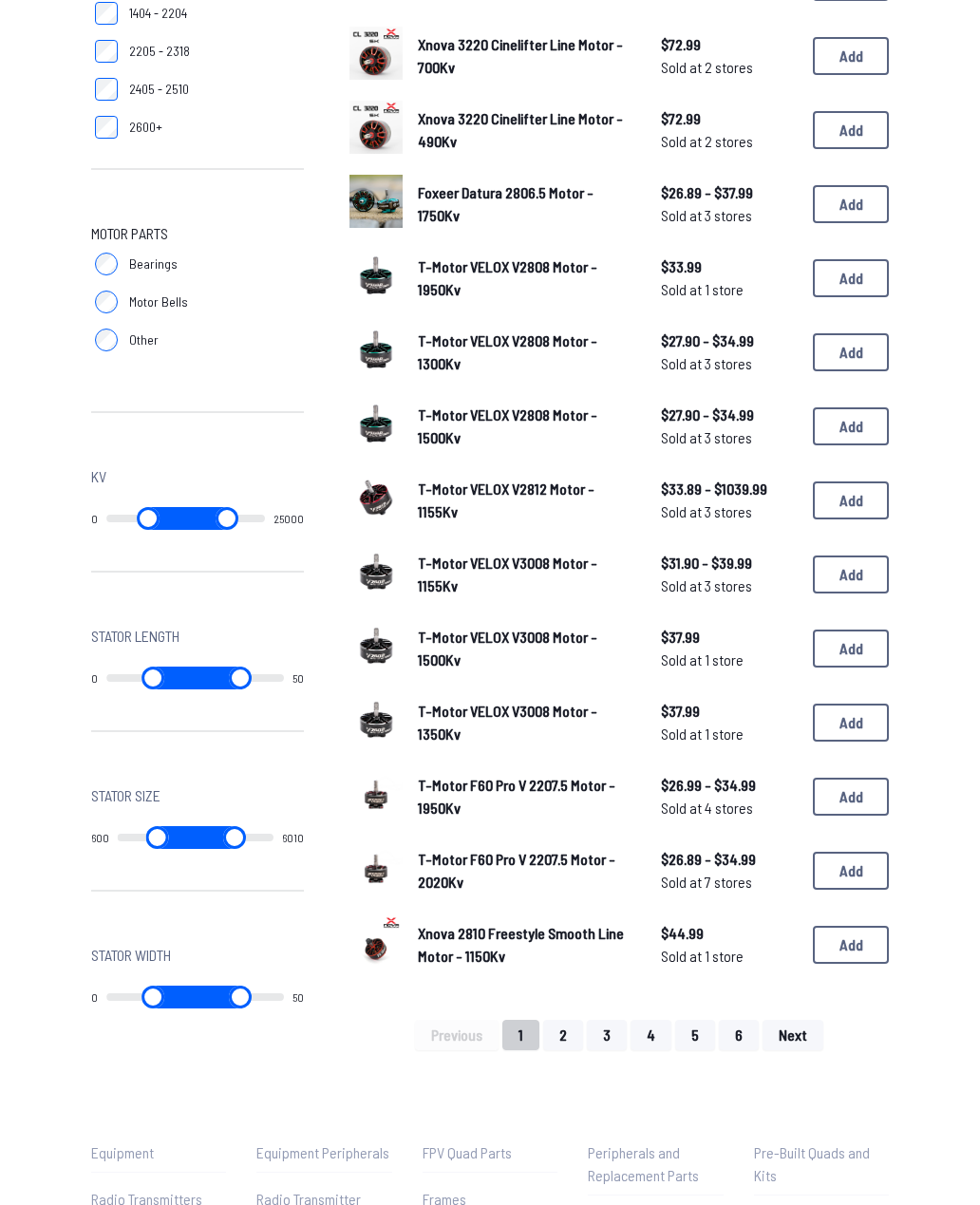 scroll, scrollTop: 0, scrollLeft: 0, axis: both 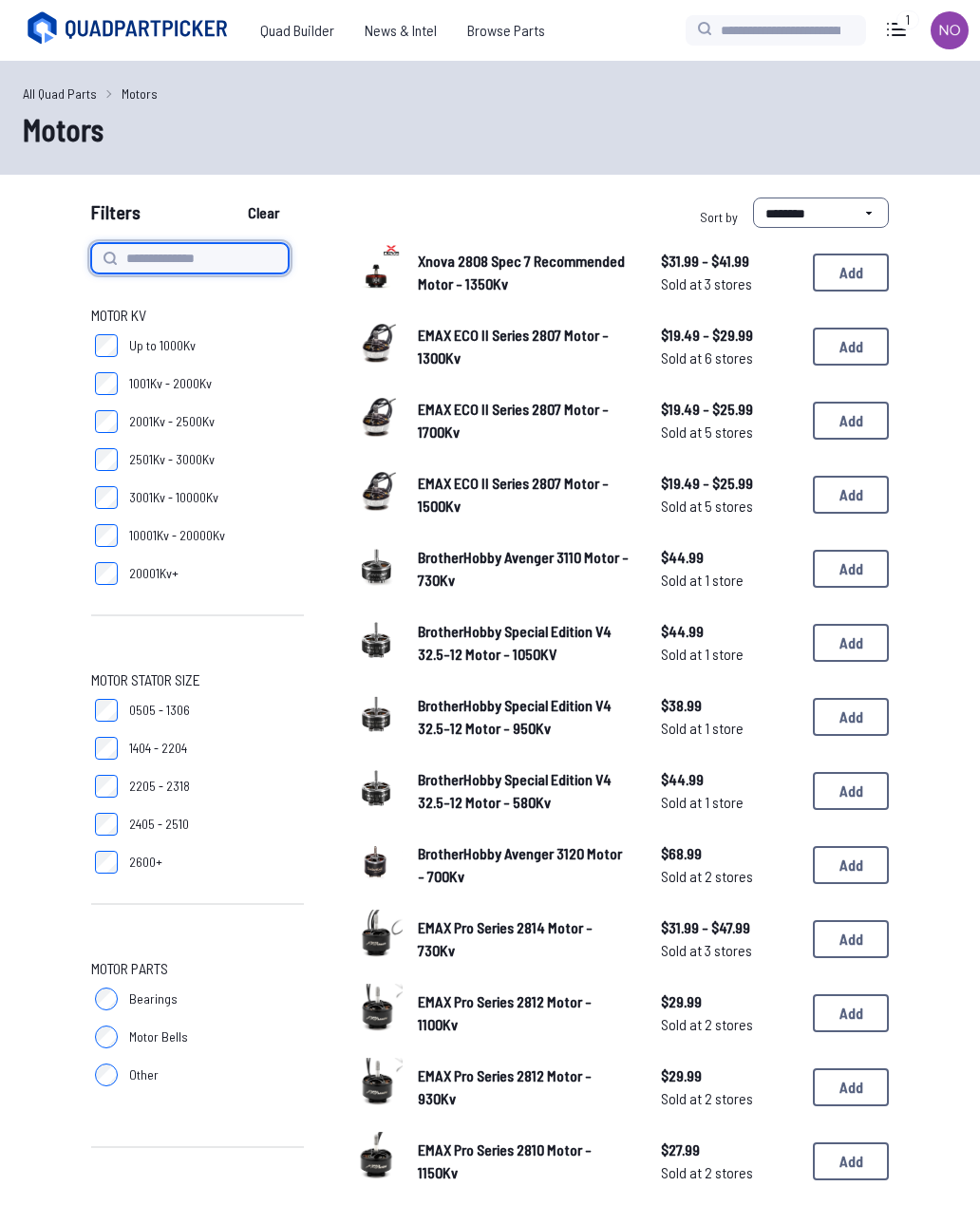 click at bounding box center (190, 258) 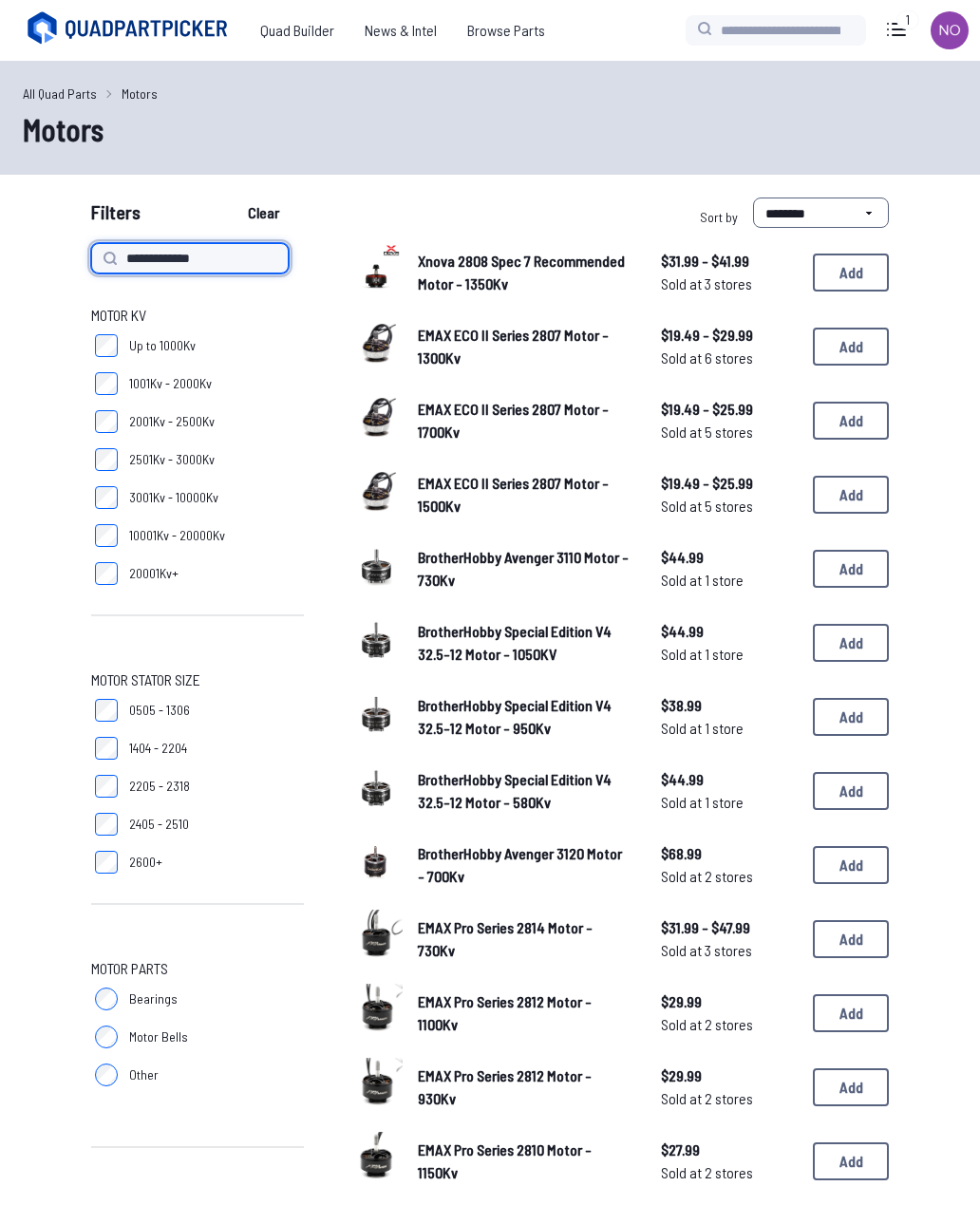 type on "**********" 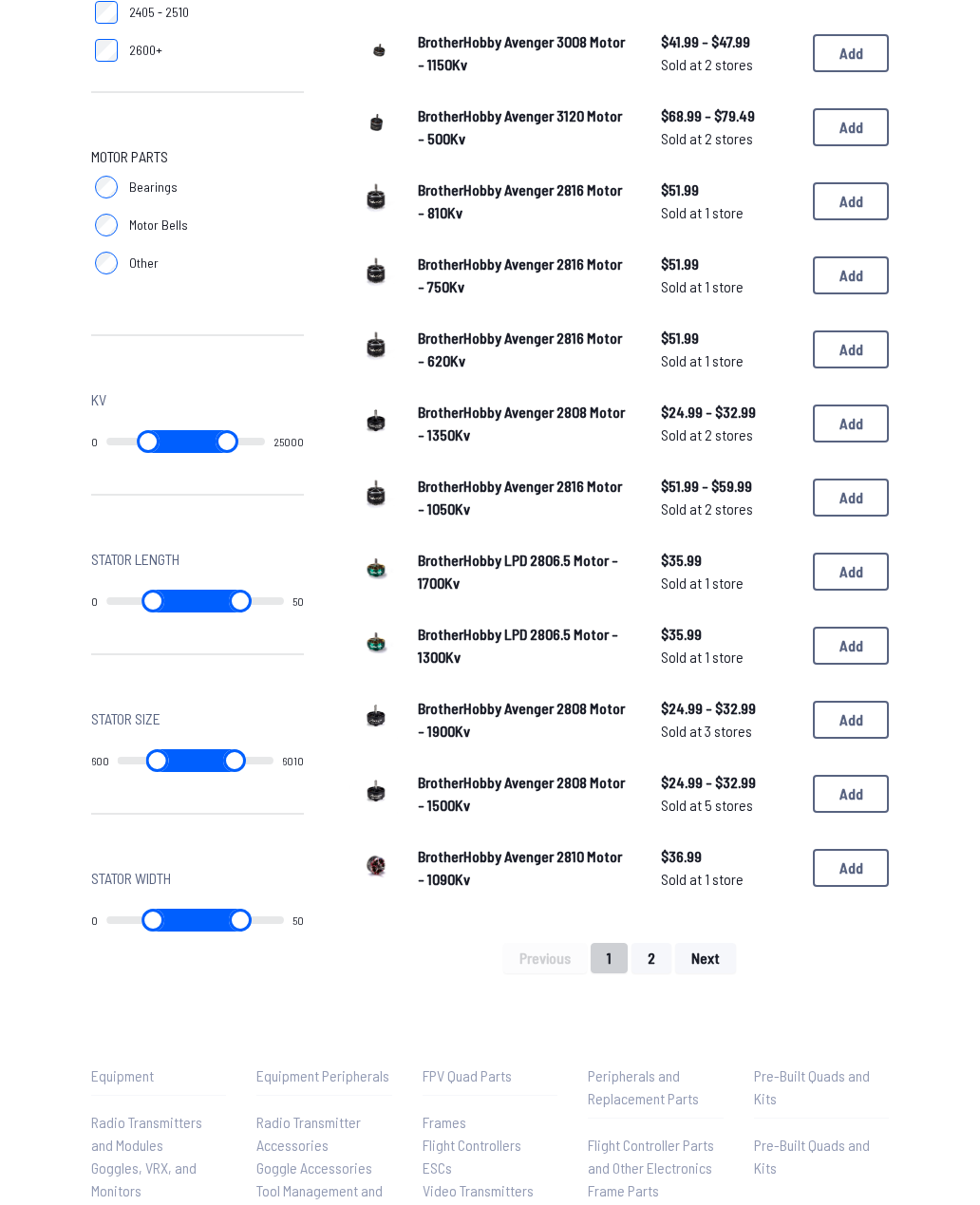 scroll, scrollTop: 812, scrollLeft: 0, axis: vertical 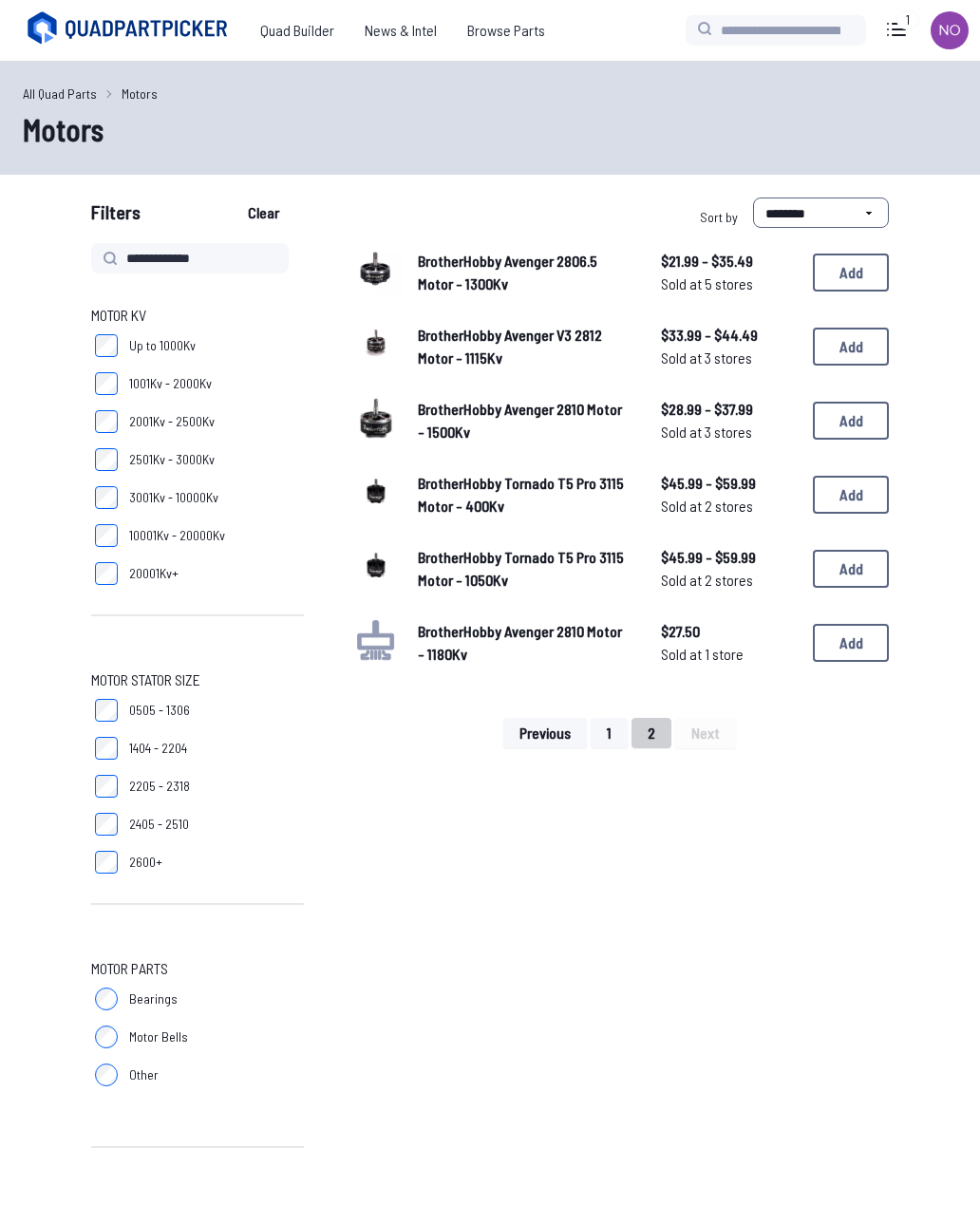 click on "BrotherHobby Avenger 2810 Motor - 1500Kv" at bounding box center [519, 420] 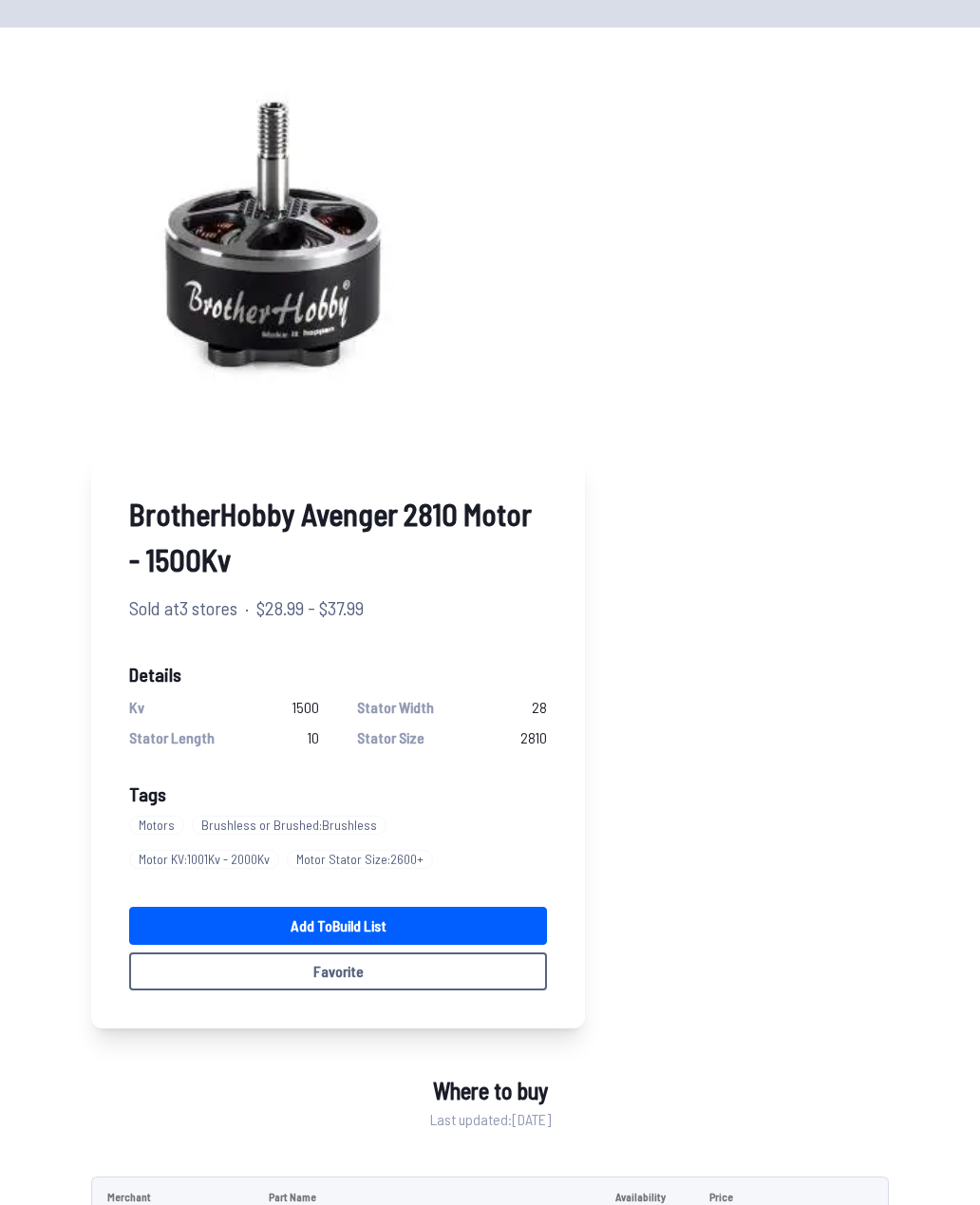 scroll, scrollTop: 102, scrollLeft: 0, axis: vertical 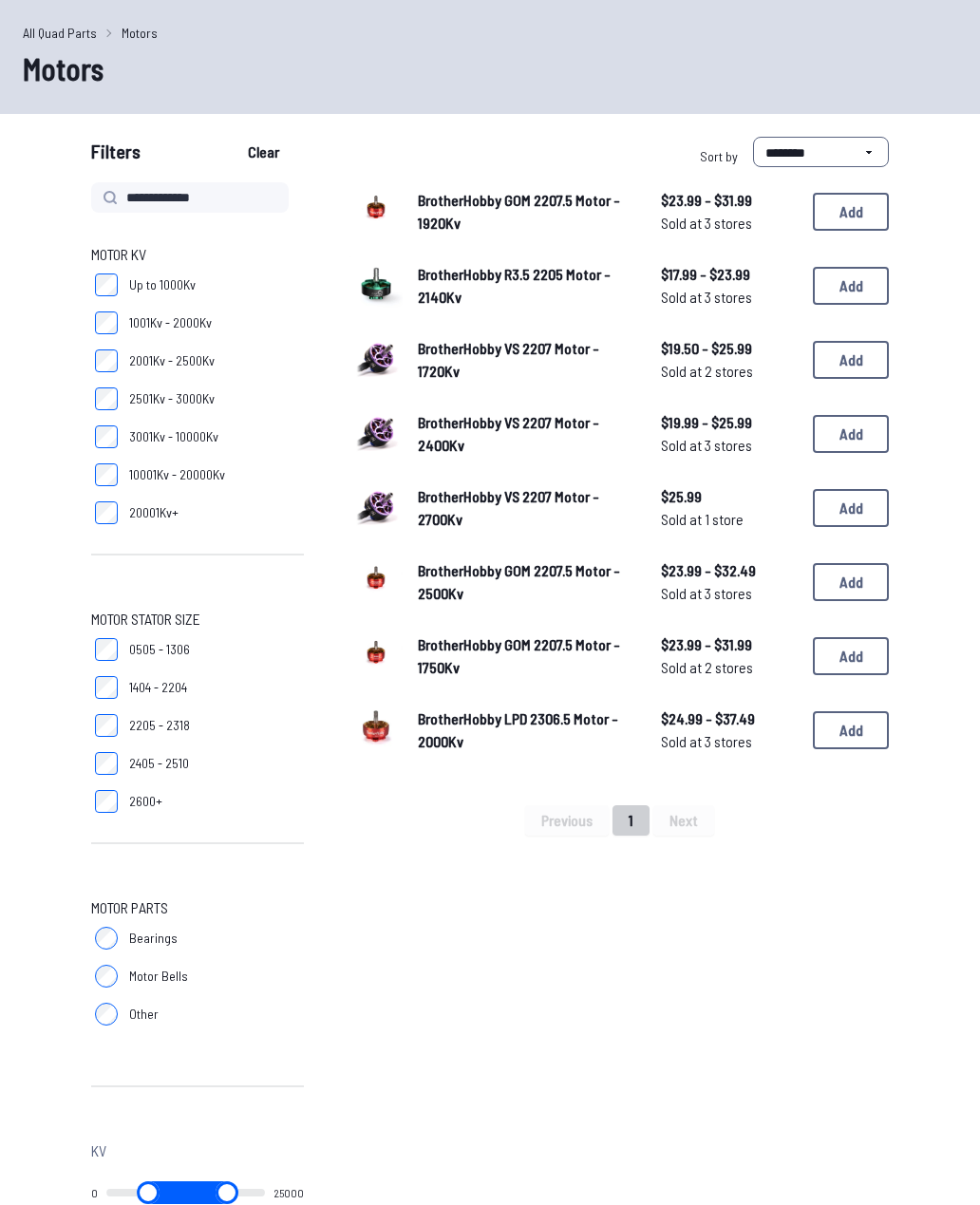 click on "BrotherHobby LPD 2306.5 Motor - 2000Kv" at bounding box center (518, 729) 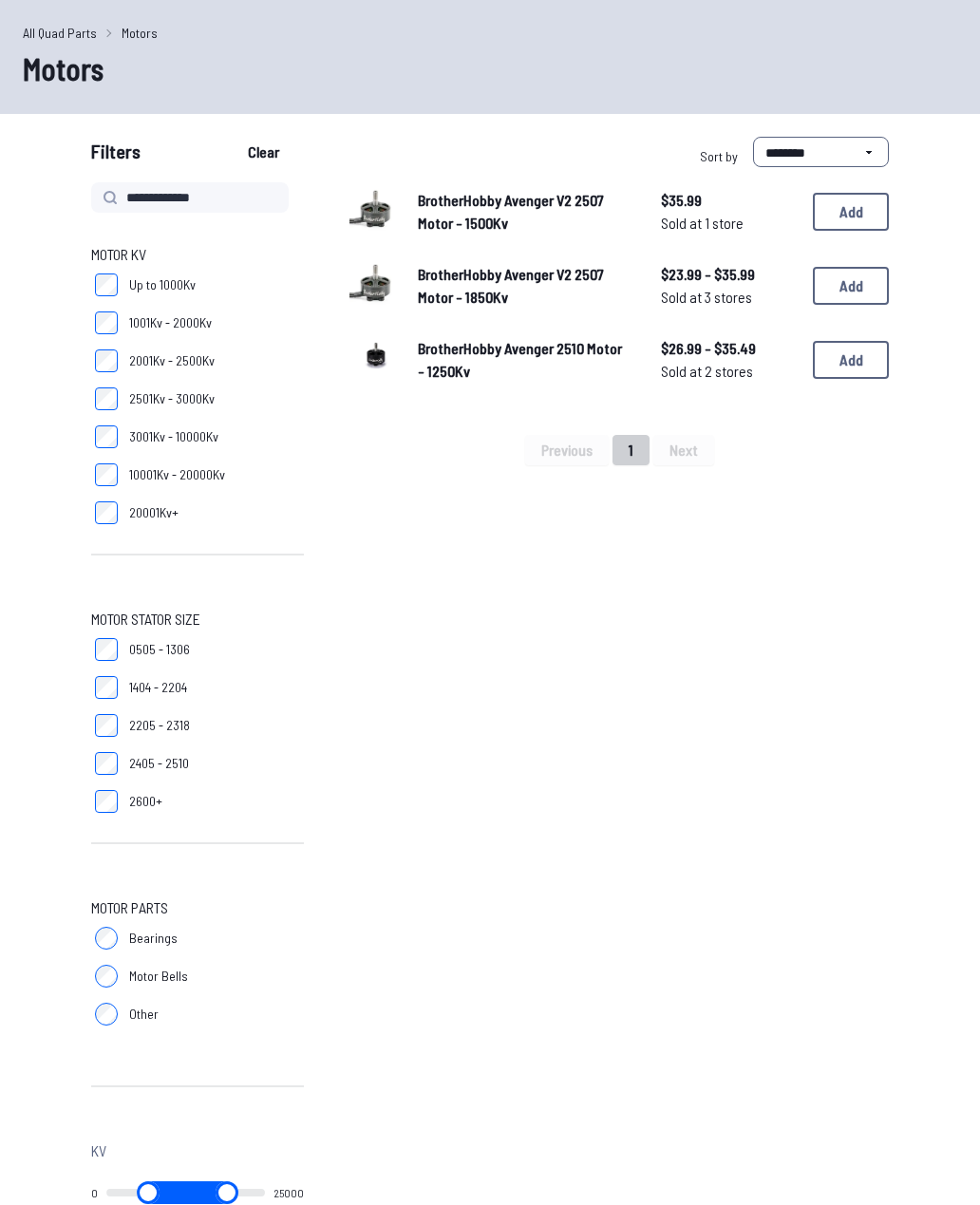 click on "BrotherHobby Avenger V2 2507 Motor - 1500Kv" at bounding box center [511, 211] 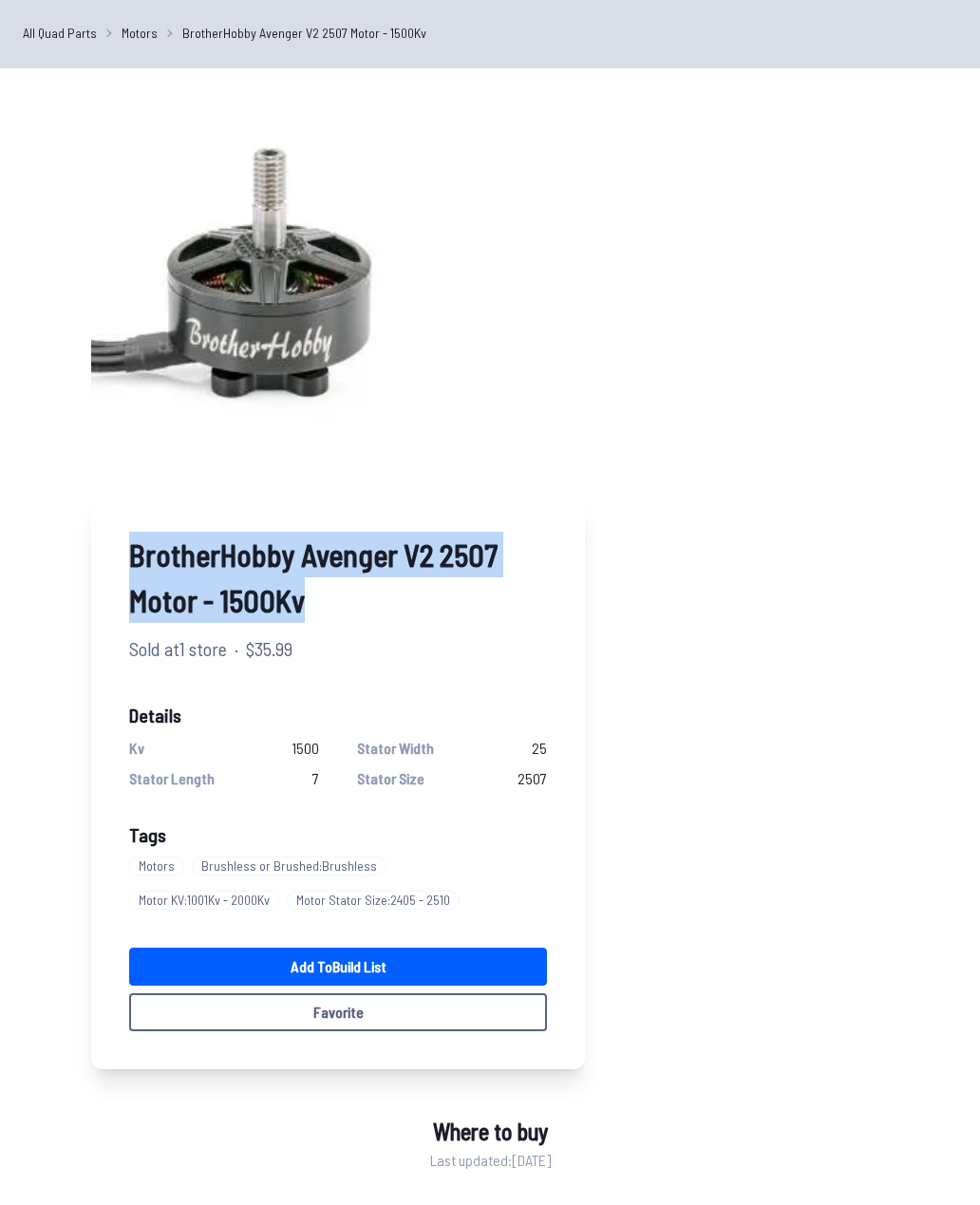 click on "Motors" at bounding box center [140, 32] 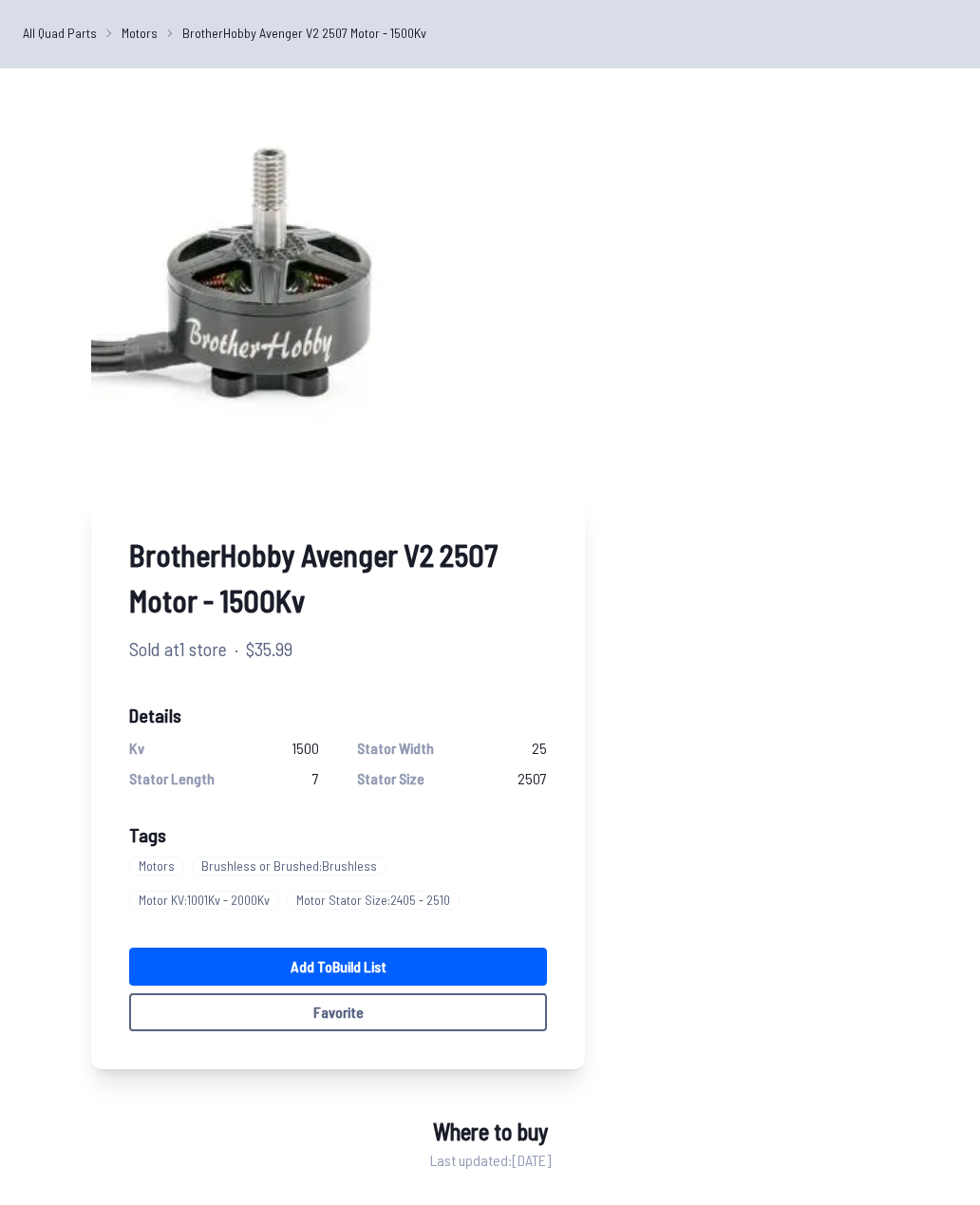 click on "Motors" at bounding box center [140, 32] 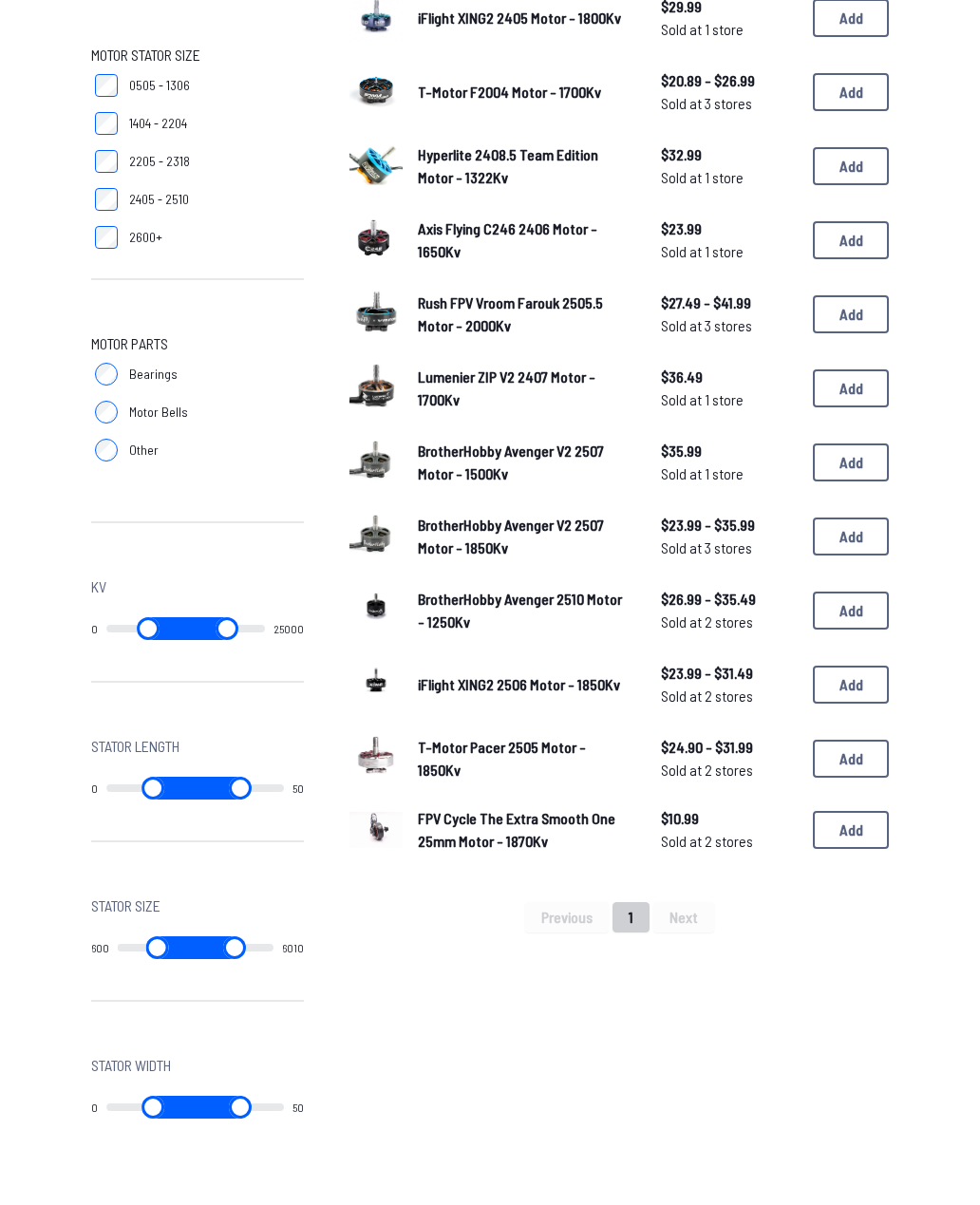scroll, scrollTop: 612, scrollLeft: 0, axis: vertical 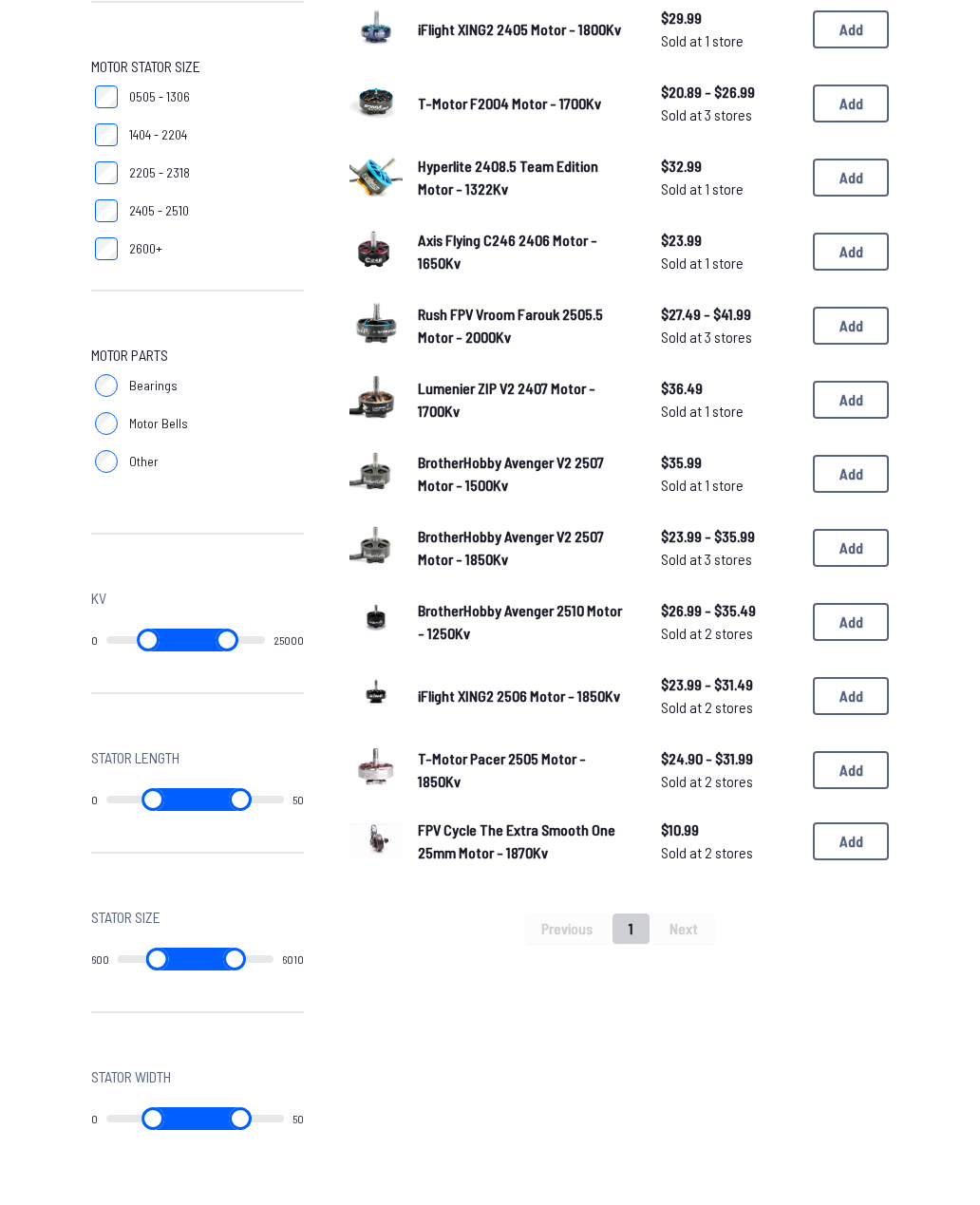 click on "T-Motor Pacer 2505 Motor - 1850Kv" at bounding box center (501, 770) 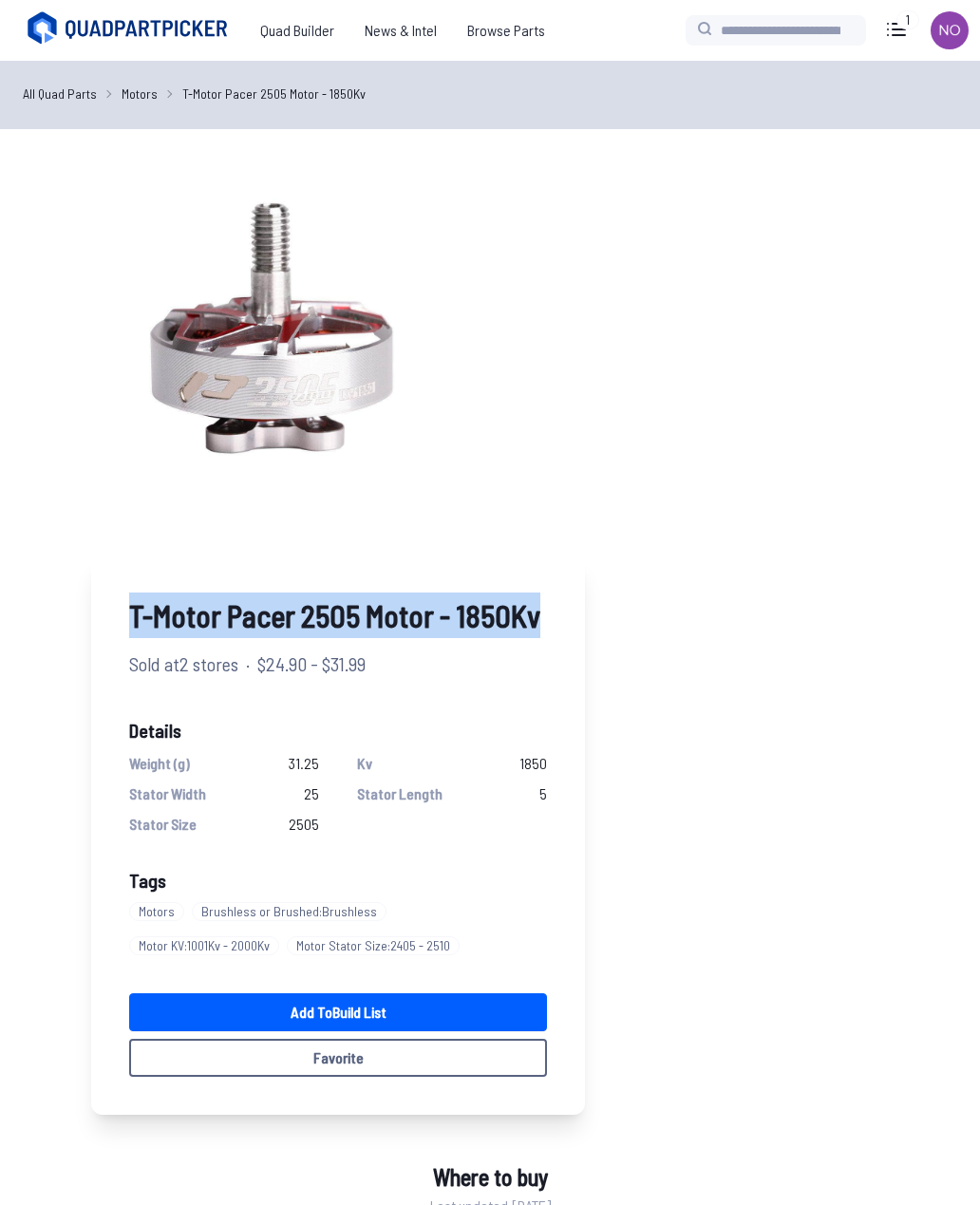click on "T-Motor Pacer 2505 Motor - 1850Kv Sold at  2   stores · $24.90 - $31.99 Details Weight (g) 31.25 Kv 1850 Stator Width 25 Stator Length 5 Stator Size 2505 Tags Motors Brushless or Brushed :  Brushless Motor KV :  1001Kv - 2000Kv Motor Stator Size :  2405 - 2510 Add to  Build List Favorite" at bounding box center [490, 633] 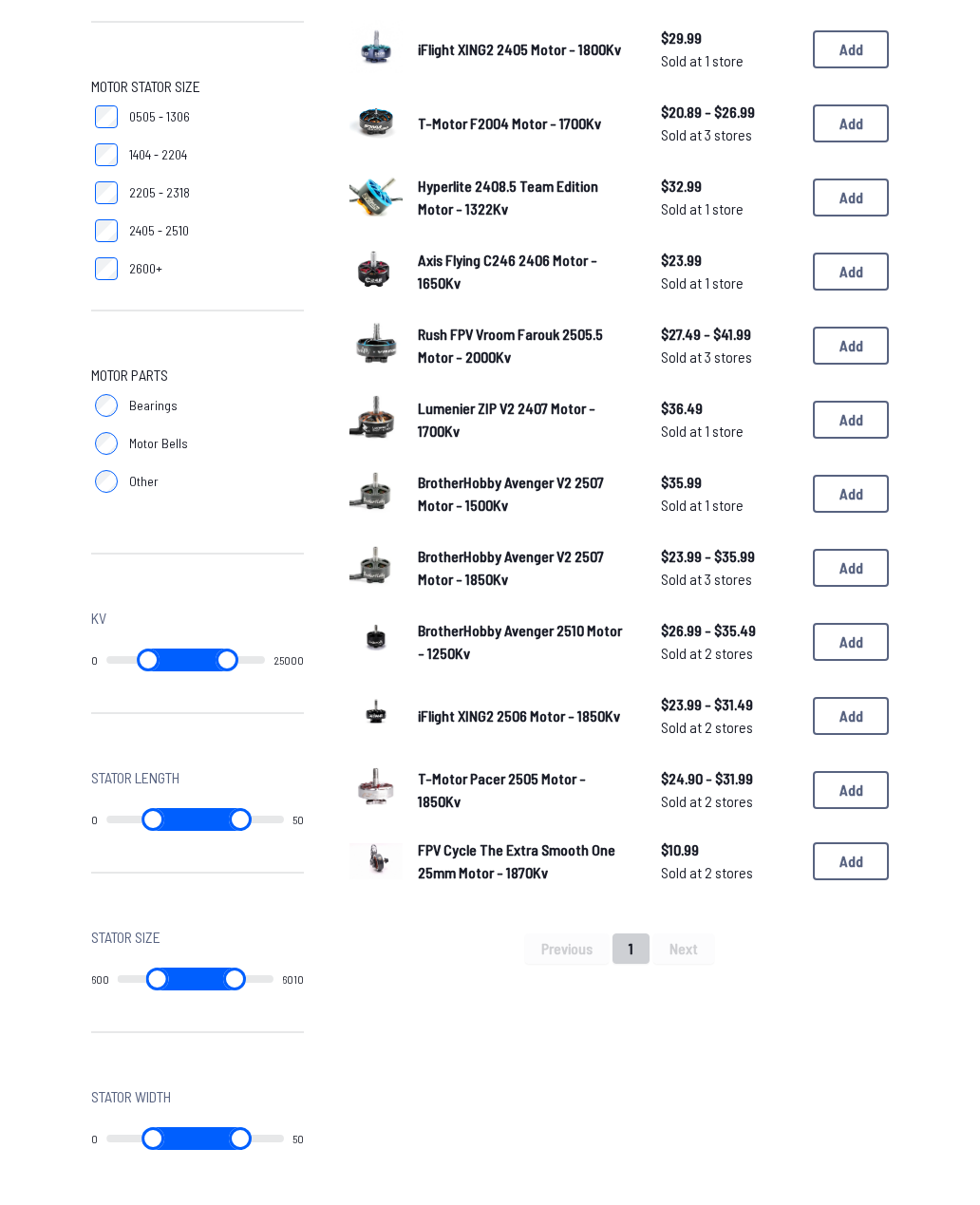 scroll, scrollTop: 580, scrollLeft: 0, axis: vertical 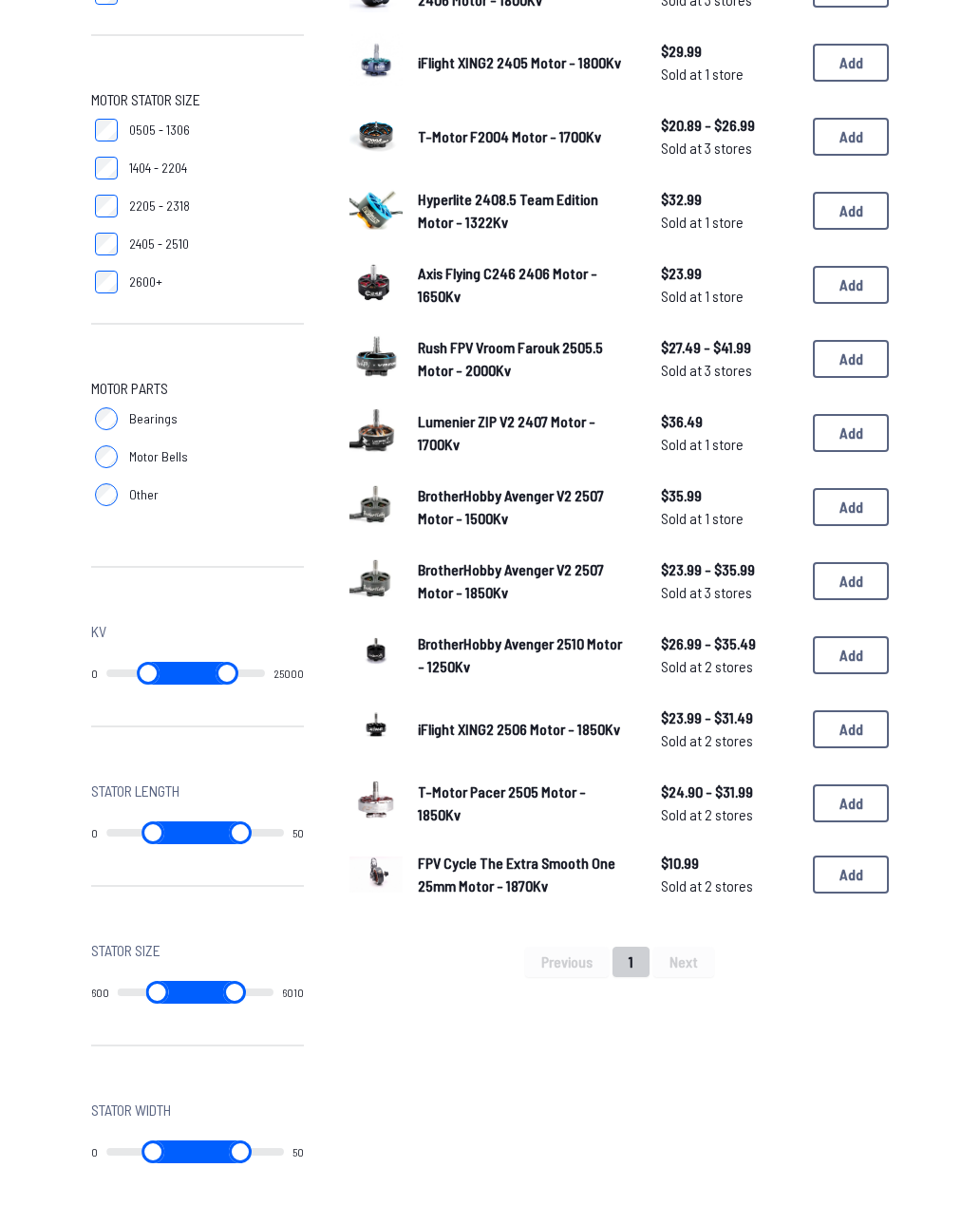 click on "BrotherHobby Avenger V2 2507 Motor - 1850Kv" at bounding box center [524, 581] 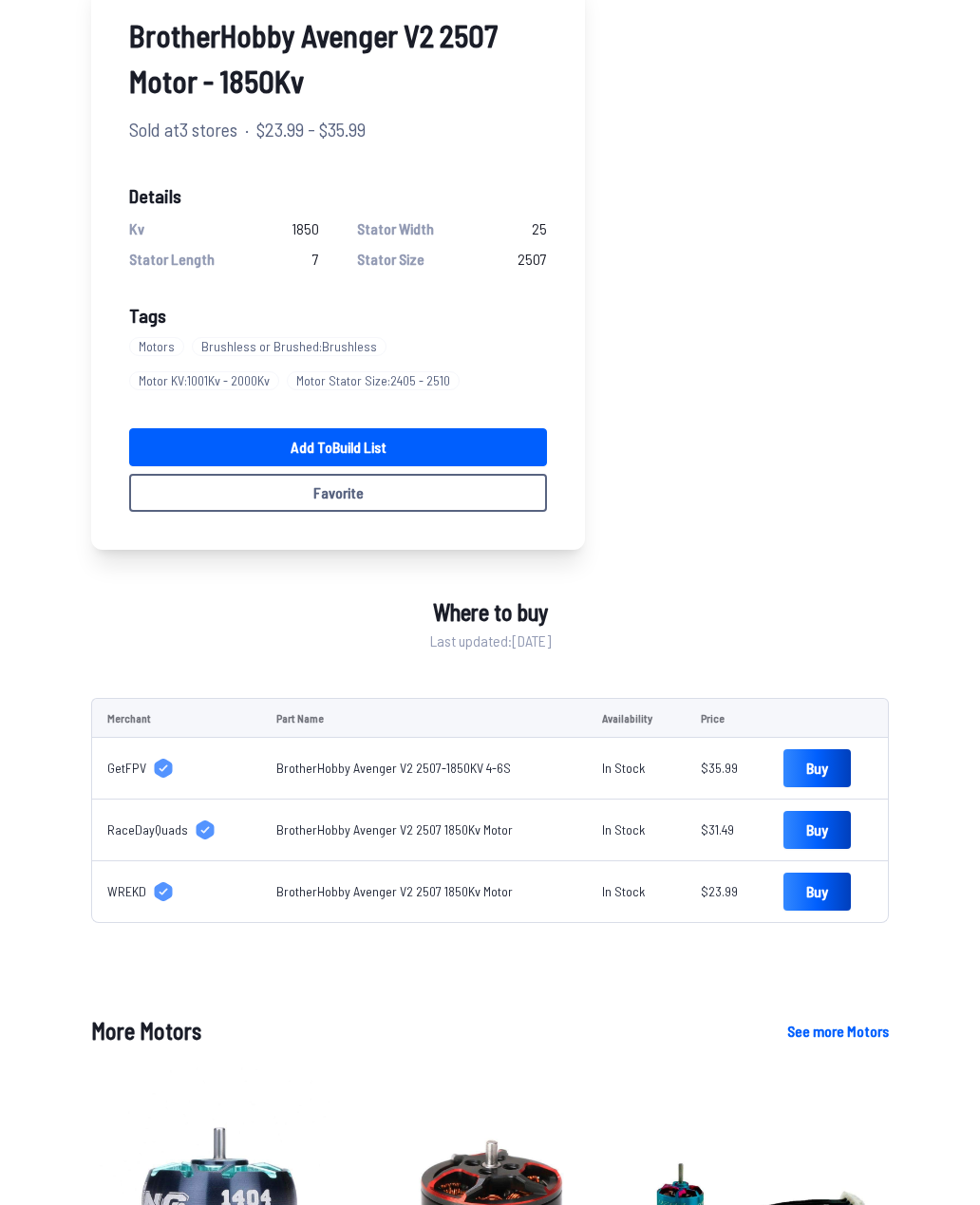 scroll, scrollTop: 0, scrollLeft: 0, axis: both 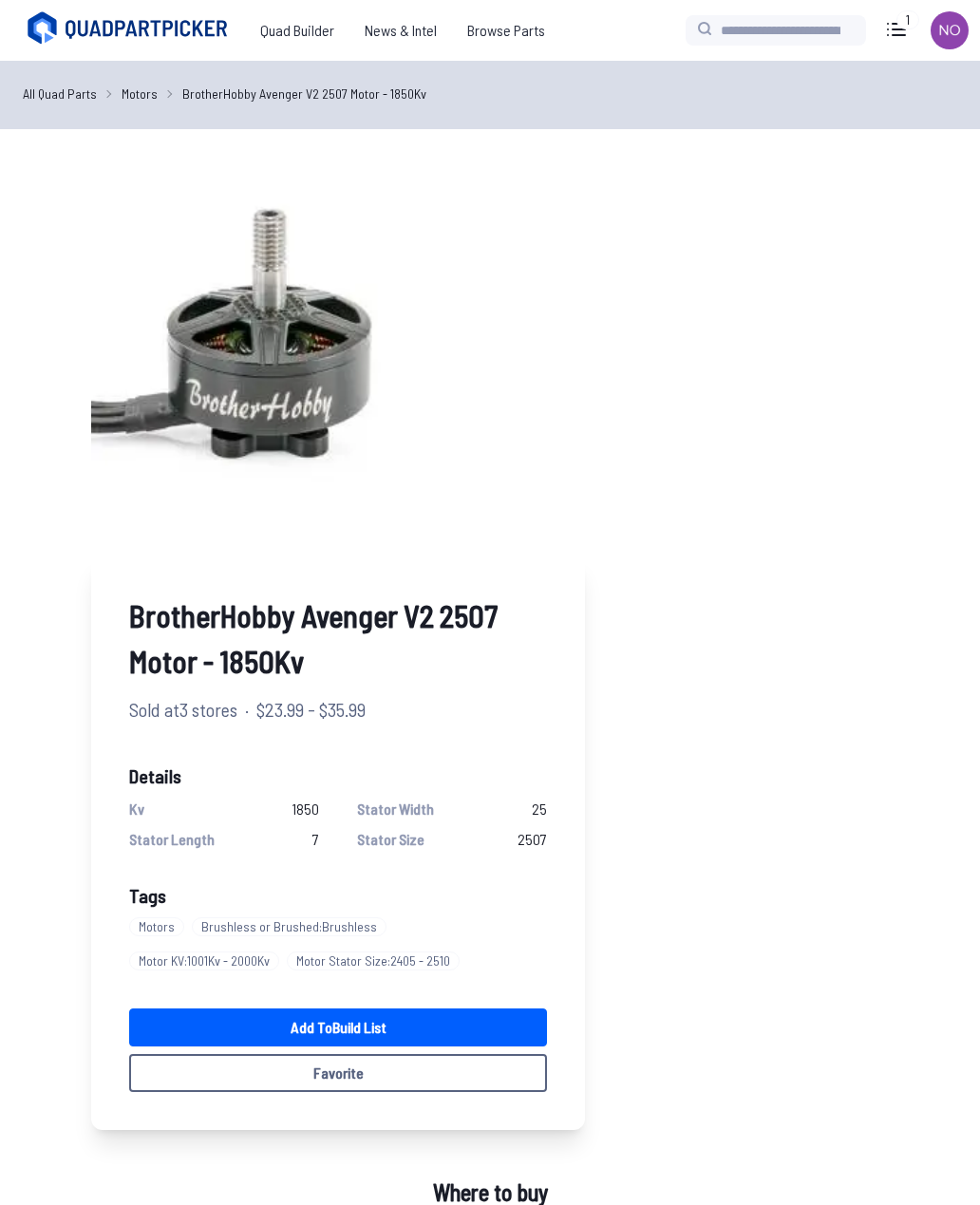 click on "BrotherHobby Avenger V2 2507 Motor - 1850Kv" at bounding box center (338, 638) 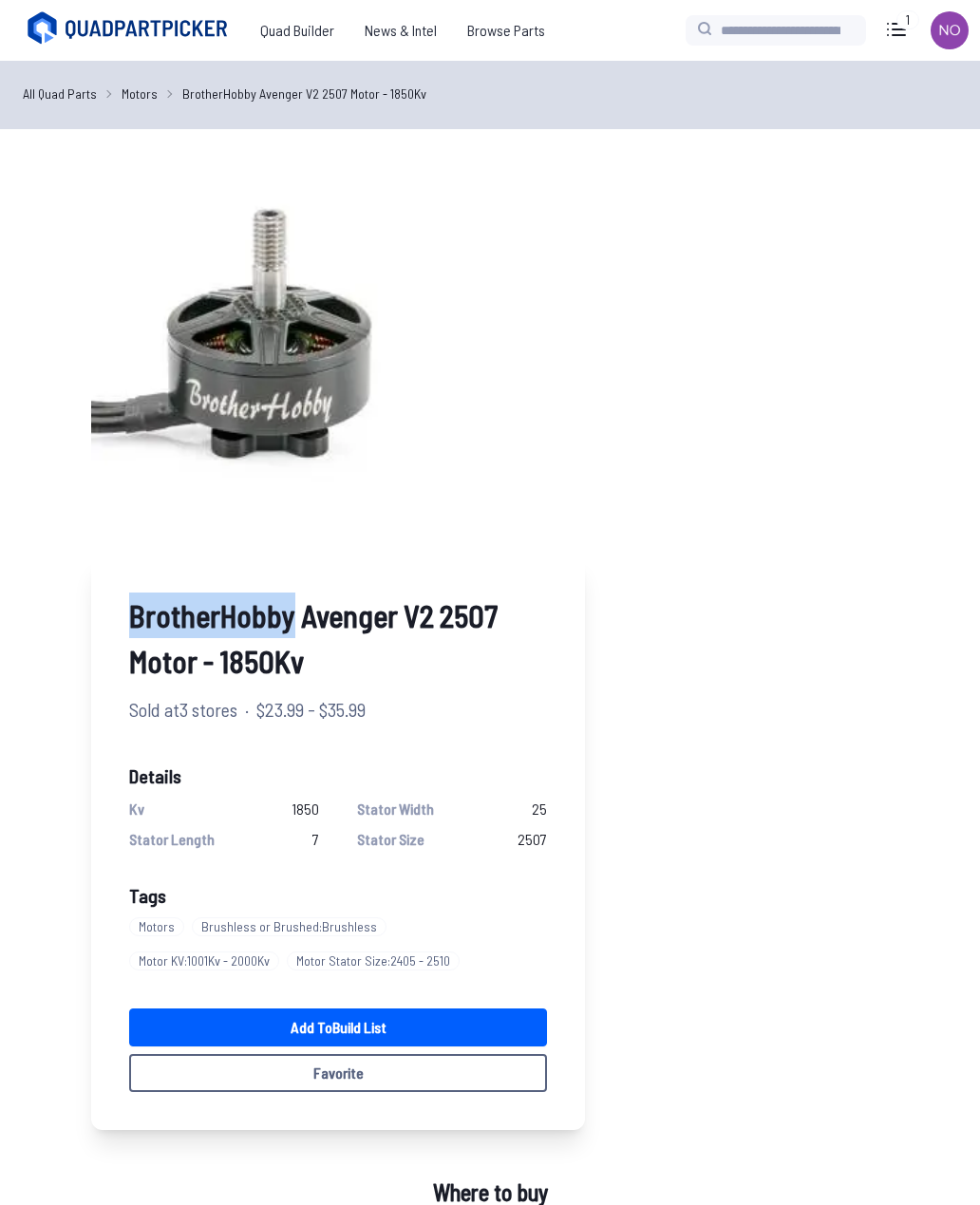 click on "BrotherHobby Avenger V2 2507 Motor - 1850Kv" at bounding box center (338, 640) 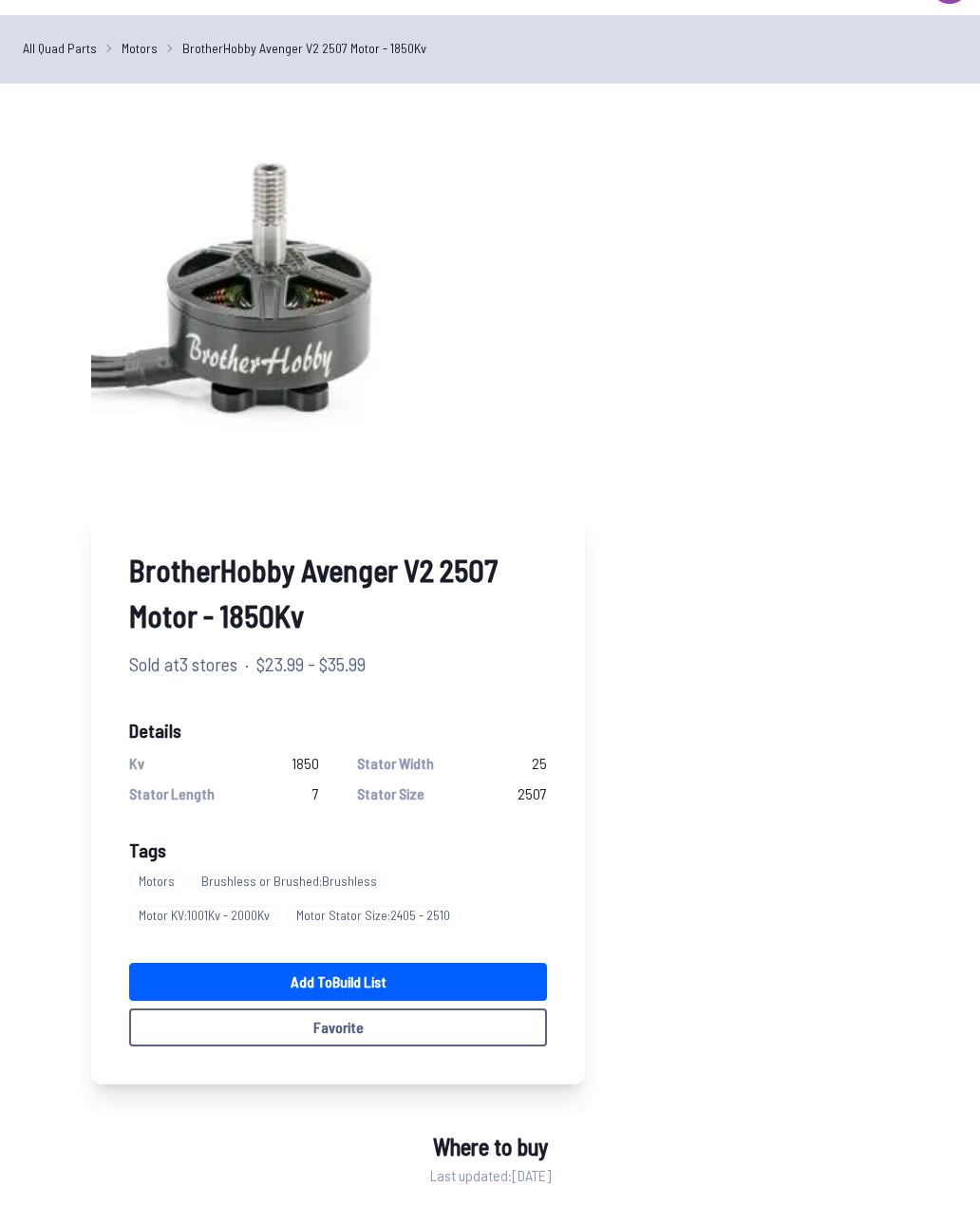 scroll, scrollTop: 47, scrollLeft: 0, axis: vertical 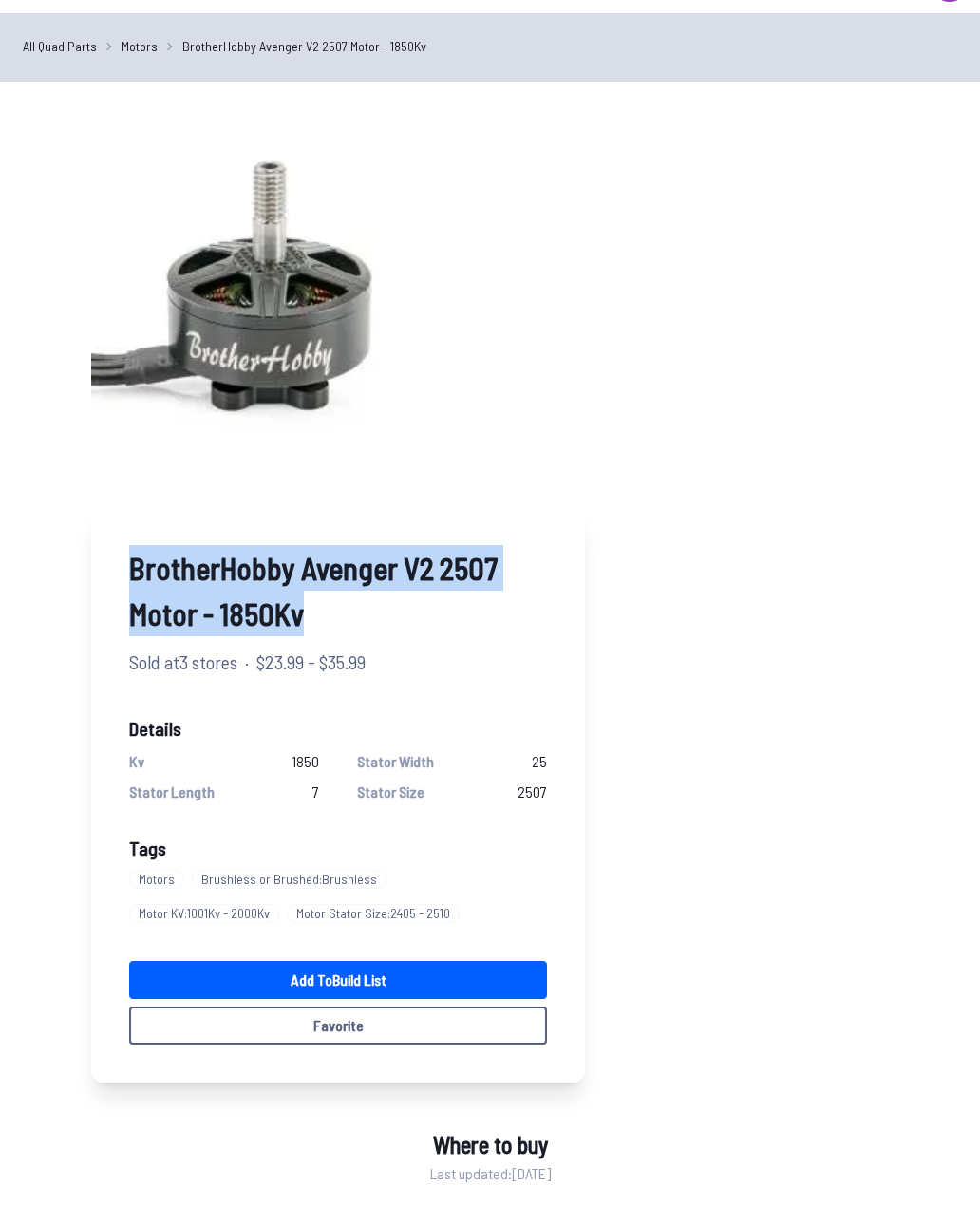 copy on "BrotherHobby Avenger V2 2507 Motor - 1850Kv" 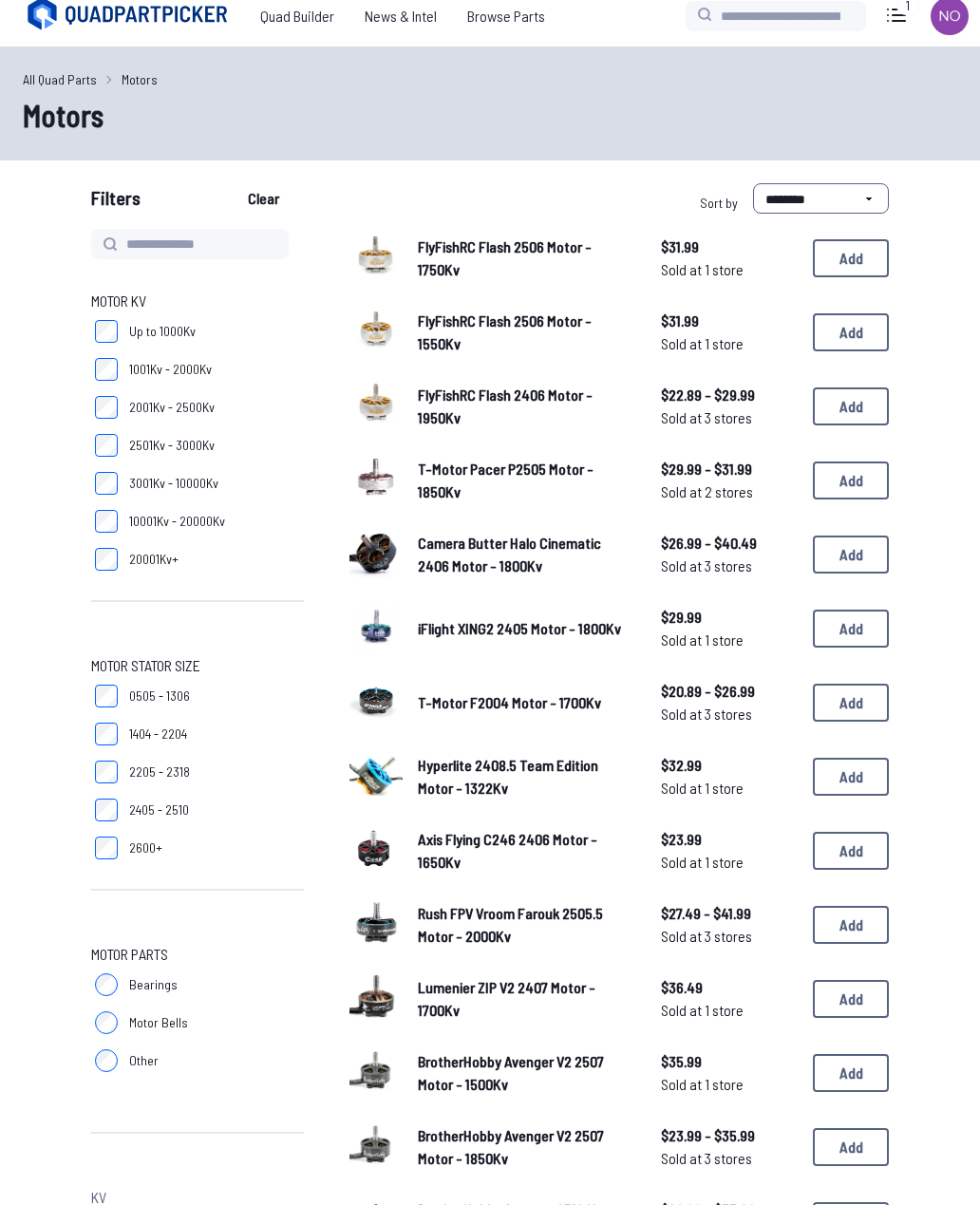 scroll, scrollTop: 0, scrollLeft: 0, axis: both 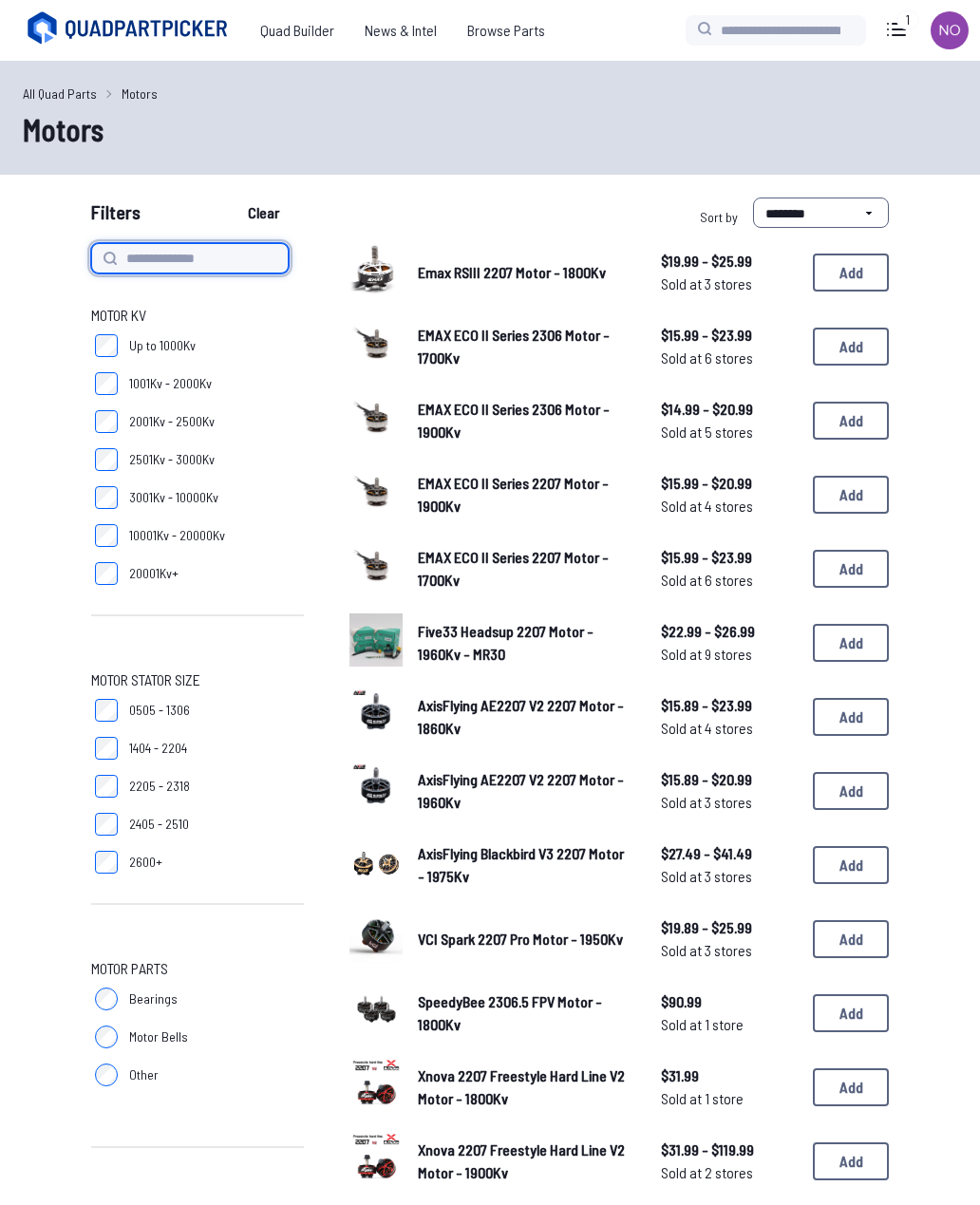 click at bounding box center [190, 258] 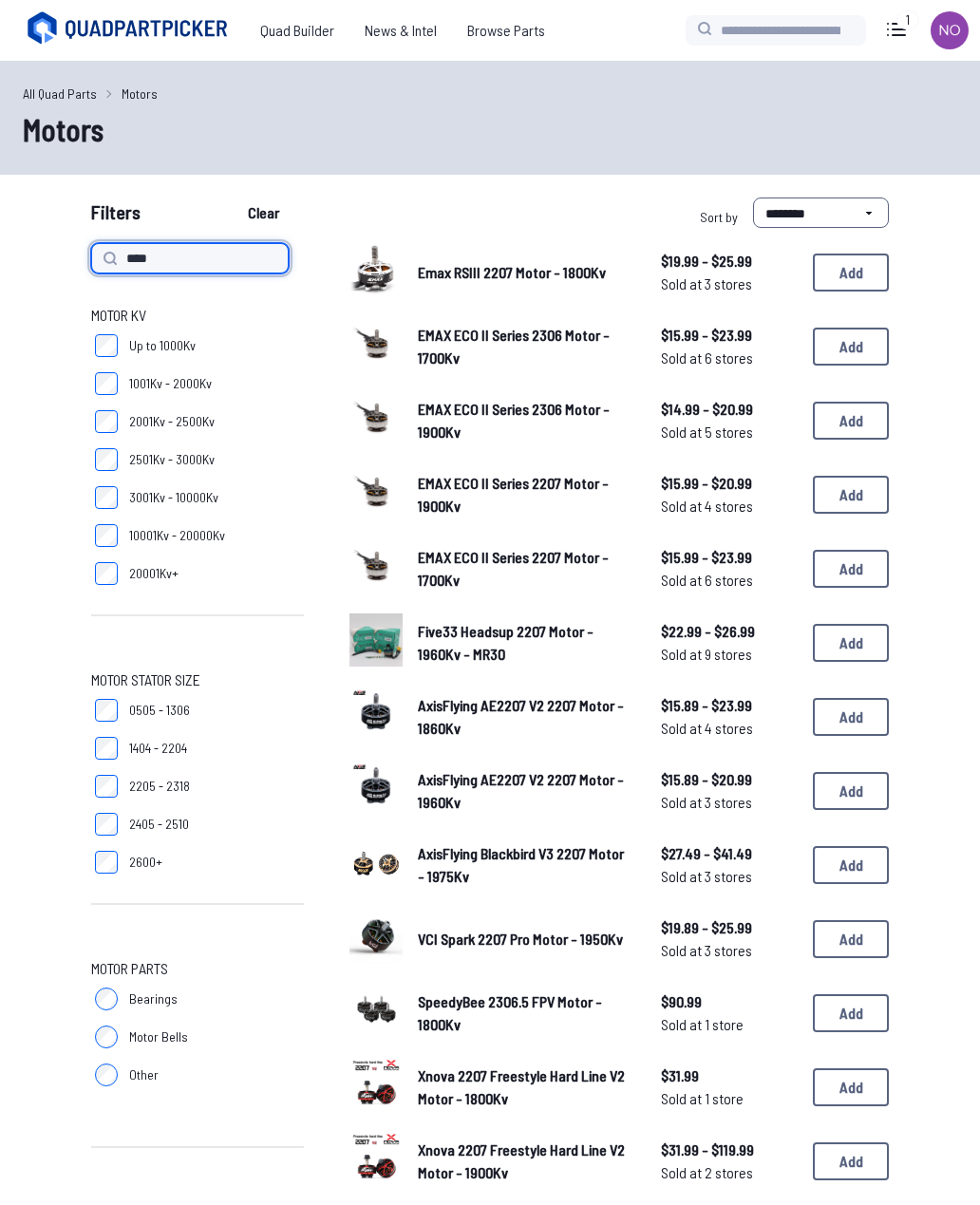 type on "****" 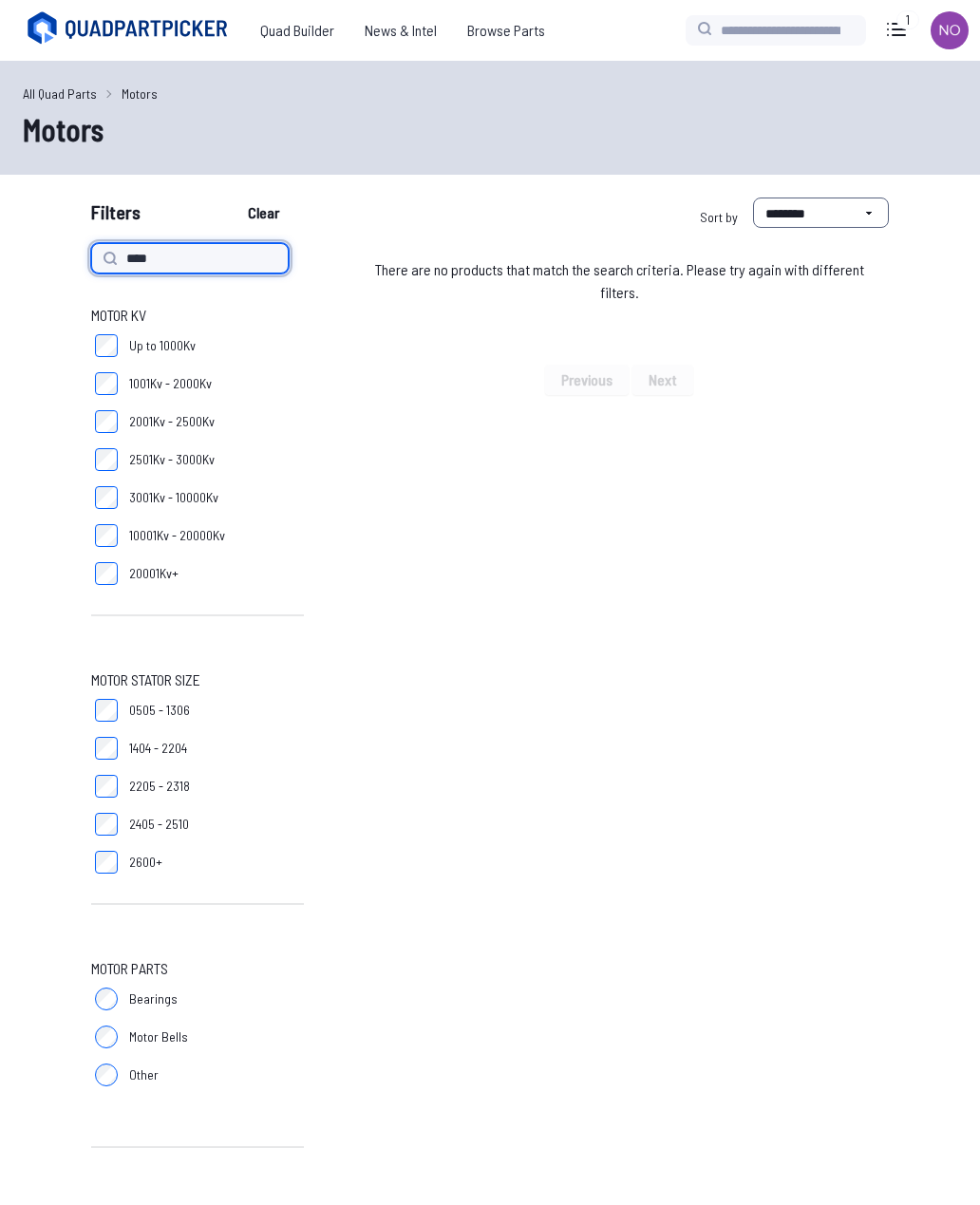 type on "****" 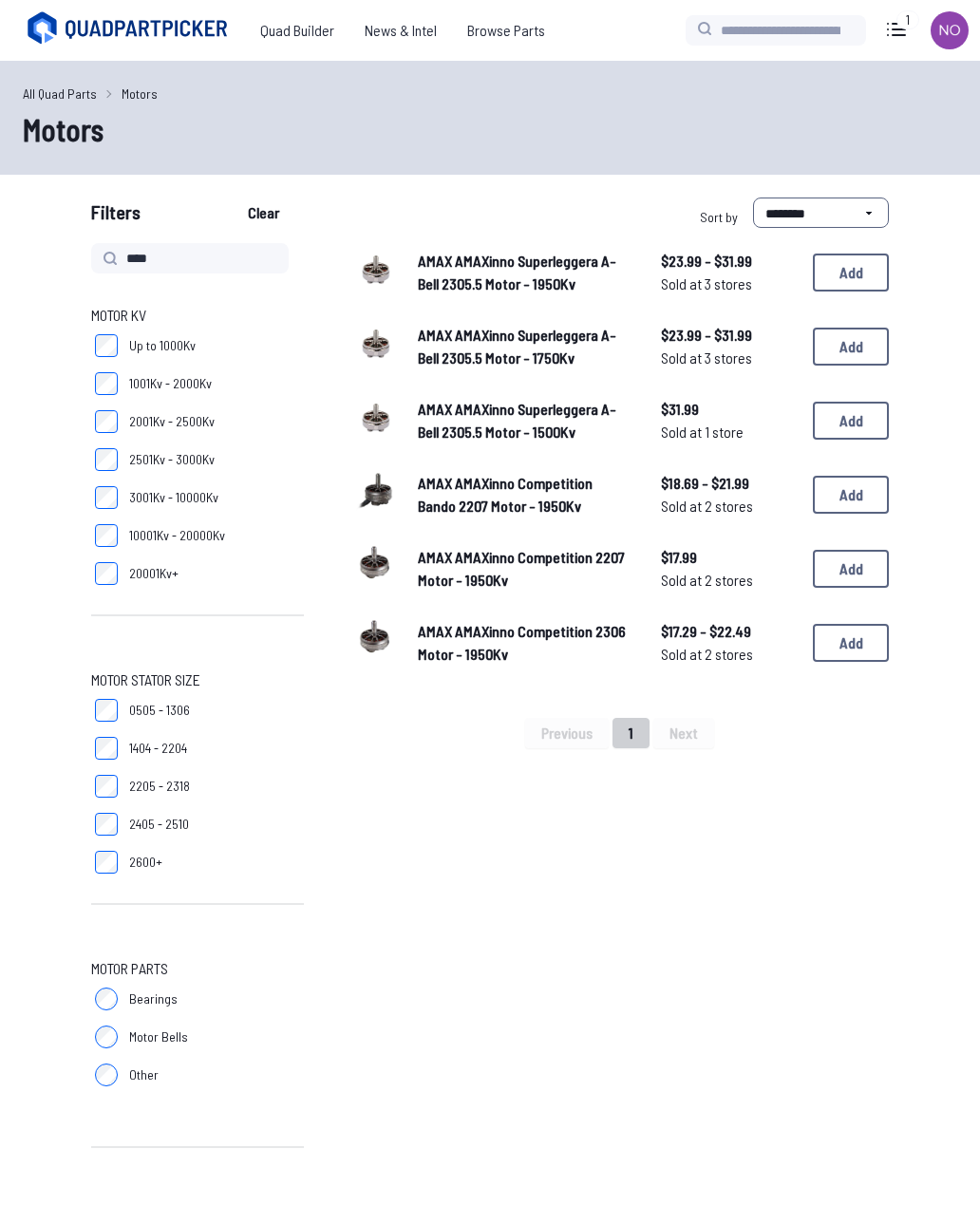 click at bounding box center (376, 640) 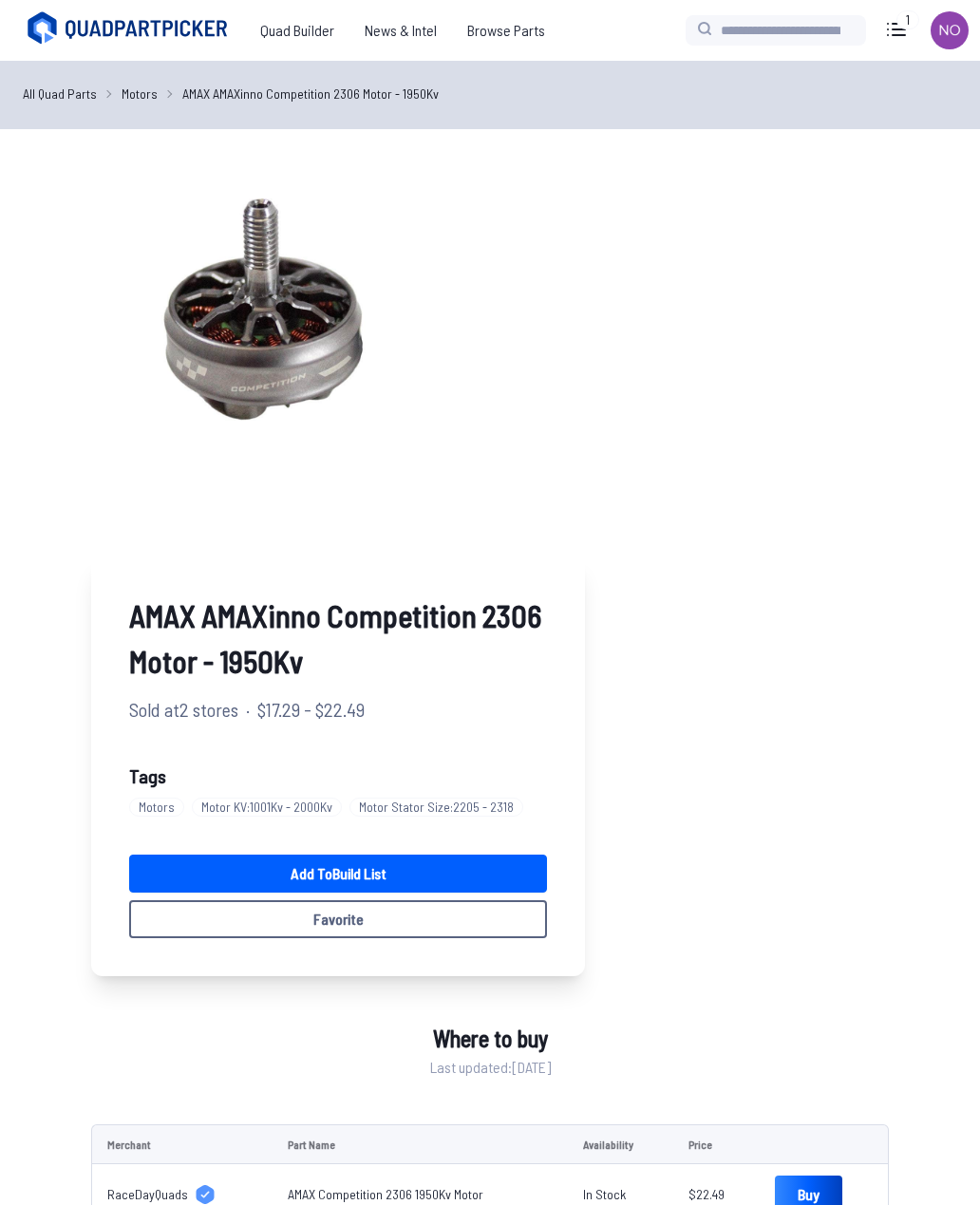 scroll, scrollTop: 0, scrollLeft: 0, axis: both 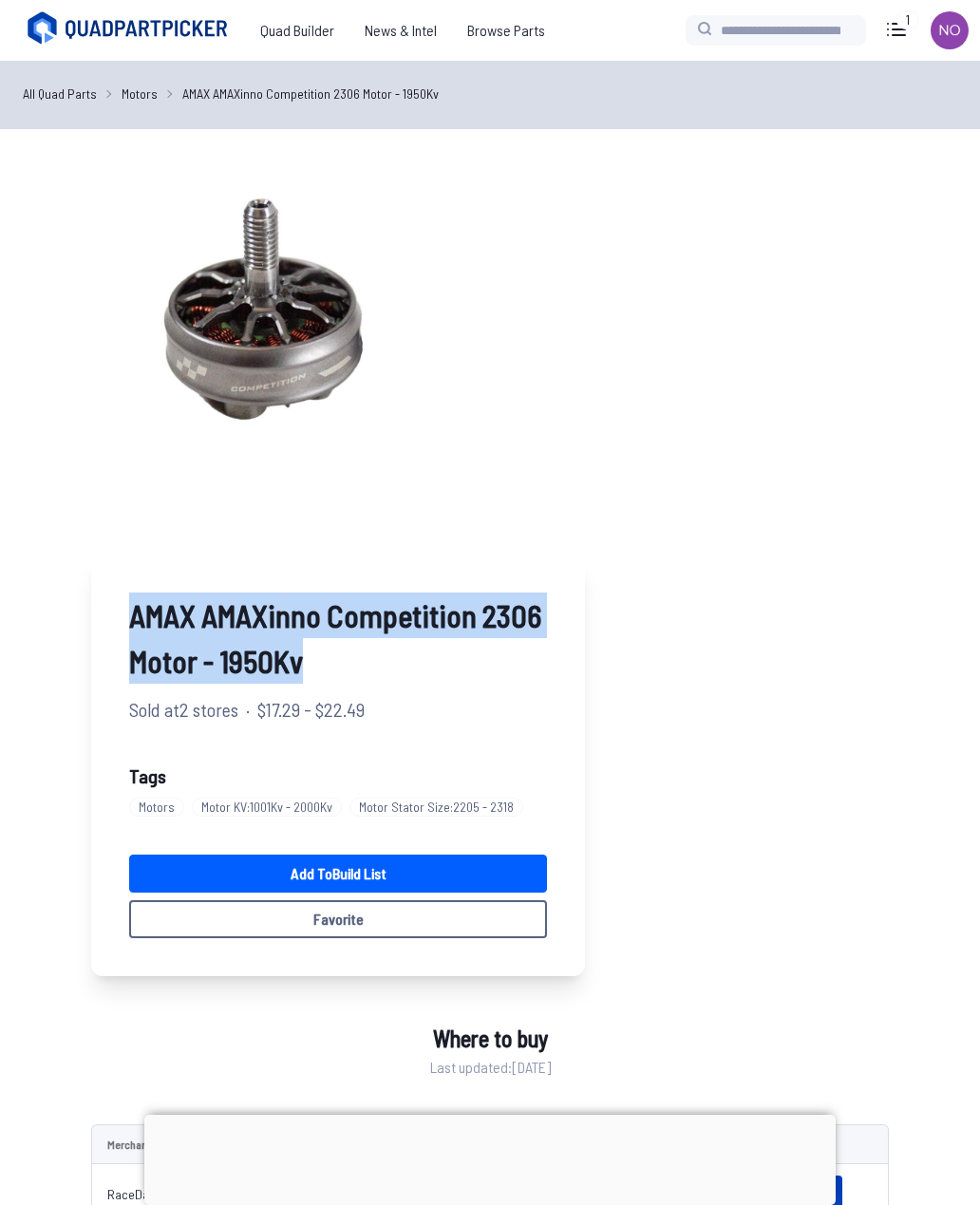 click on "Motors" at bounding box center (140, 93) 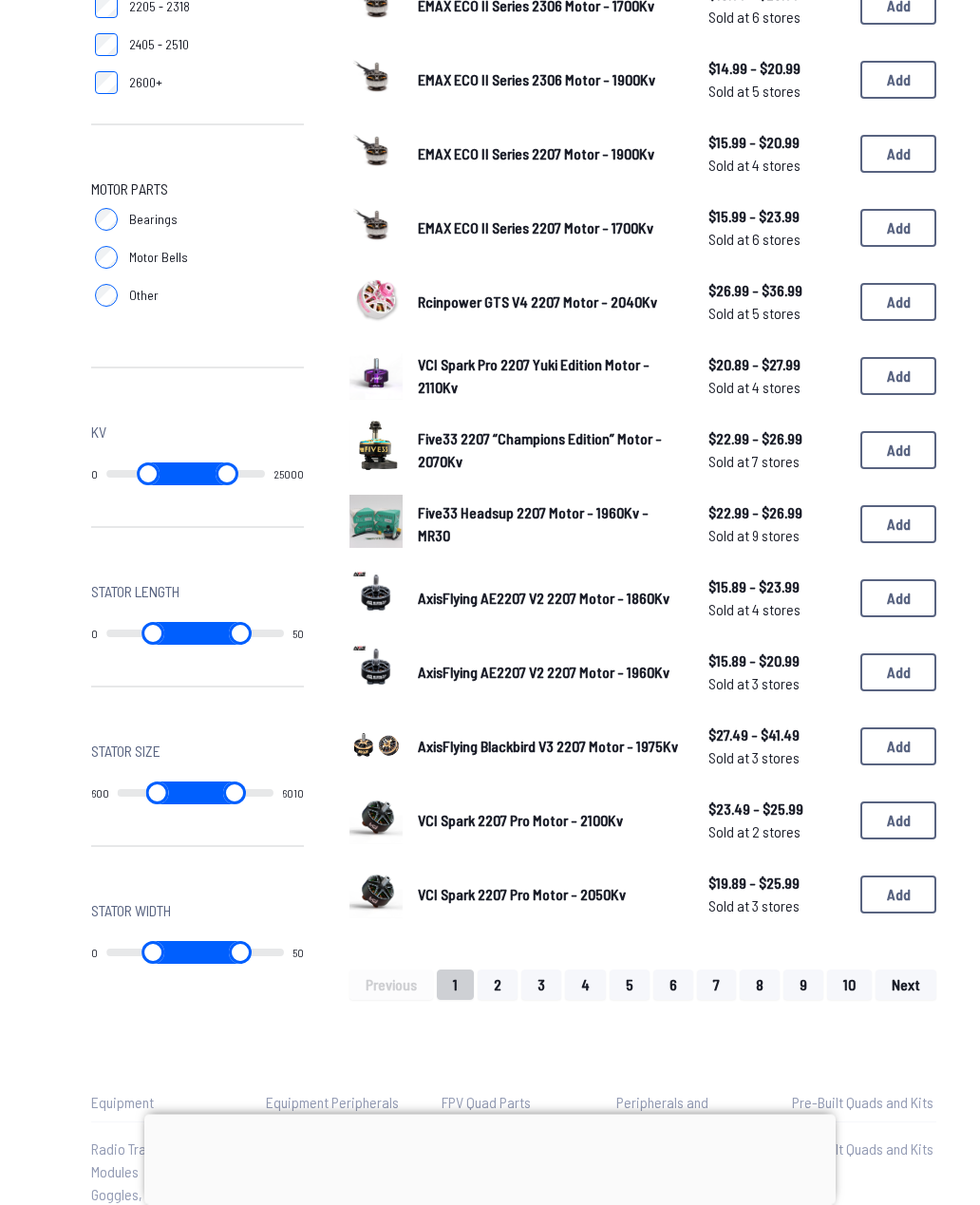 scroll, scrollTop: 781, scrollLeft: 0, axis: vertical 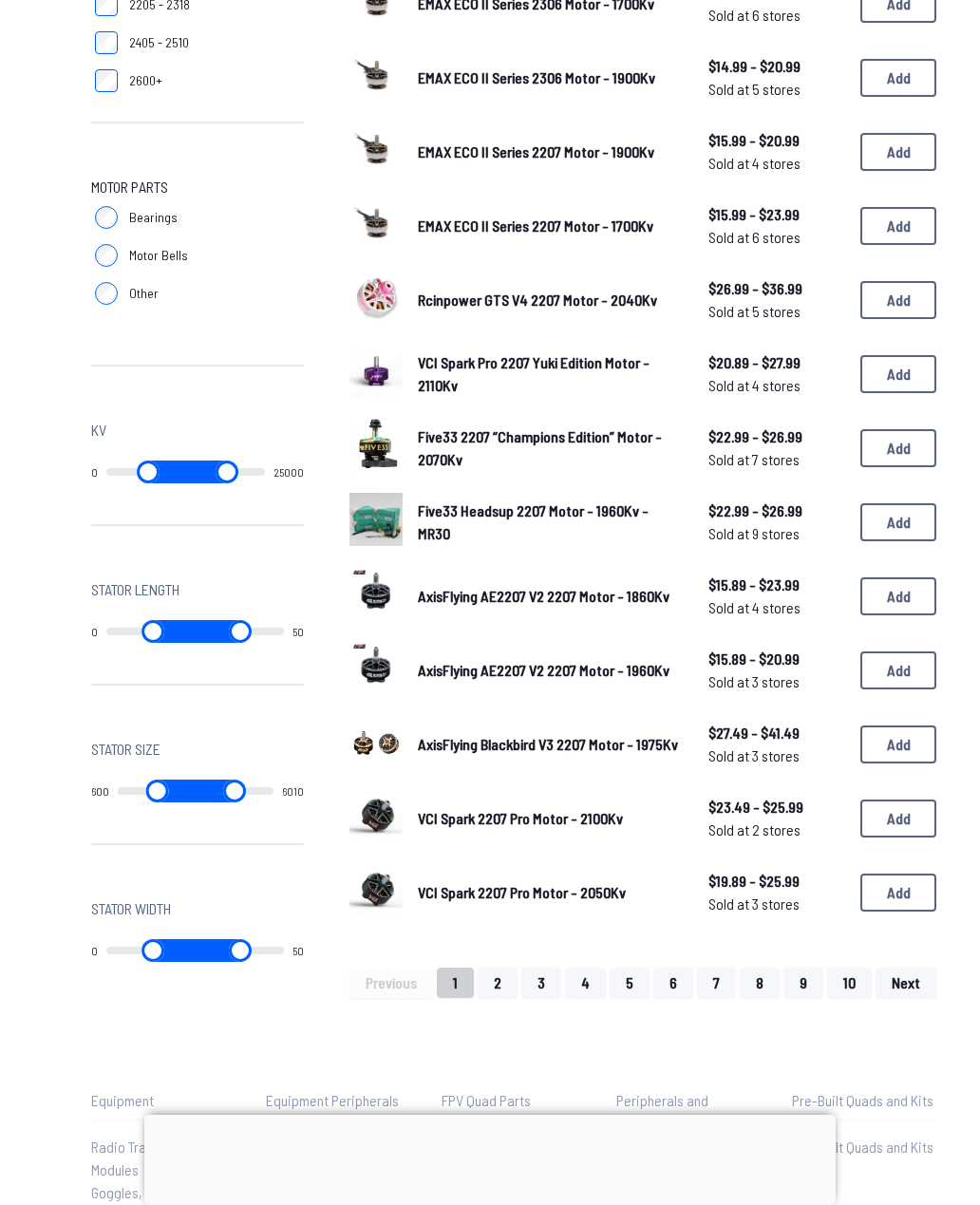 click on "2" at bounding box center (498, 983) 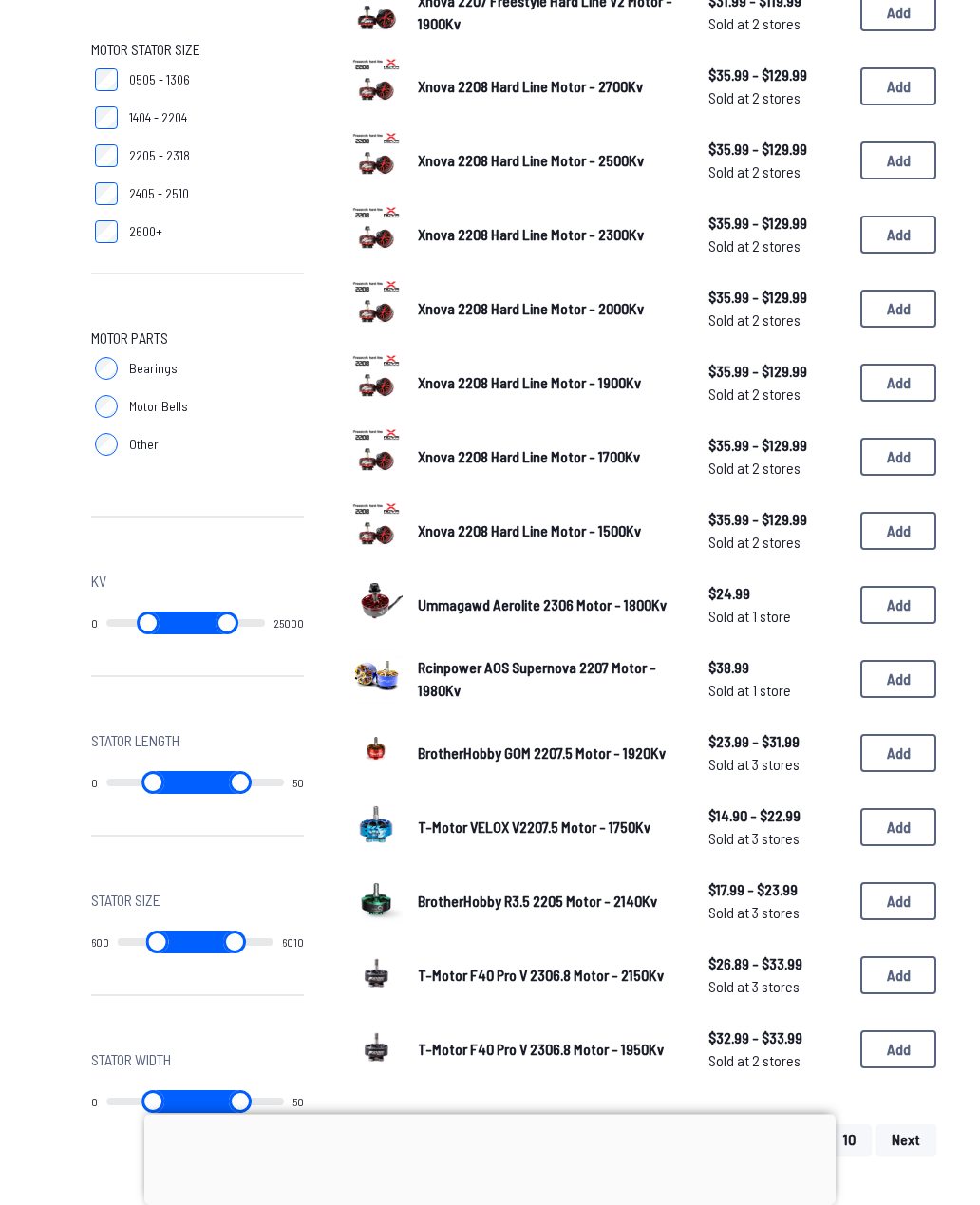 scroll, scrollTop: 671, scrollLeft: 0, axis: vertical 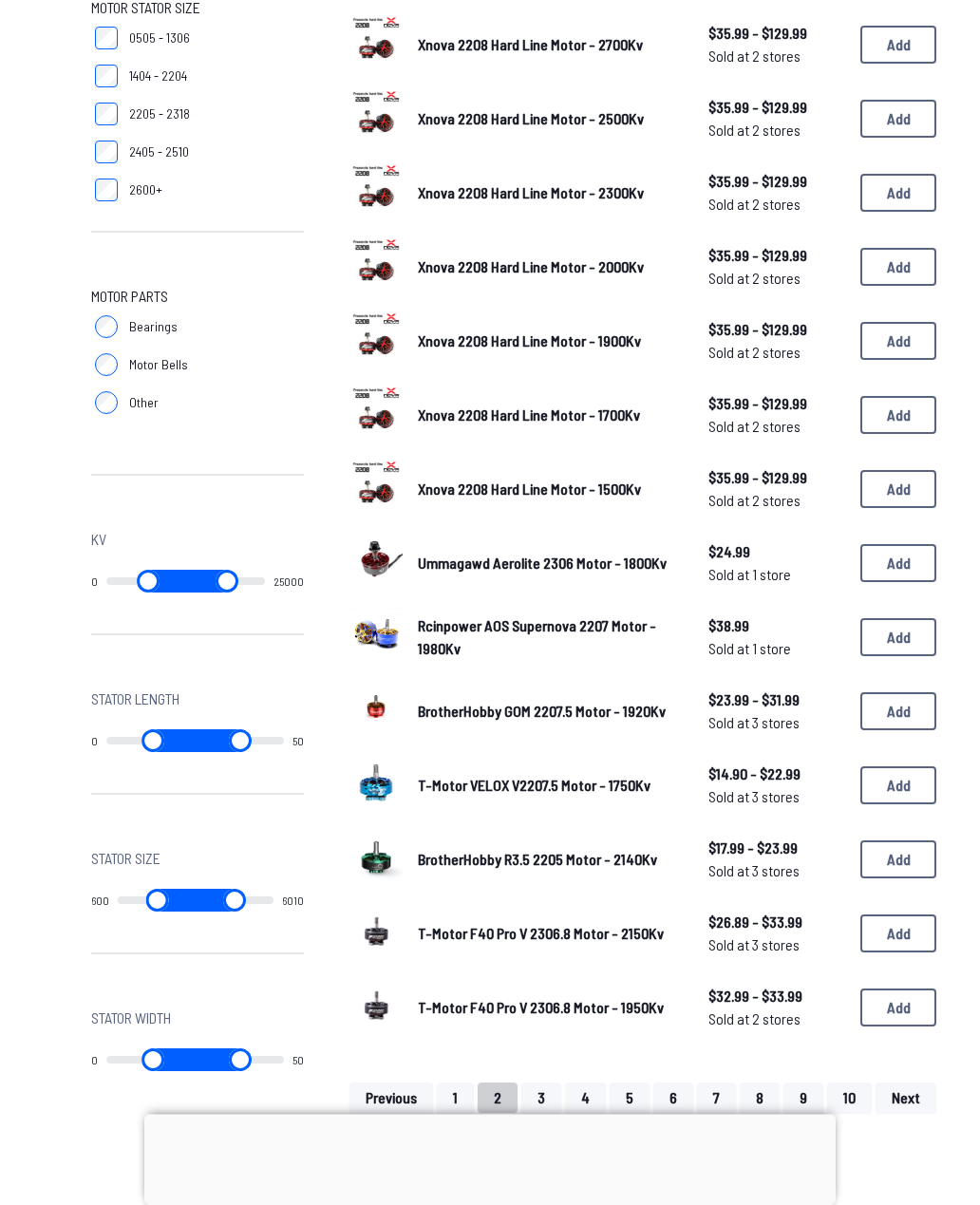 click on "3" at bounding box center (541, 1099) 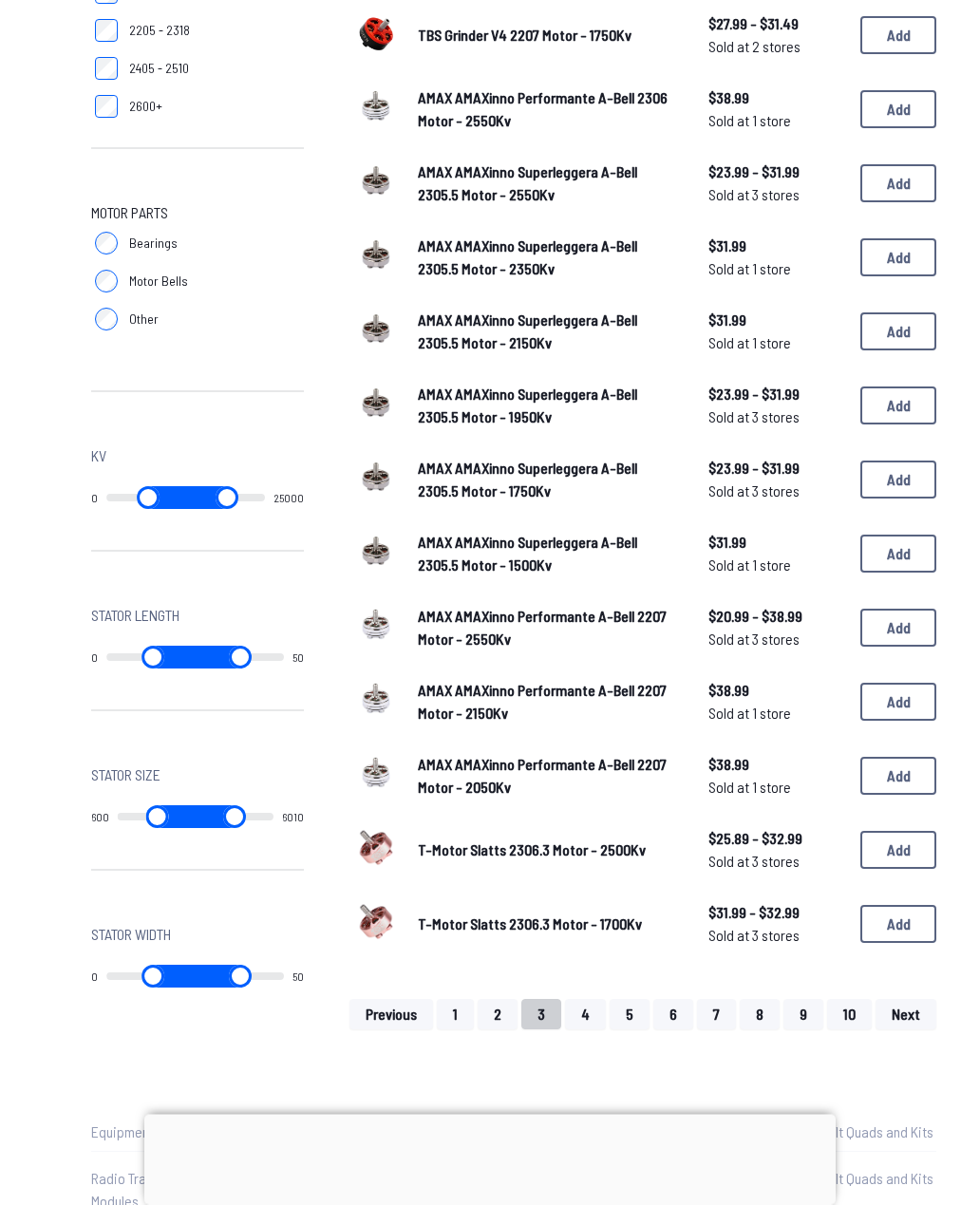 scroll, scrollTop: 757, scrollLeft: 0, axis: vertical 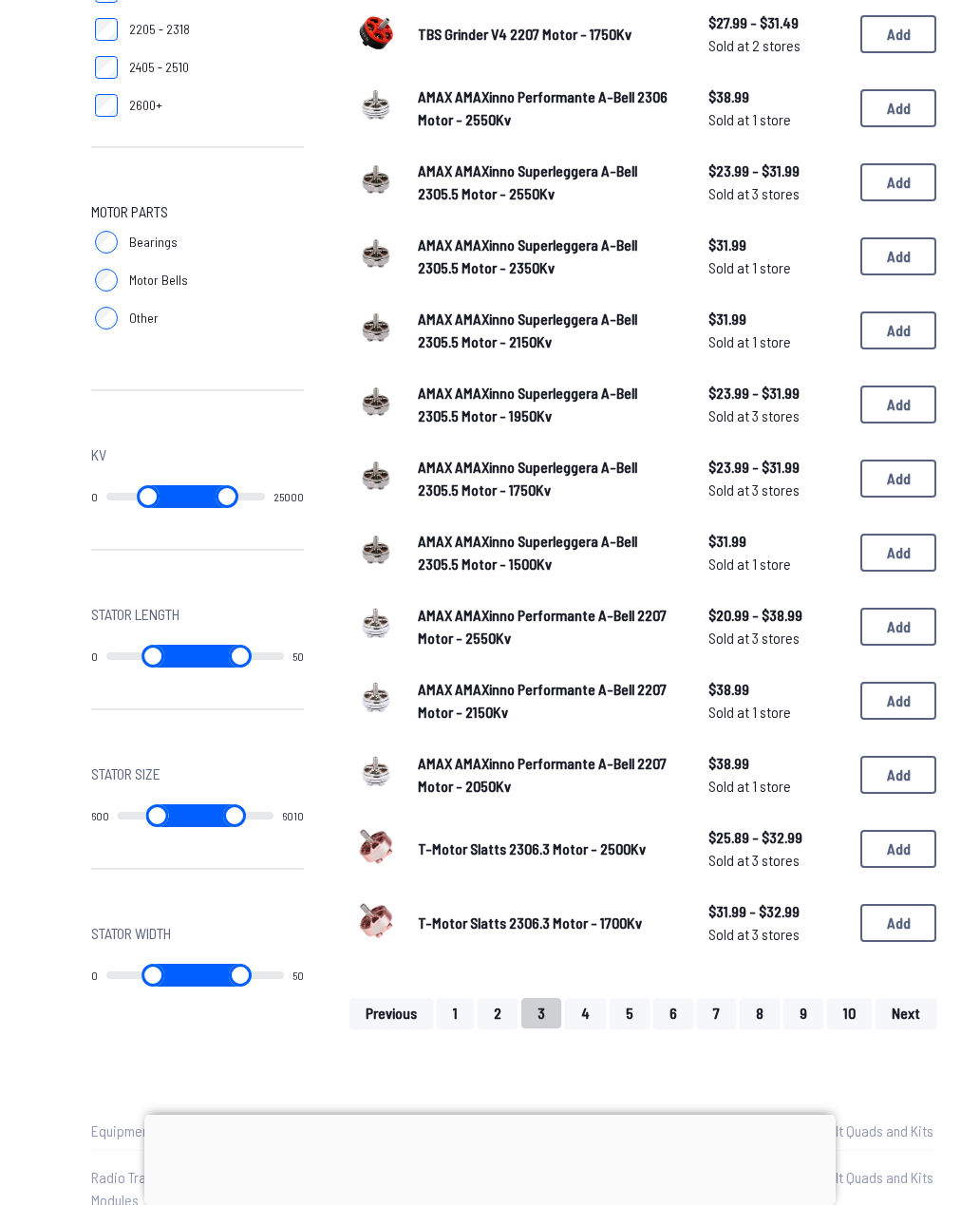 click on "4" at bounding box center (585, 1013) 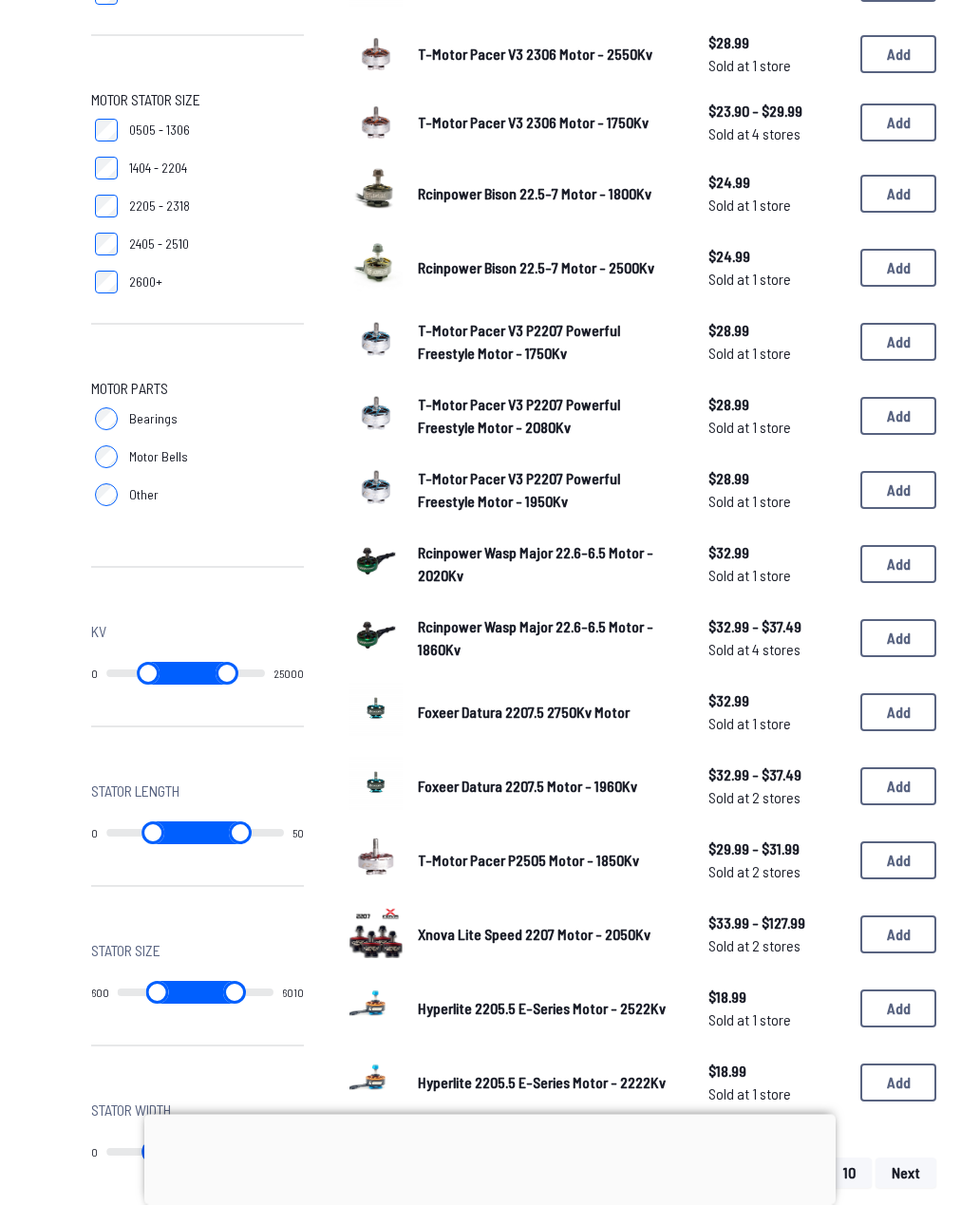 scroll, scrollTop: 580, scrollLeft: 0, axis: vertical 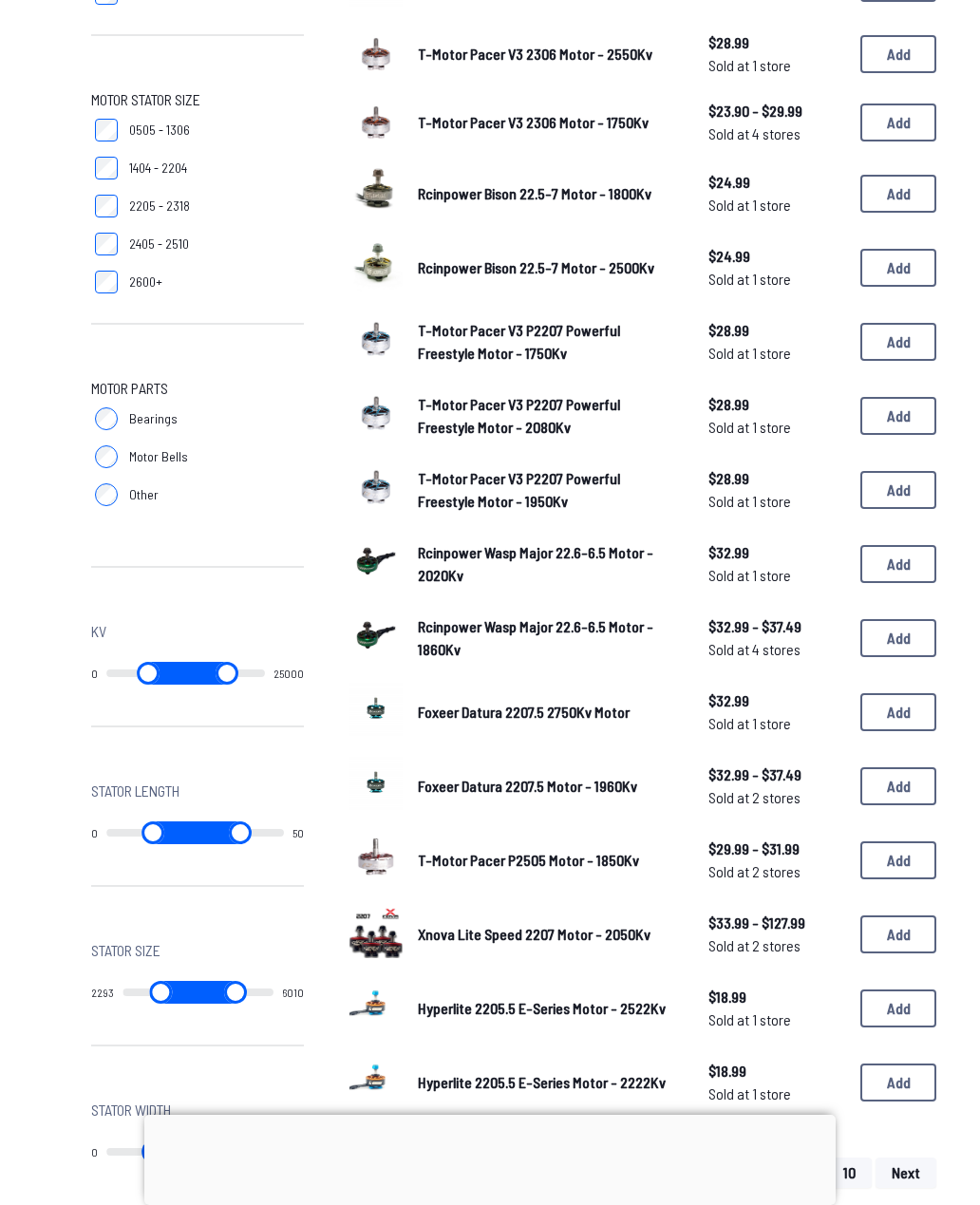 type on "****" 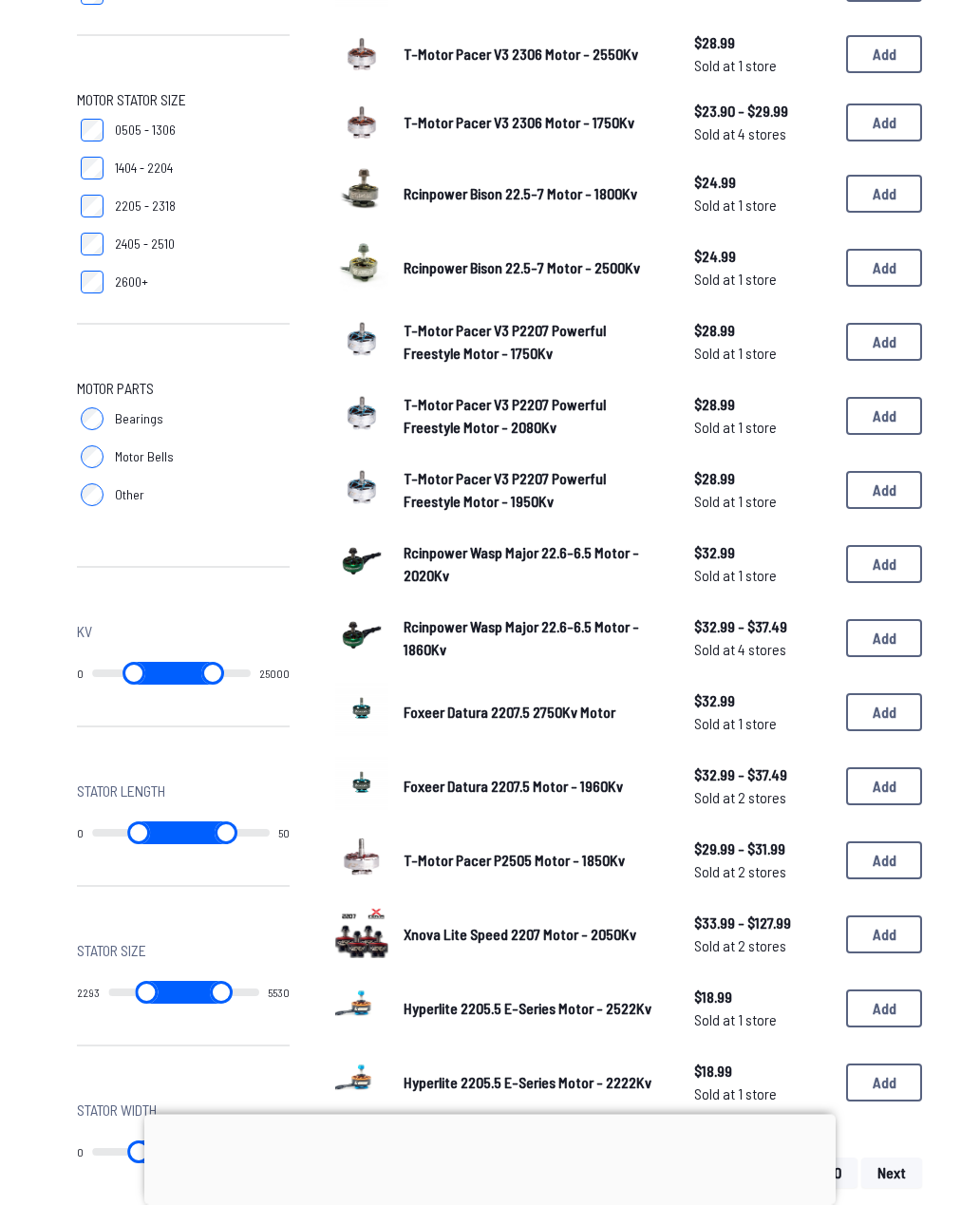 scroll, scrollTop: 580, scrollLeft: 14, axis: both 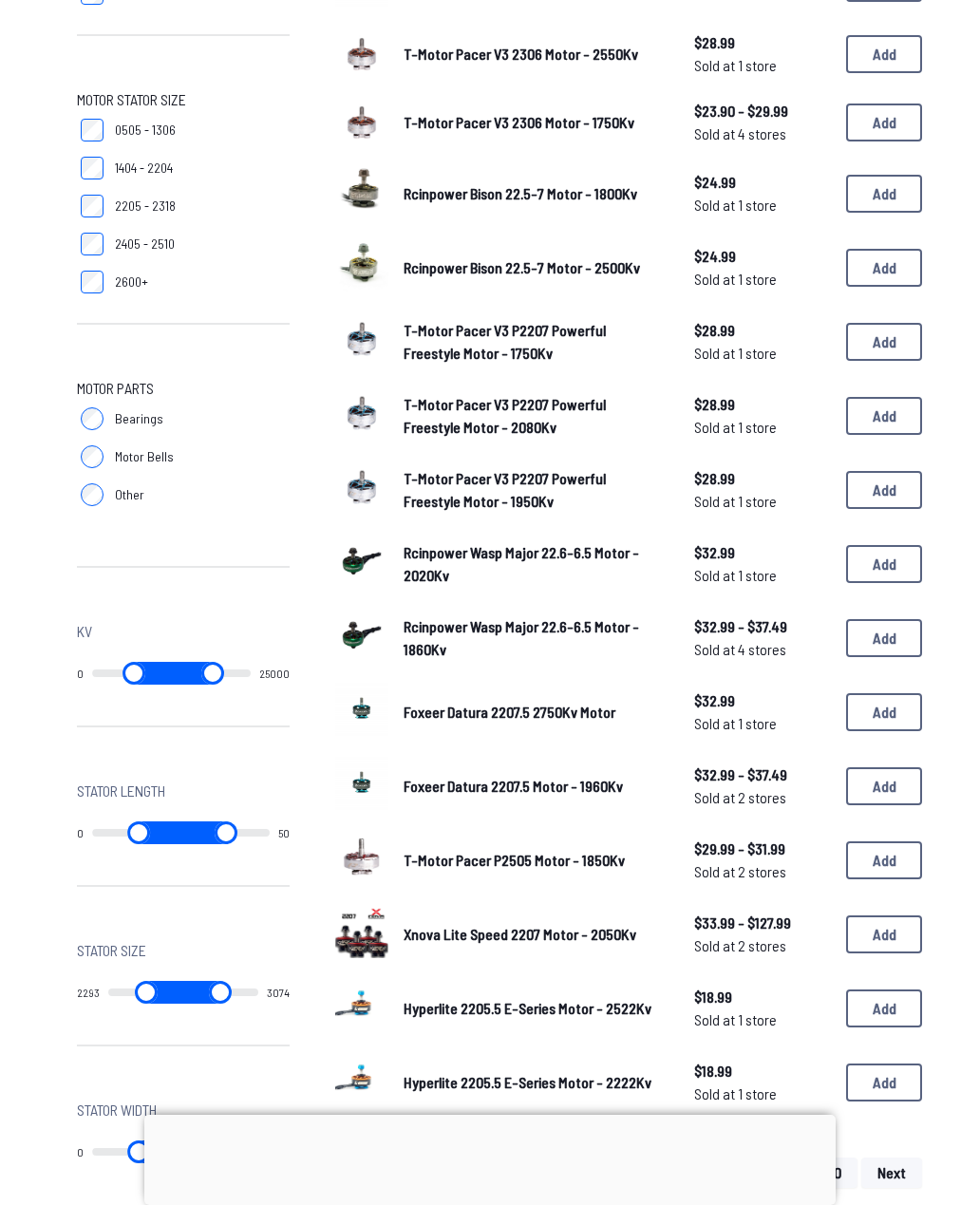 type on "****" 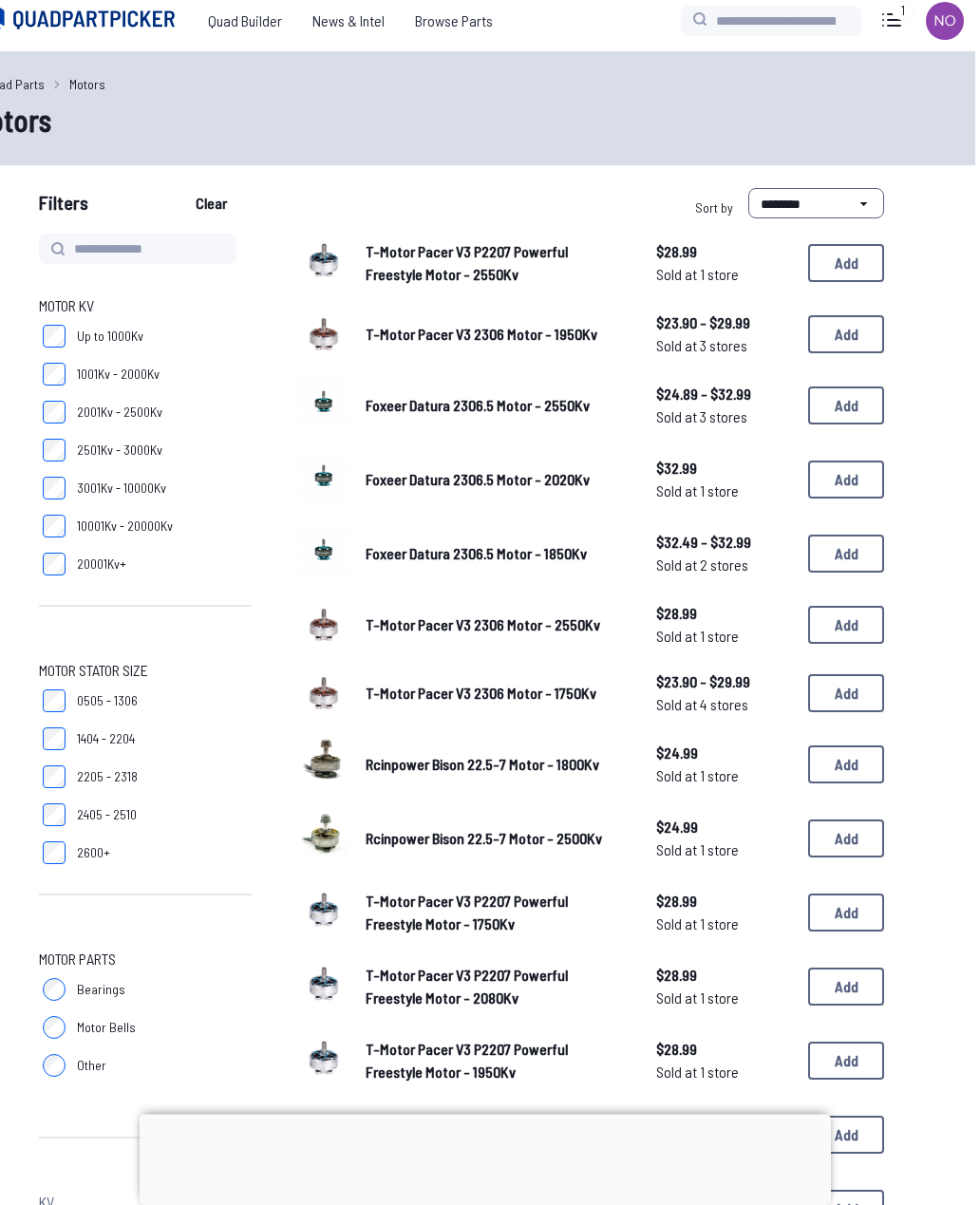 scroll, scrollTop: 0, scrollLeft: 53, axis: horizontal 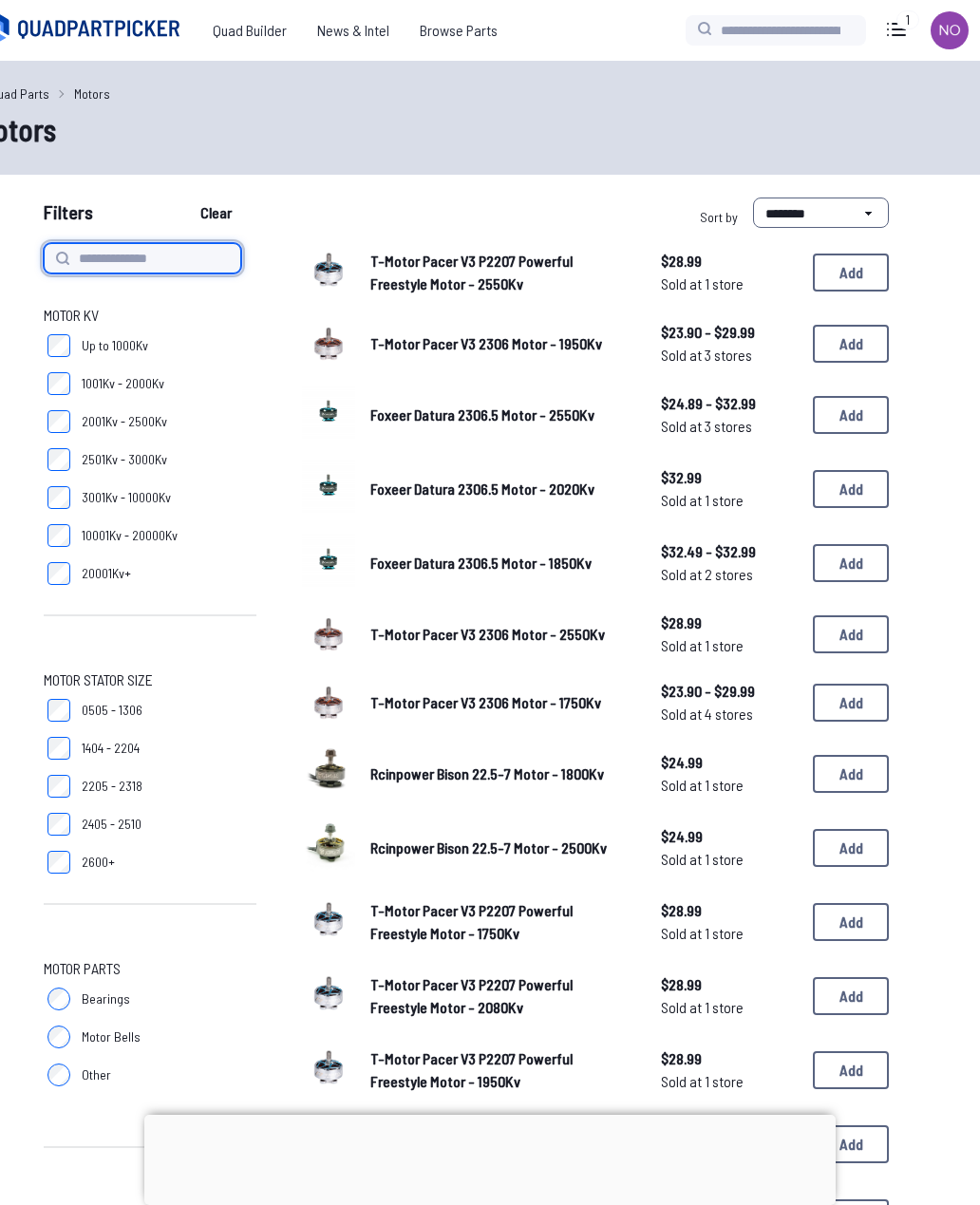 click at bounding box center [142, 258] 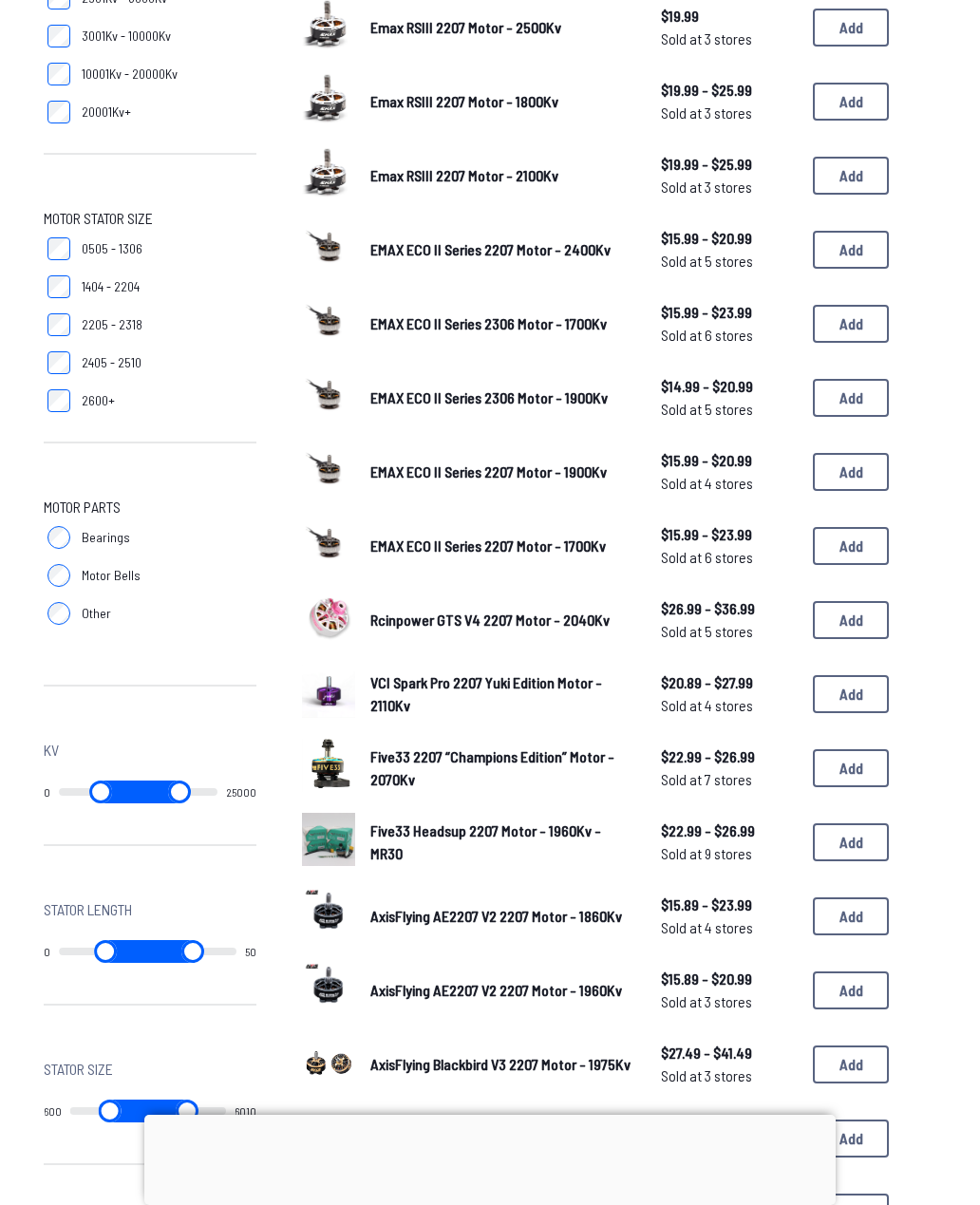 scroll, scrollTop: 451, scrollLeft: 53, axis: both 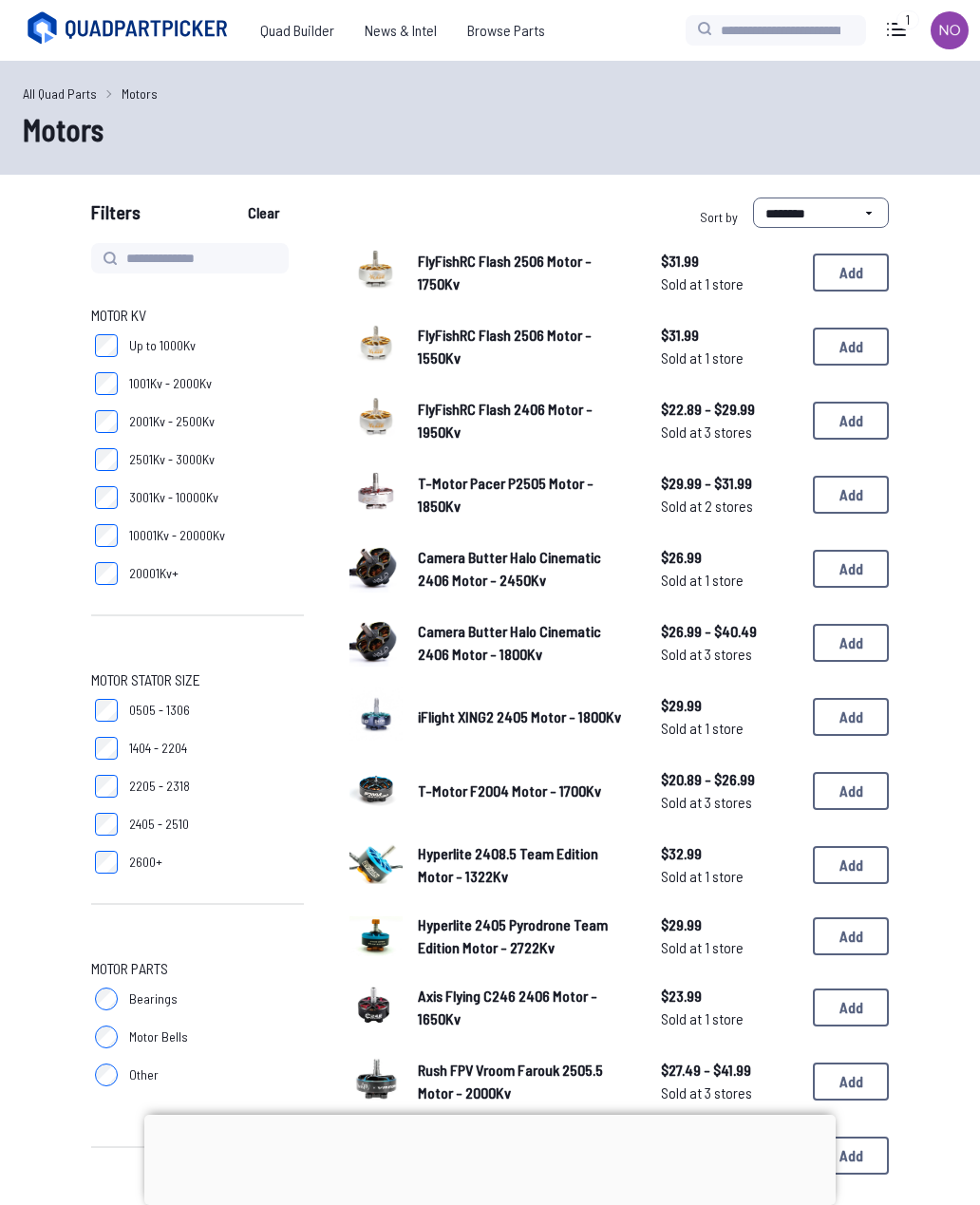 click on "FlyFishRC Flash 2506 Motor - 1550Kv" at bounding box center [524, 347] 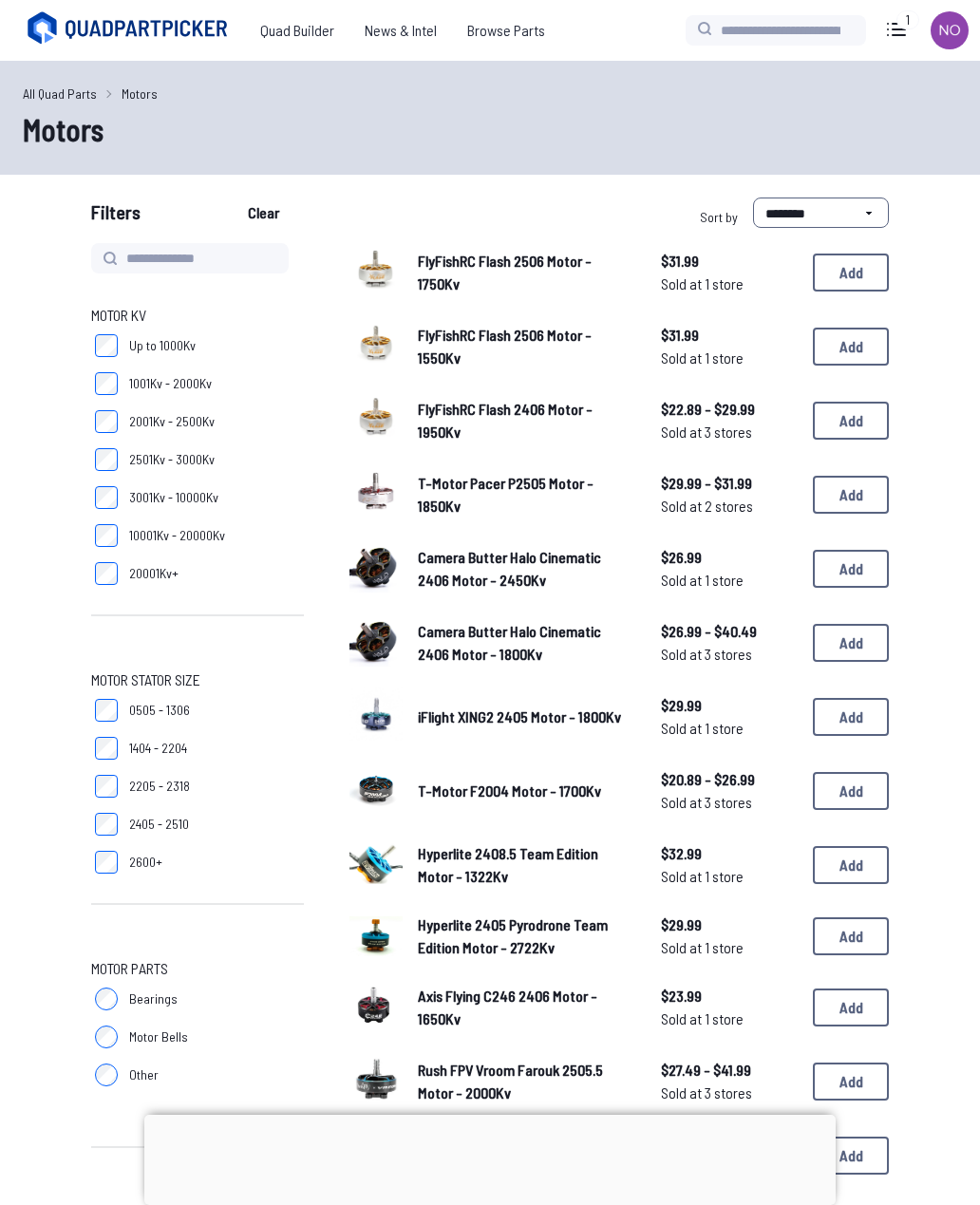 click on "FlyFishRC Flash 2506 Motor - 1550Kv" at bounding box center [504, 346] 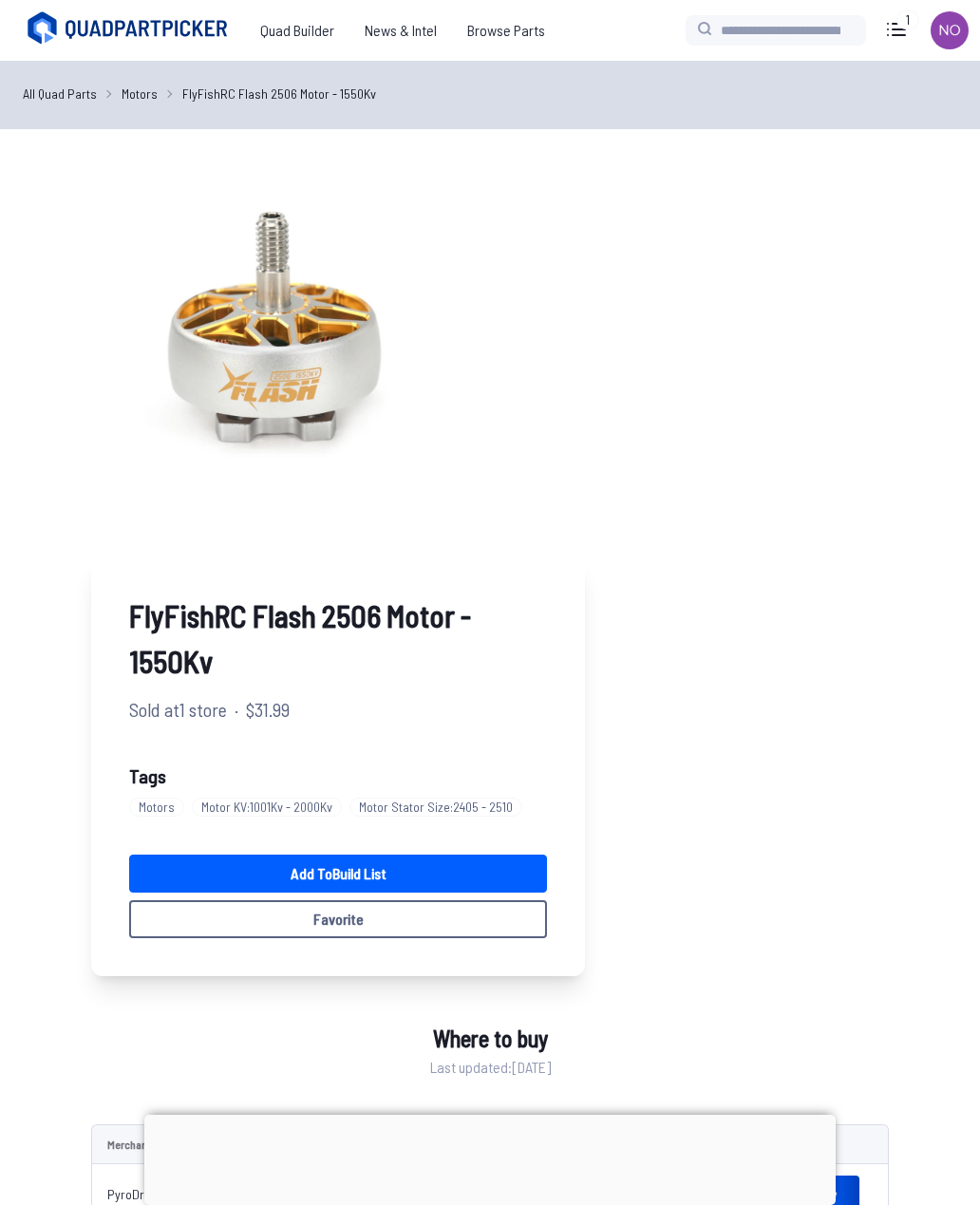 click on "FlyFishRC Flash 2506 Motor - 1550Kv" at bounding box center (338, 638) 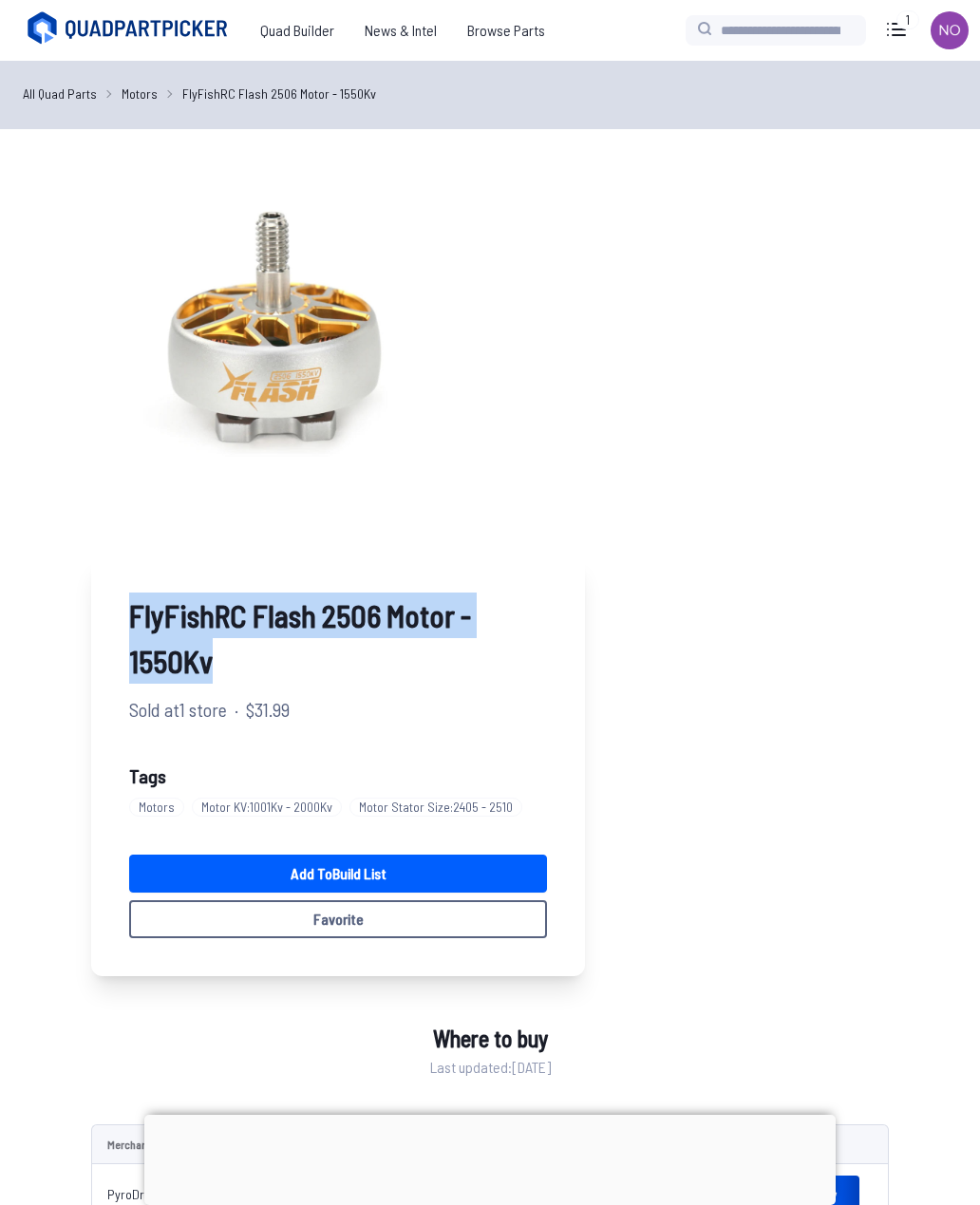 copy on "FlyFishRC Flash 2506 Motor - 1550Kv" 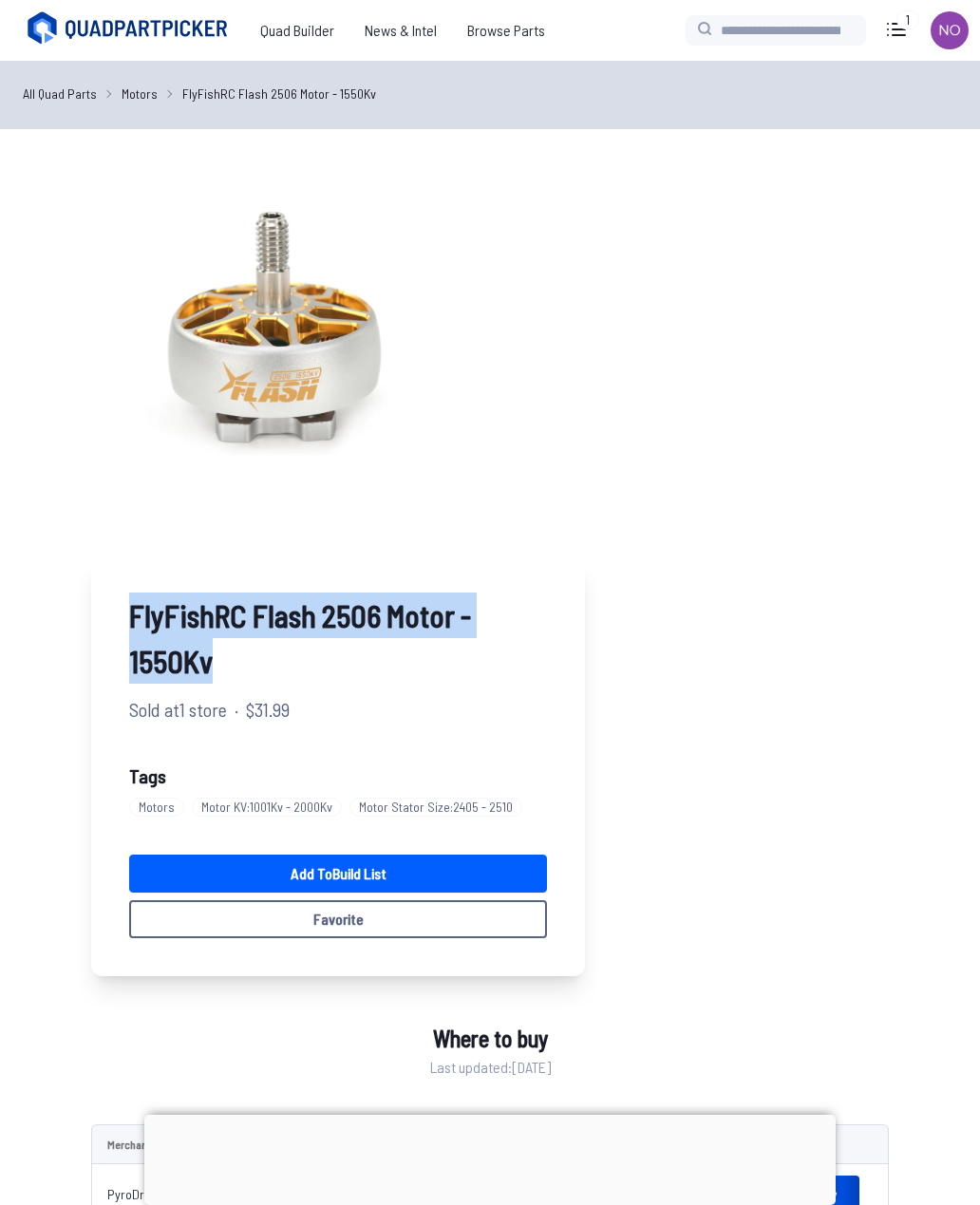 click on "Add to  Build List" at bounding box center (338, 874) 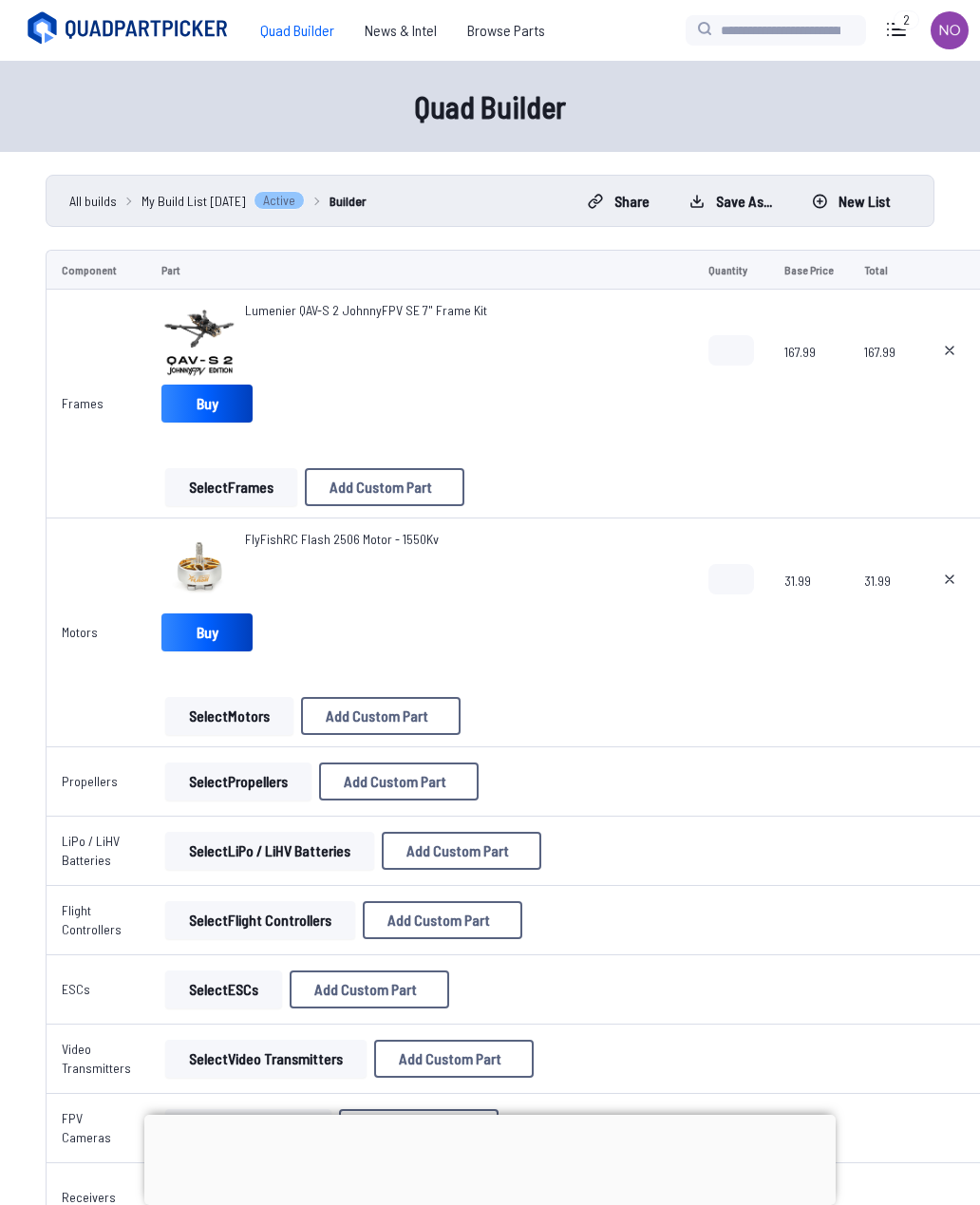 click on "Select  Motors" at bounding box center [229, 716] 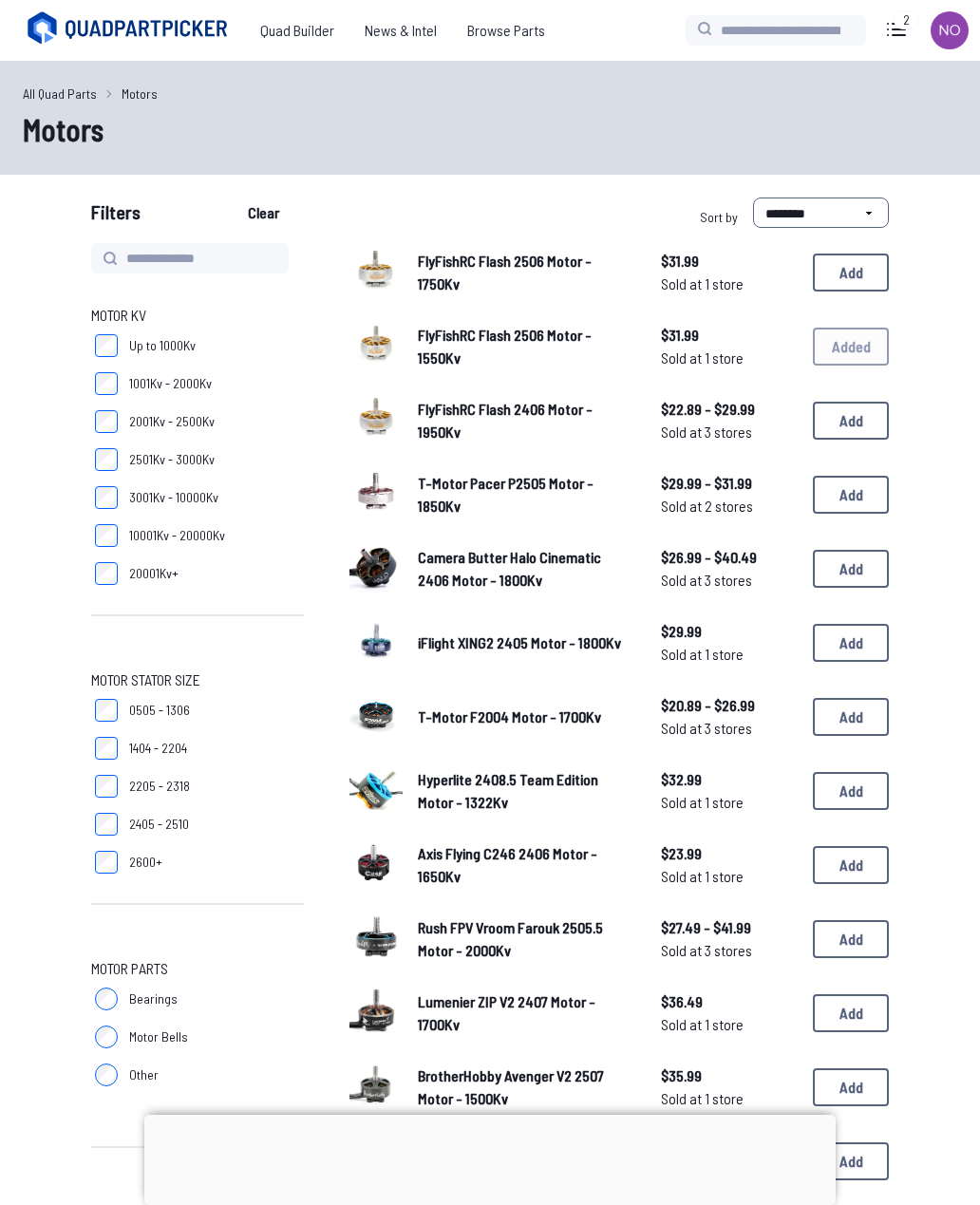 click on "Camera Butter Halo Cinematic 2406 Motor - 1800Kv" at bounding box center (524, 569) 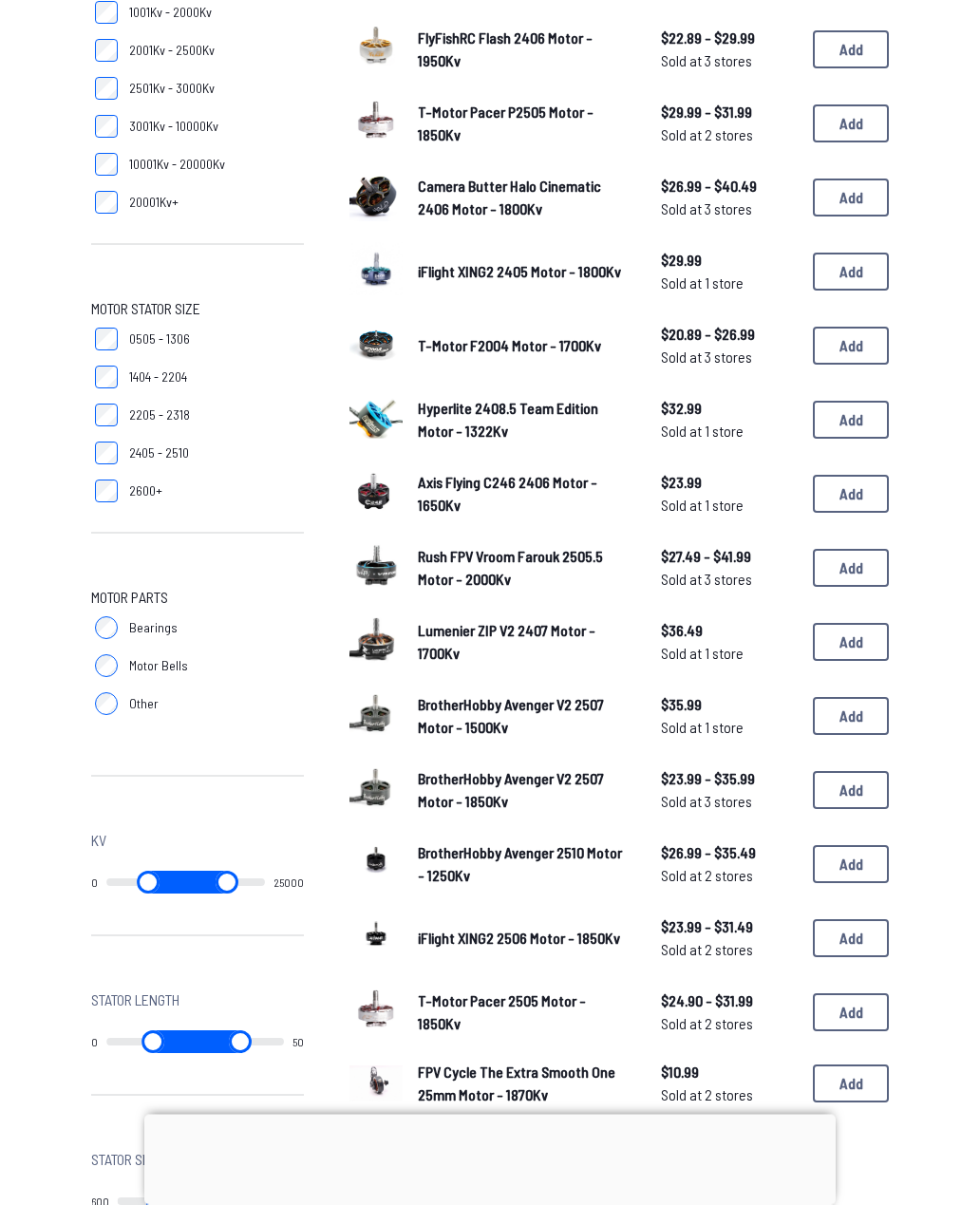 scroll, scrollTop: 371, scrollLeft: 0, axis: vertical 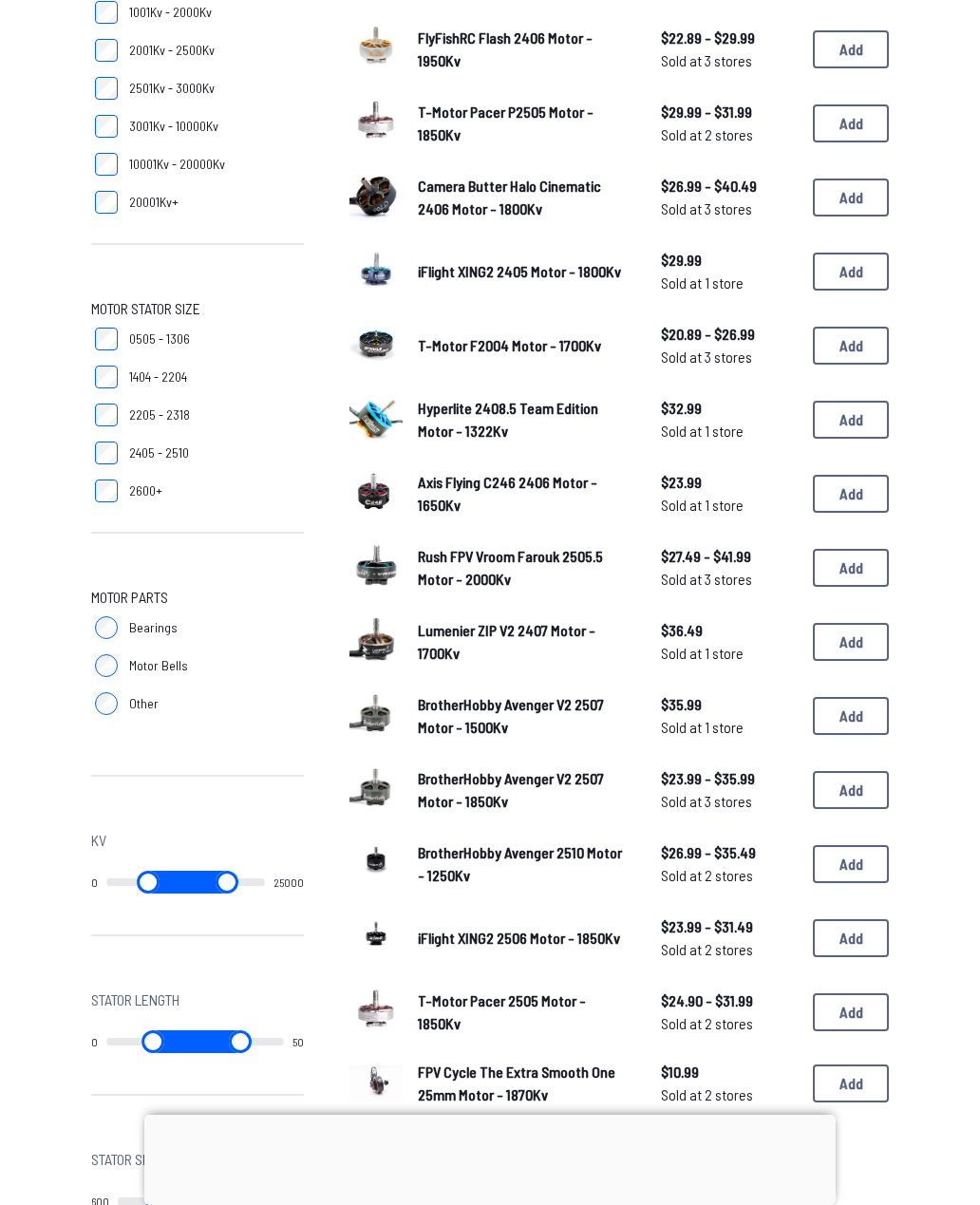 click on "BrotherHobby Avenger V2 2507 Motor - 1500Kv" at bounding box center [511, 715] 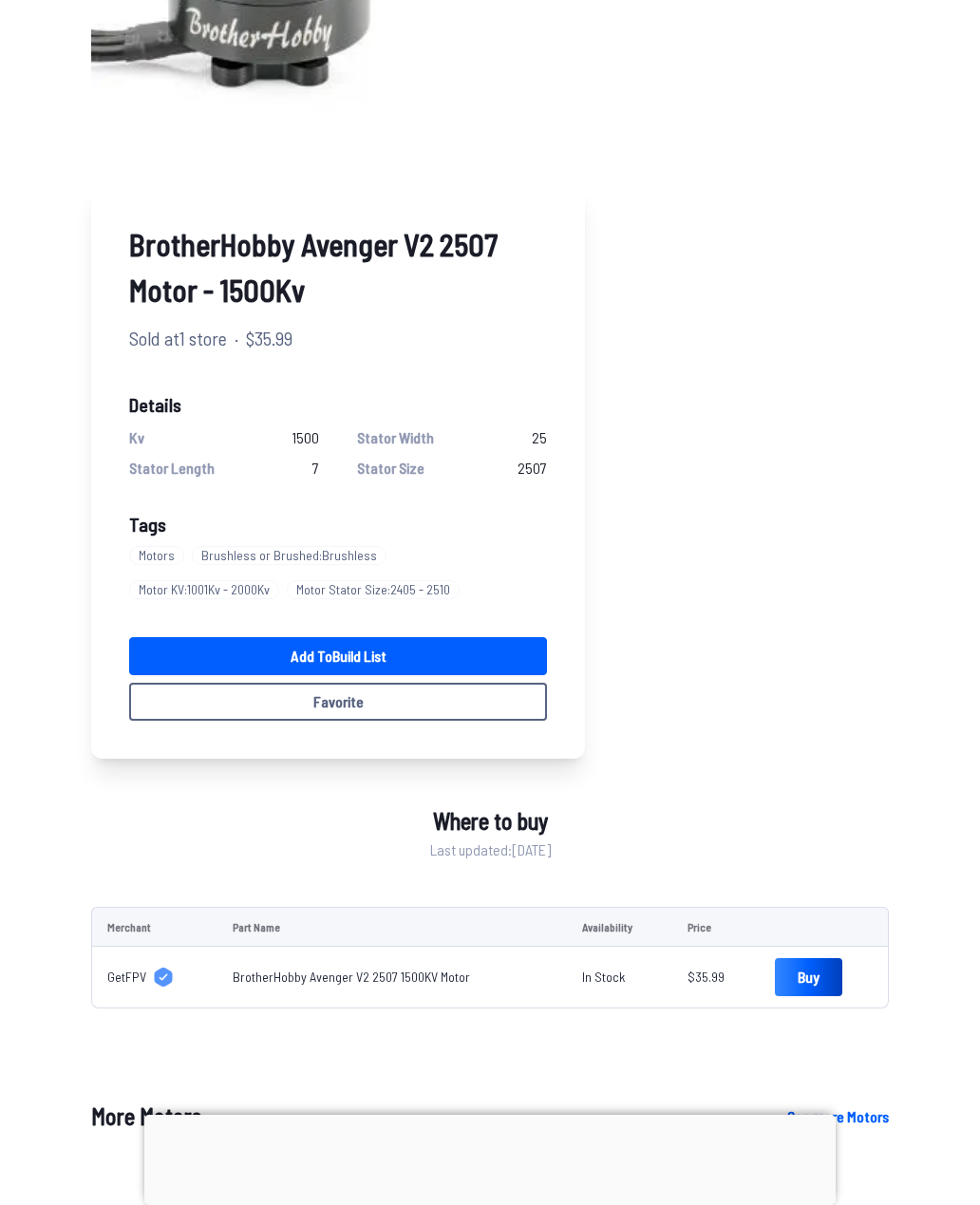 scroll, scrollTop: 0, scrollLeft: 0, axis: both 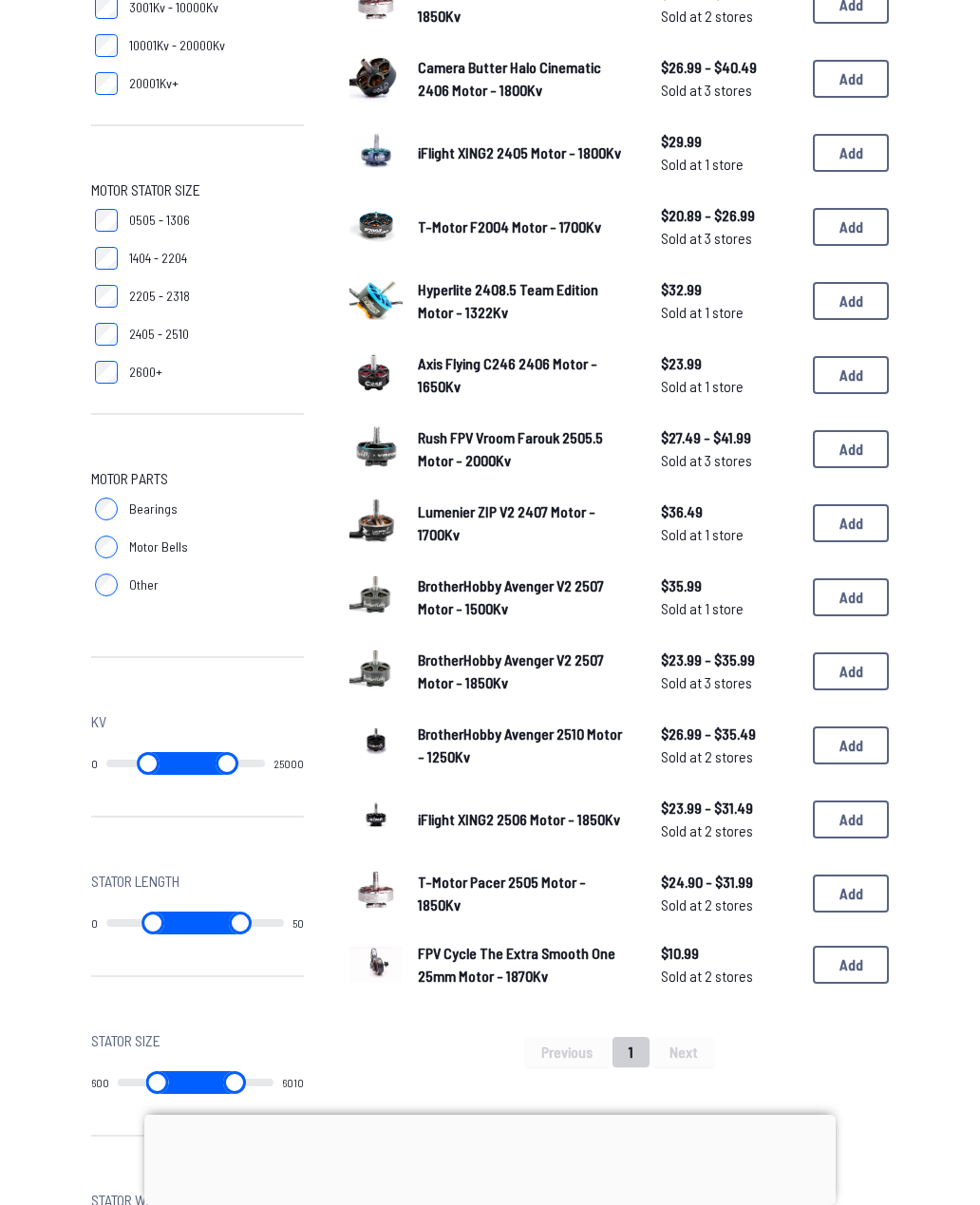 click on "BrotherHobby Avenger 2510 Motor - 1250Kv" at bounding box center (524, 745) 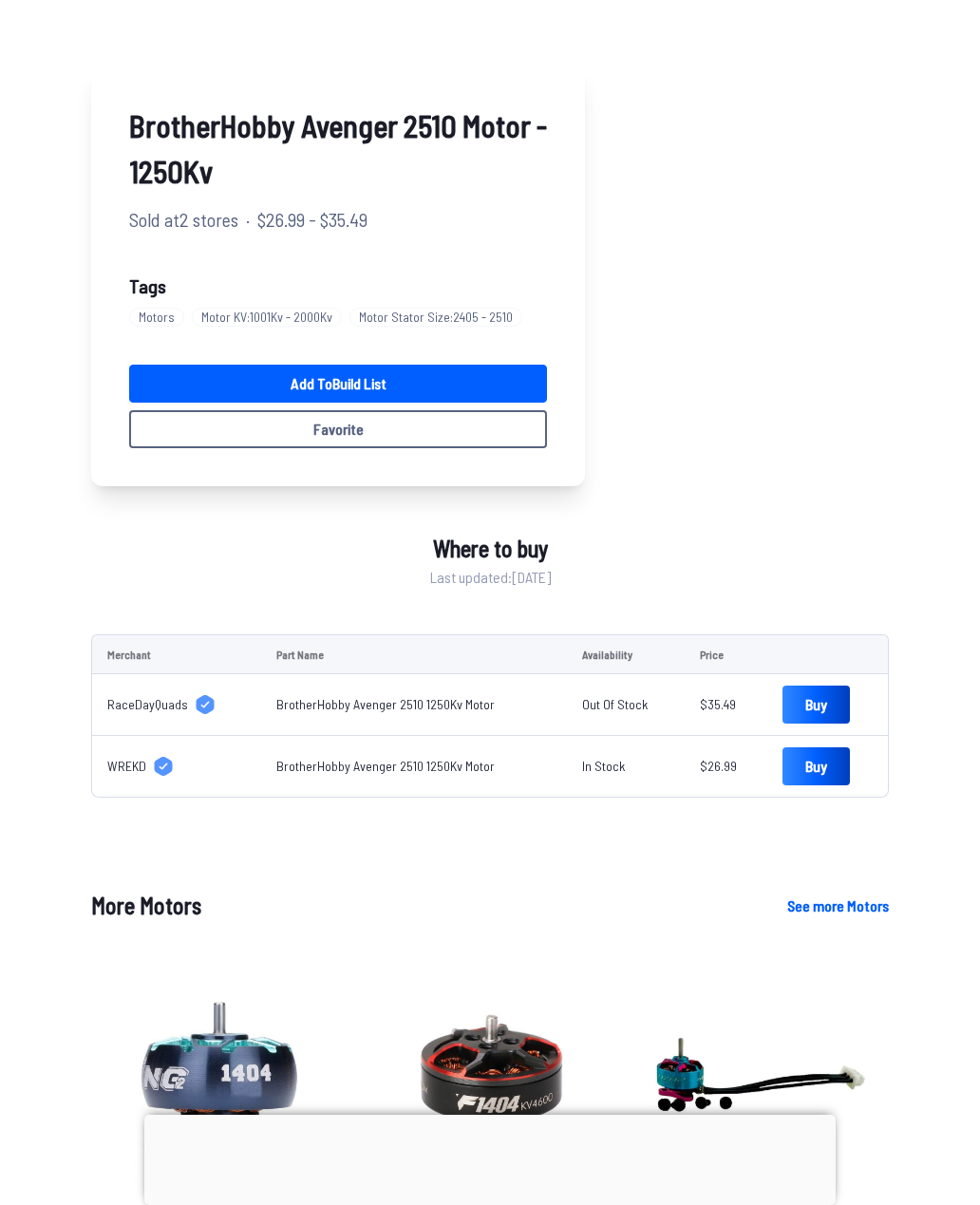 scroll, scrollTop: 0, scrollLeft: 0, axis: both 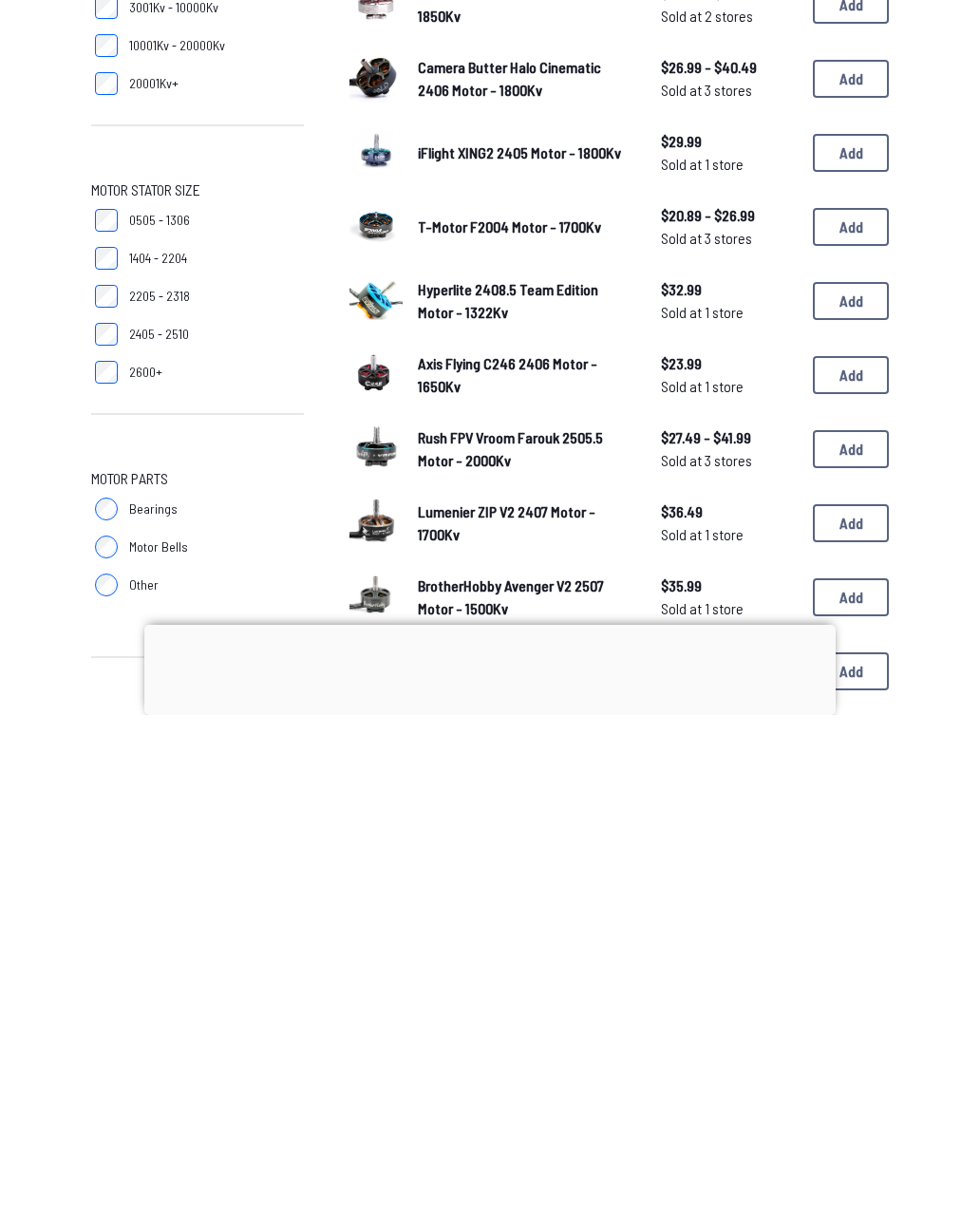 click on "Hyperlite 2408.5 Team Edition Motor - 1322Kv" at bounding box center (524, 791) 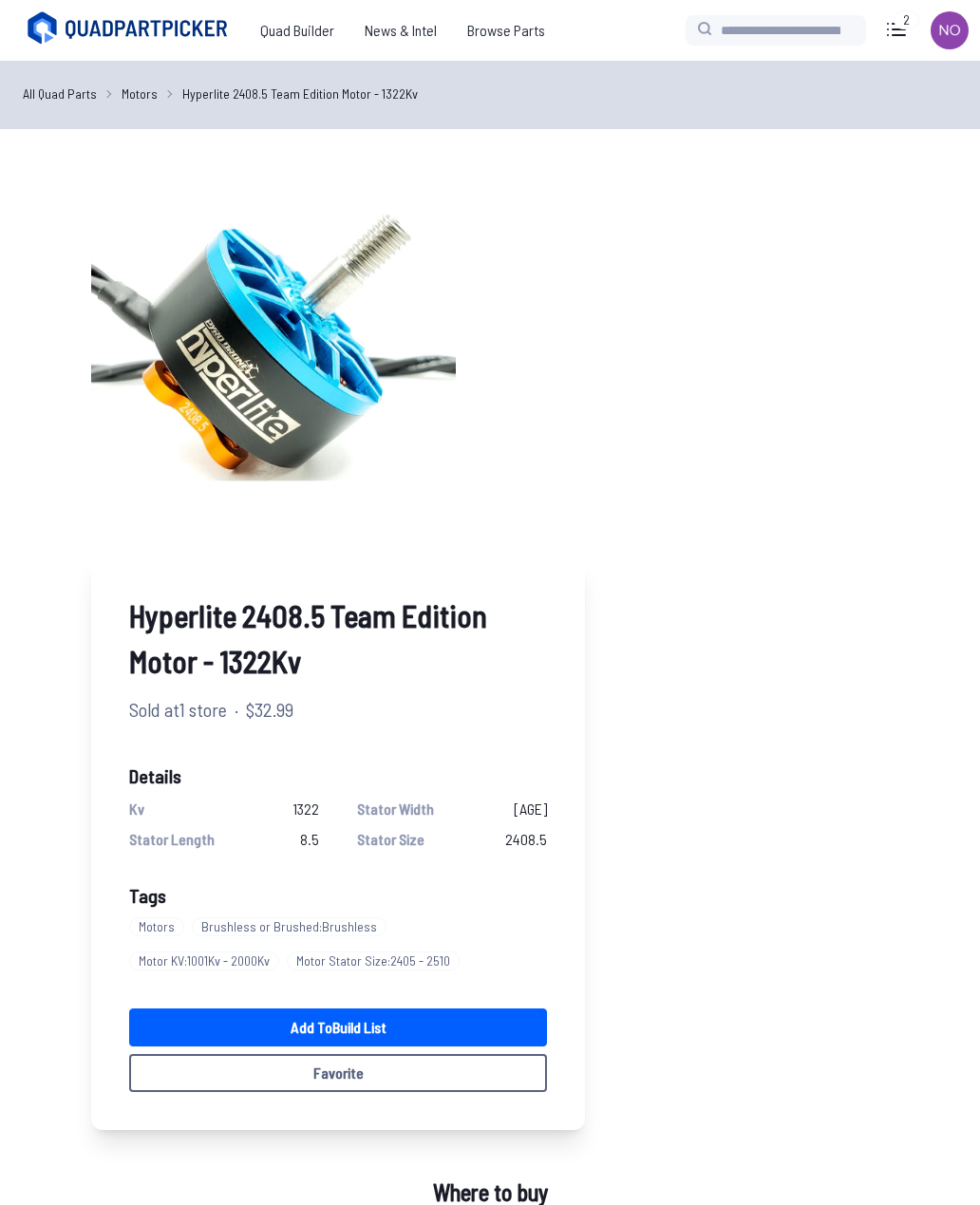 scroll, scrollTop: 0, scrollLeft: 0, axis: both 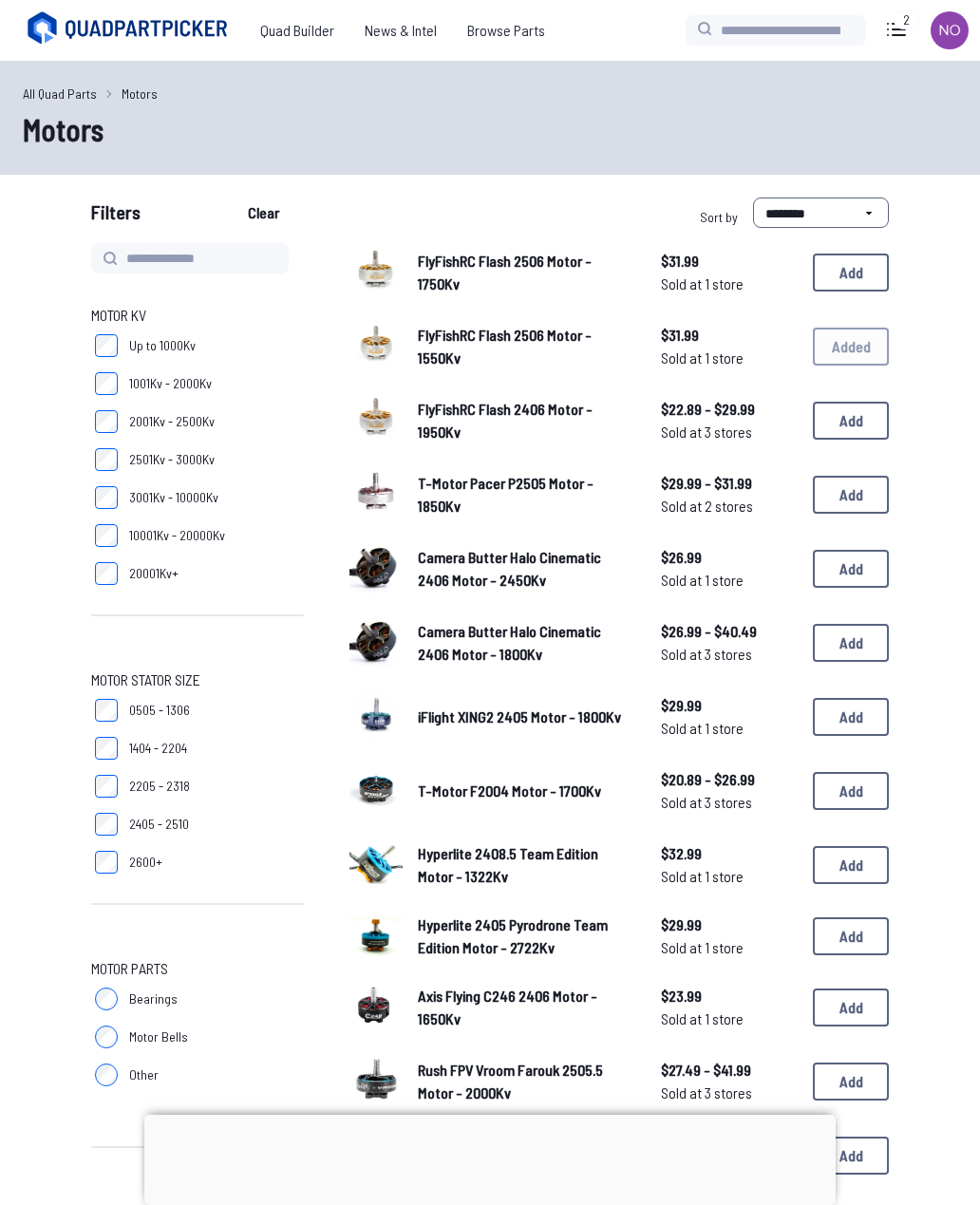 click 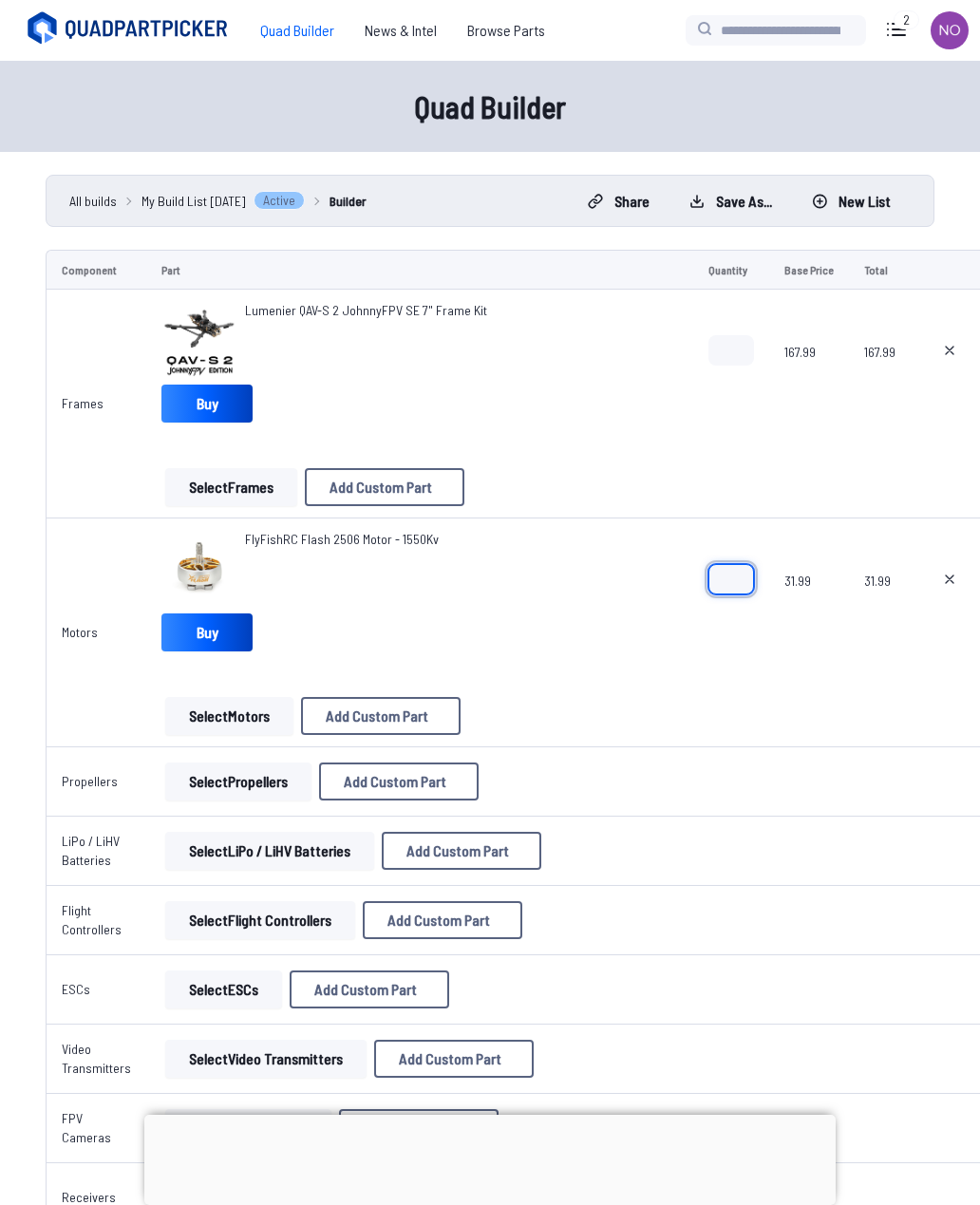 click on "*" at bounding box center [731, 579] 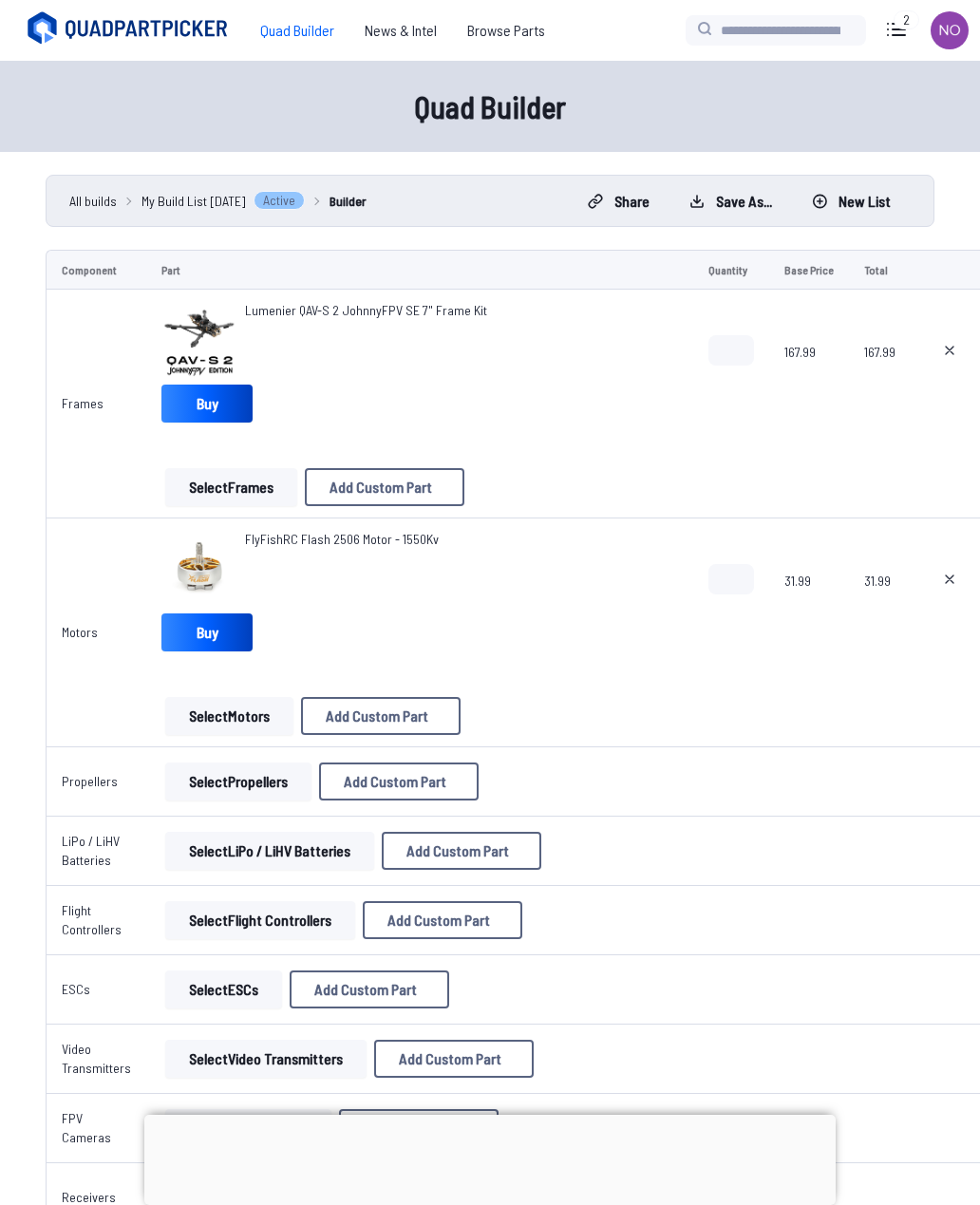 click at bounding box center [809, 678] 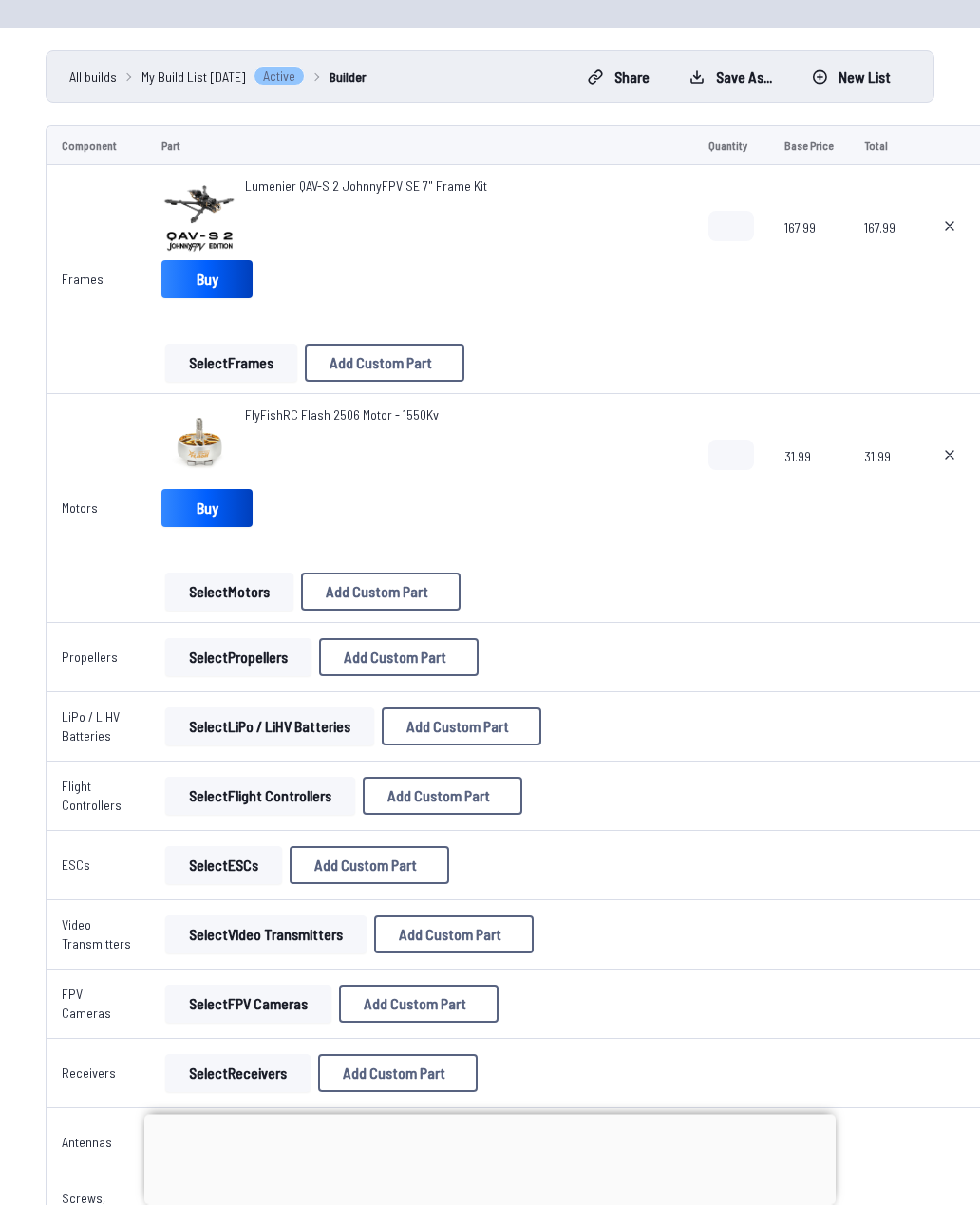 scroll, scrollTop: 124, scrollLeft: 0, axis: vertical 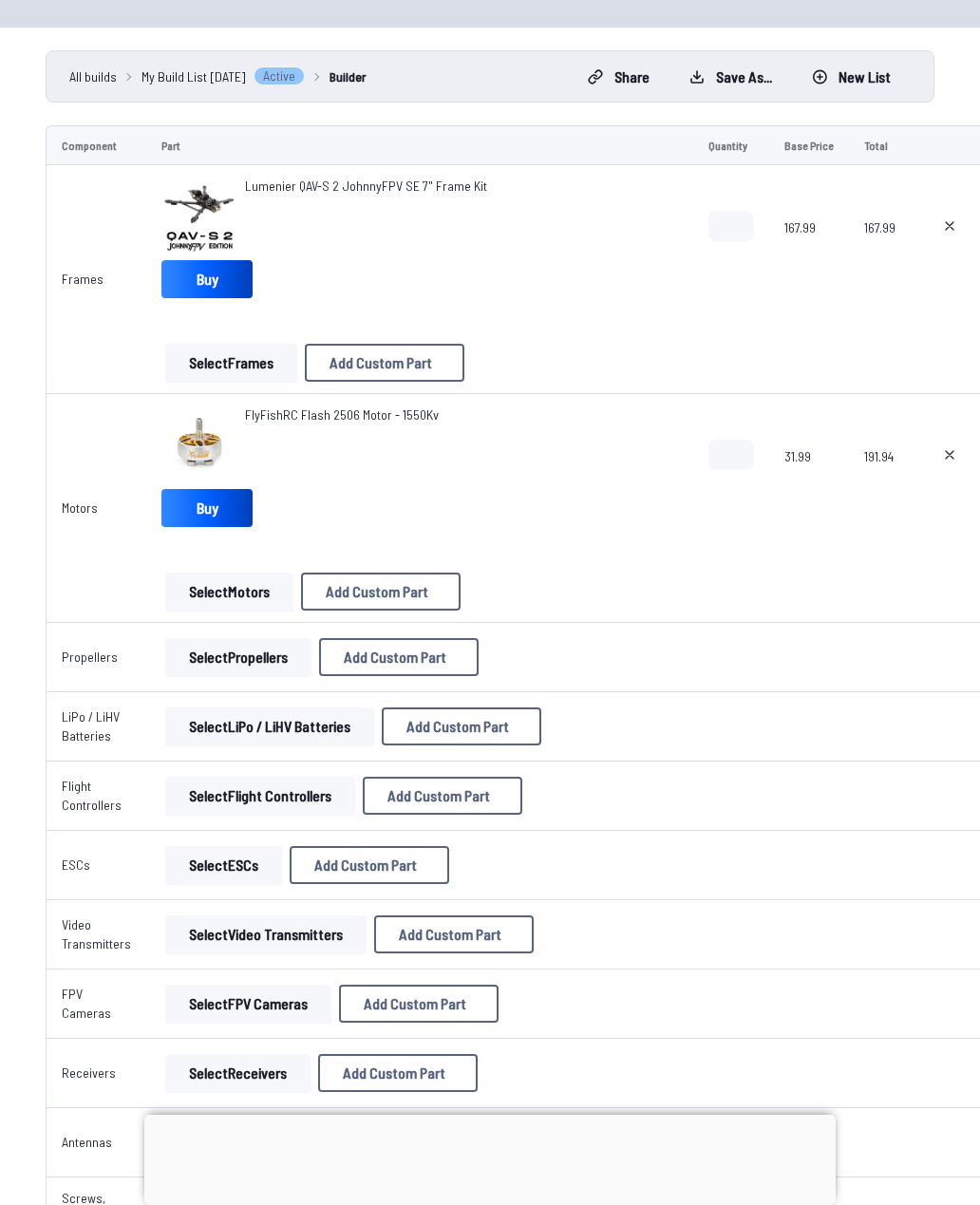 click on "Select  Propellers" at bounding box center (238, 657) 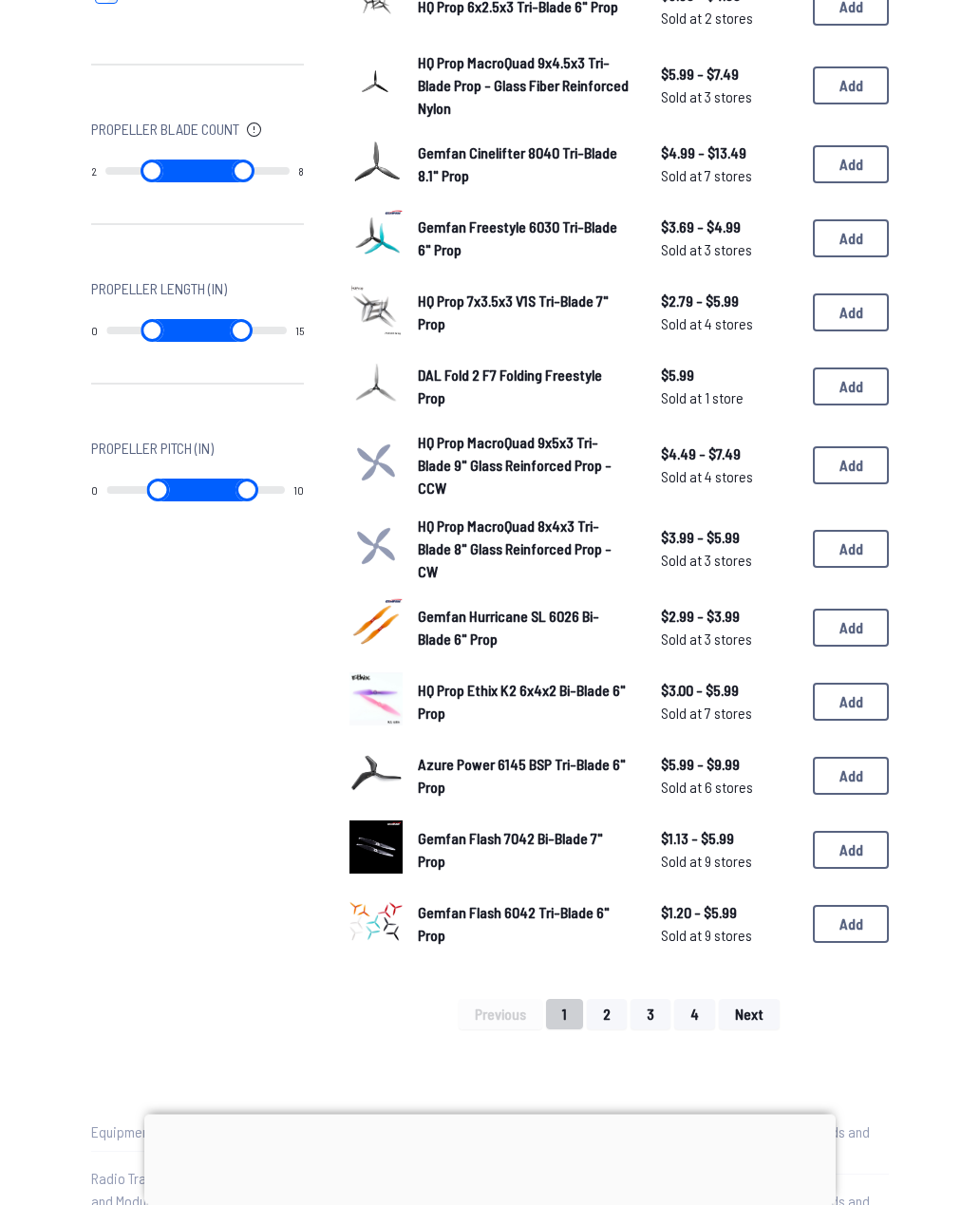 scroll, scrollTop: 796, scrollLeft: 0, axis: vertical 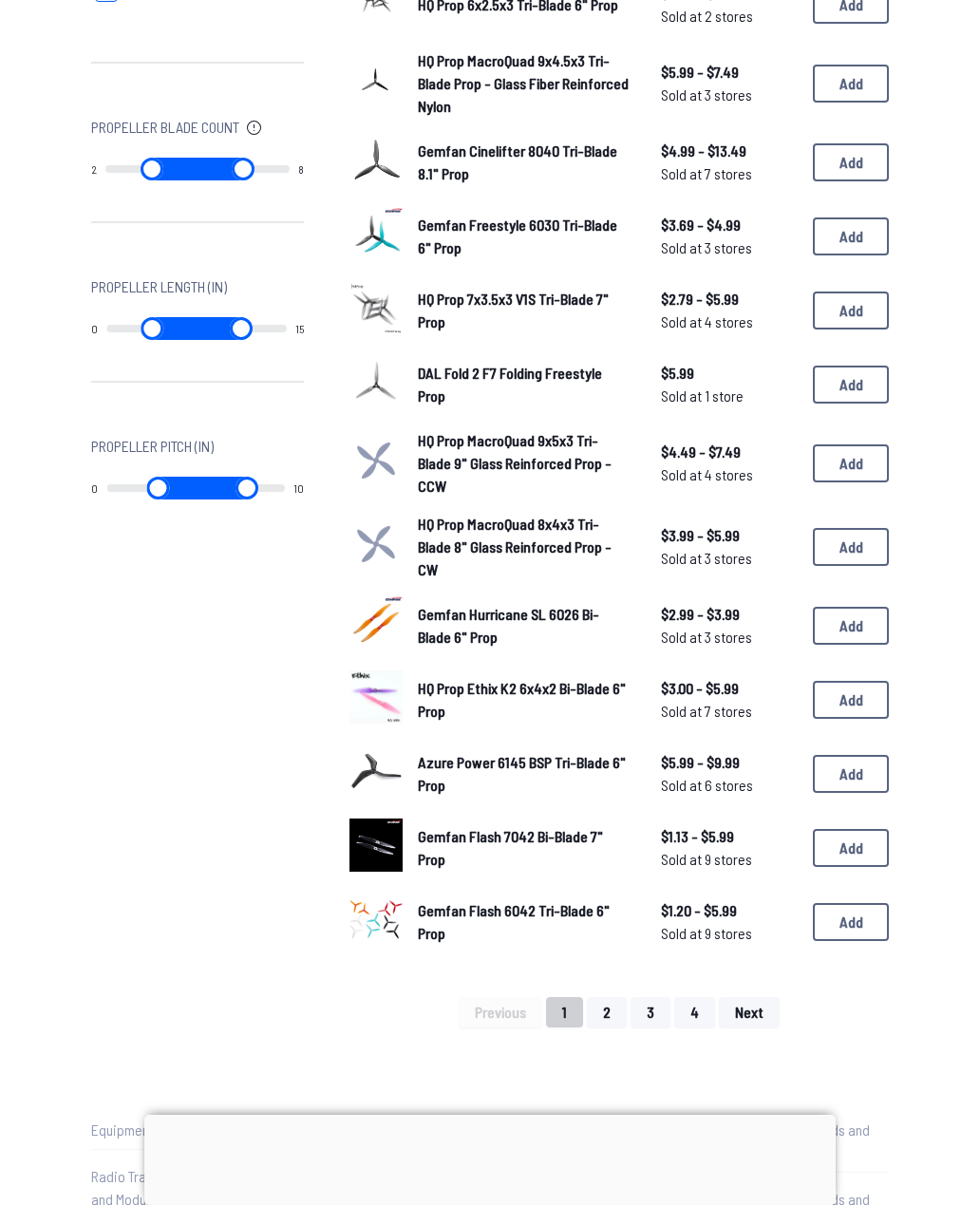 click on "2" at bounding box center [607, 1012] 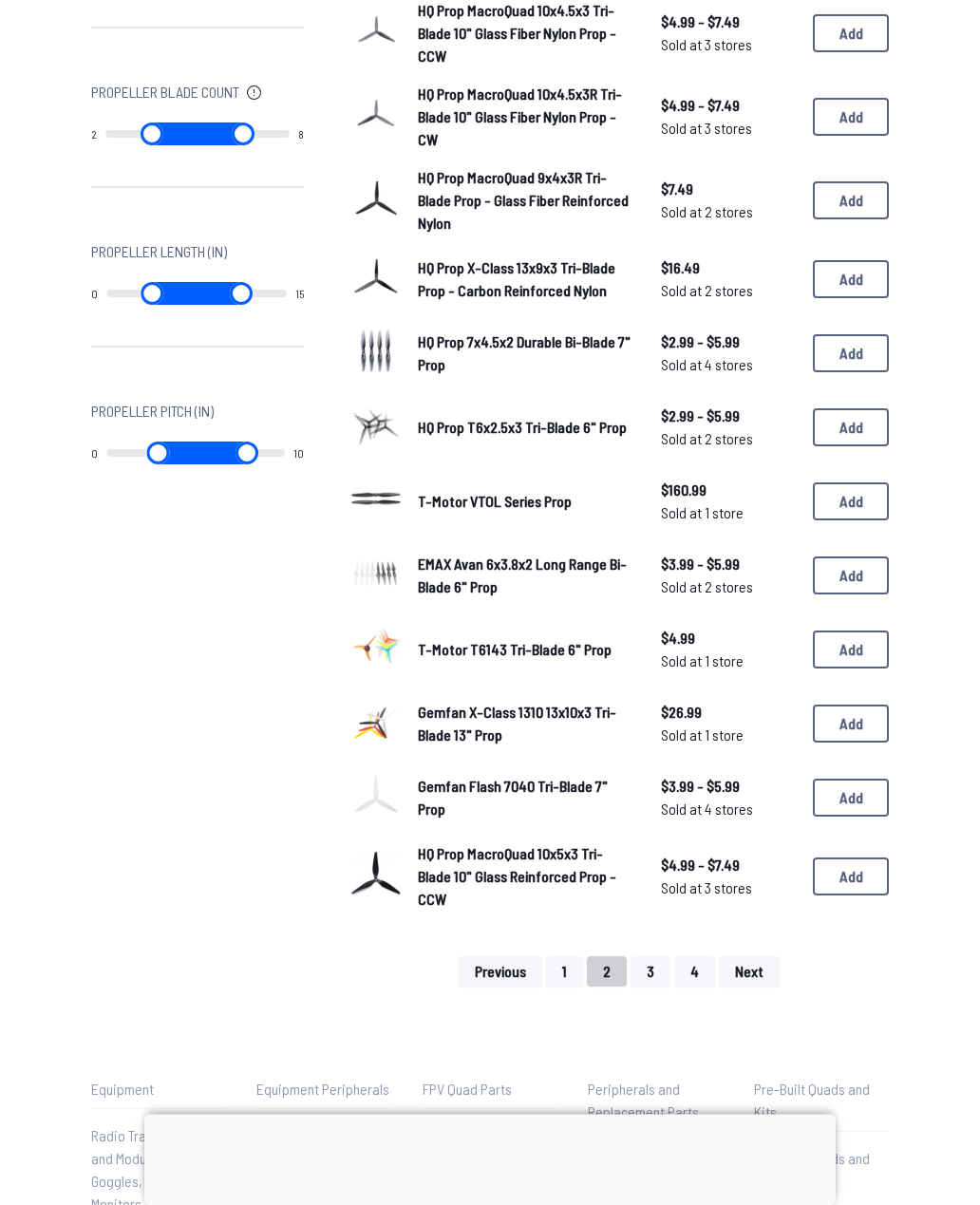 scroll, scrollTop: 831, scrollLeft: 0, axis: vertical 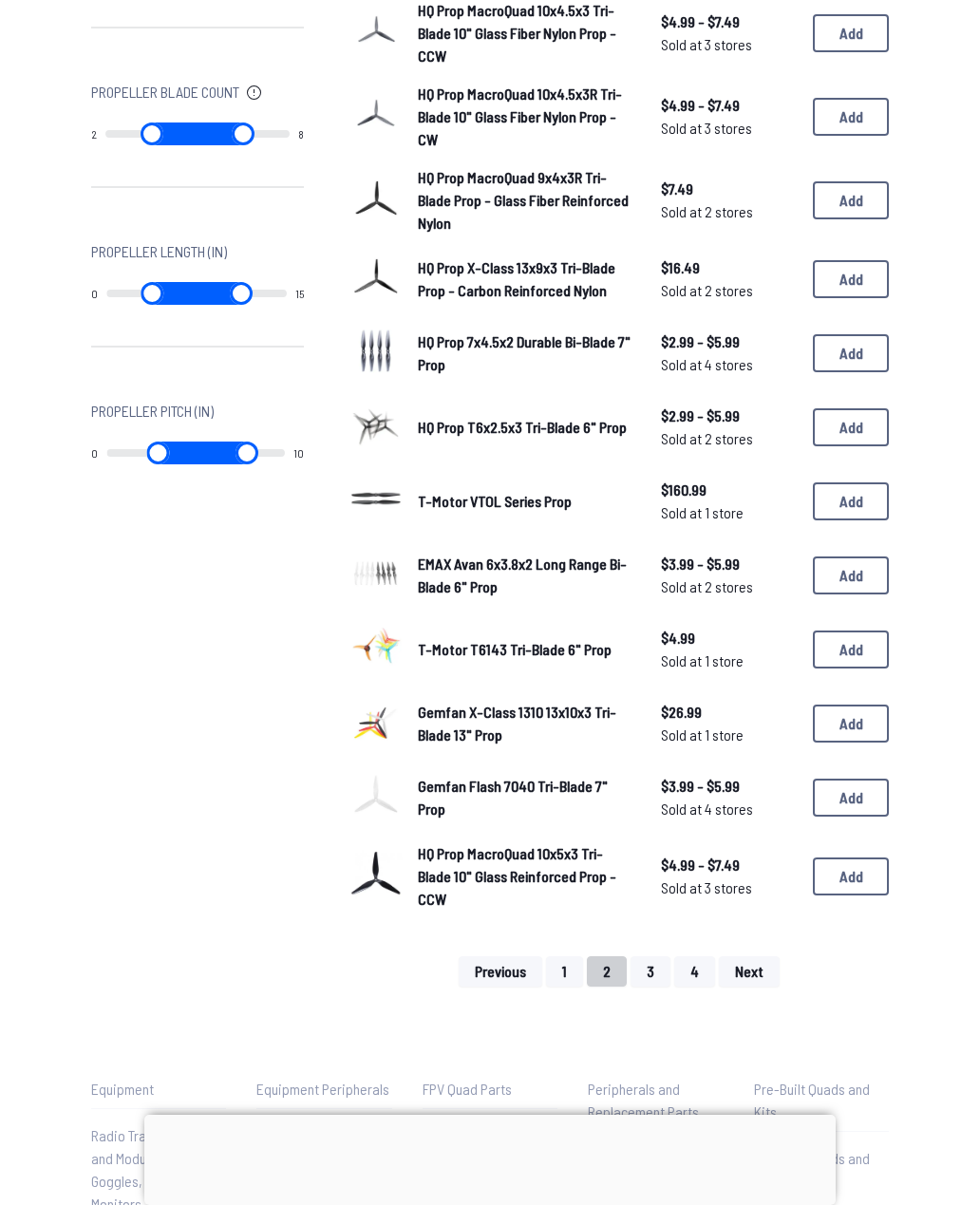 click on "3" at bounding box center [650, 971] 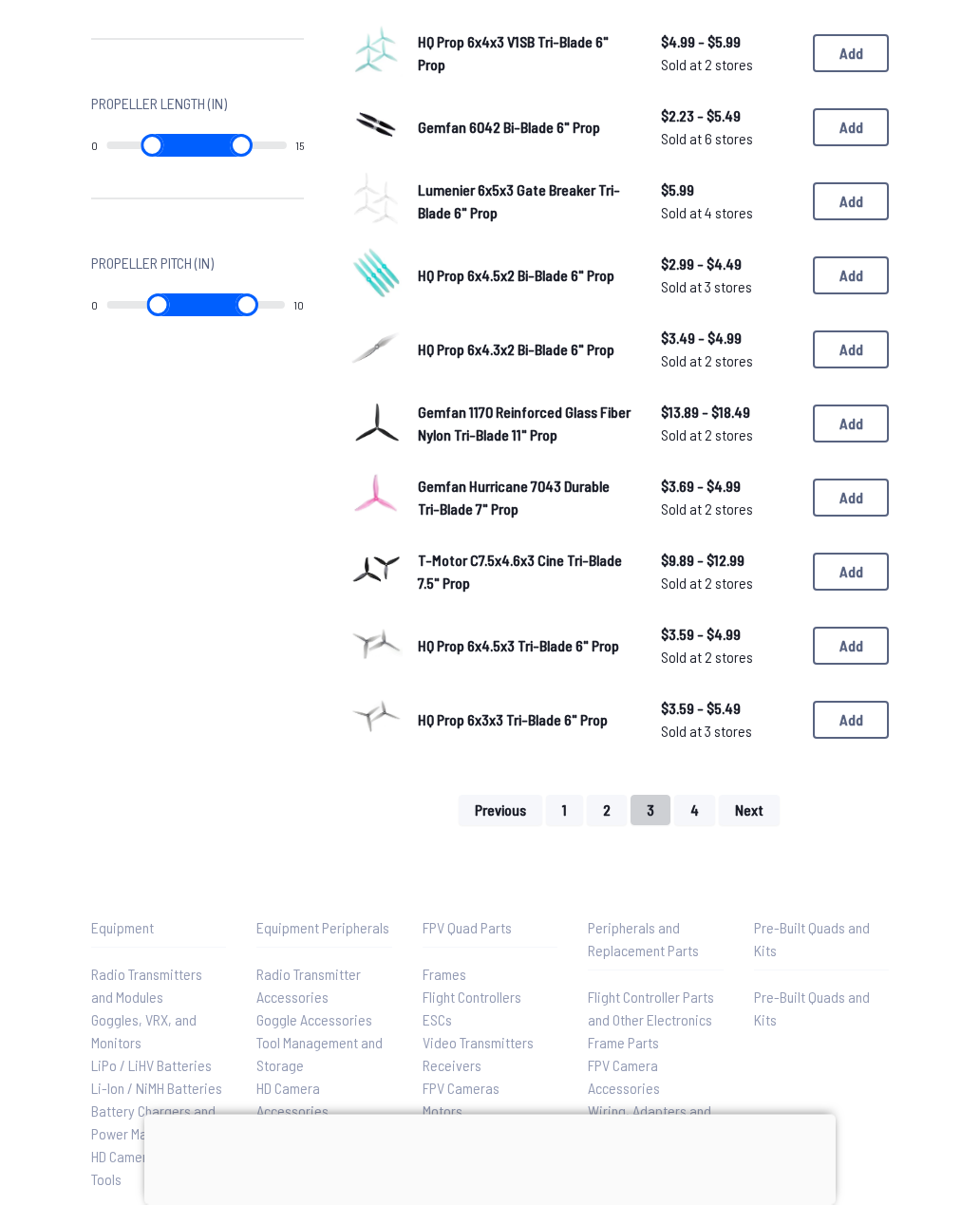 scroll, scrollTop: 982, scrollLeft: 0, axis: vertical 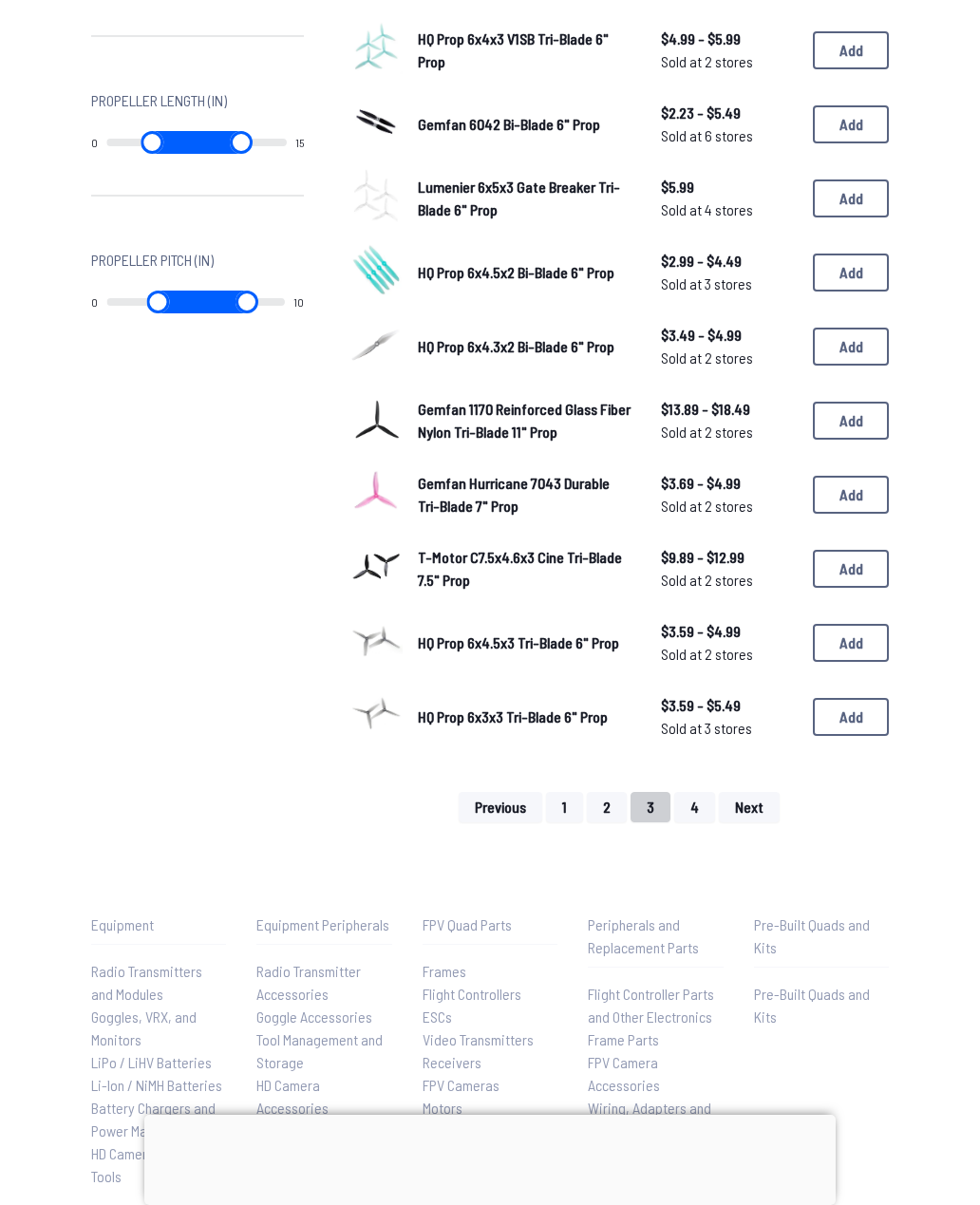 click on "4" at bounding box center [694, 807] 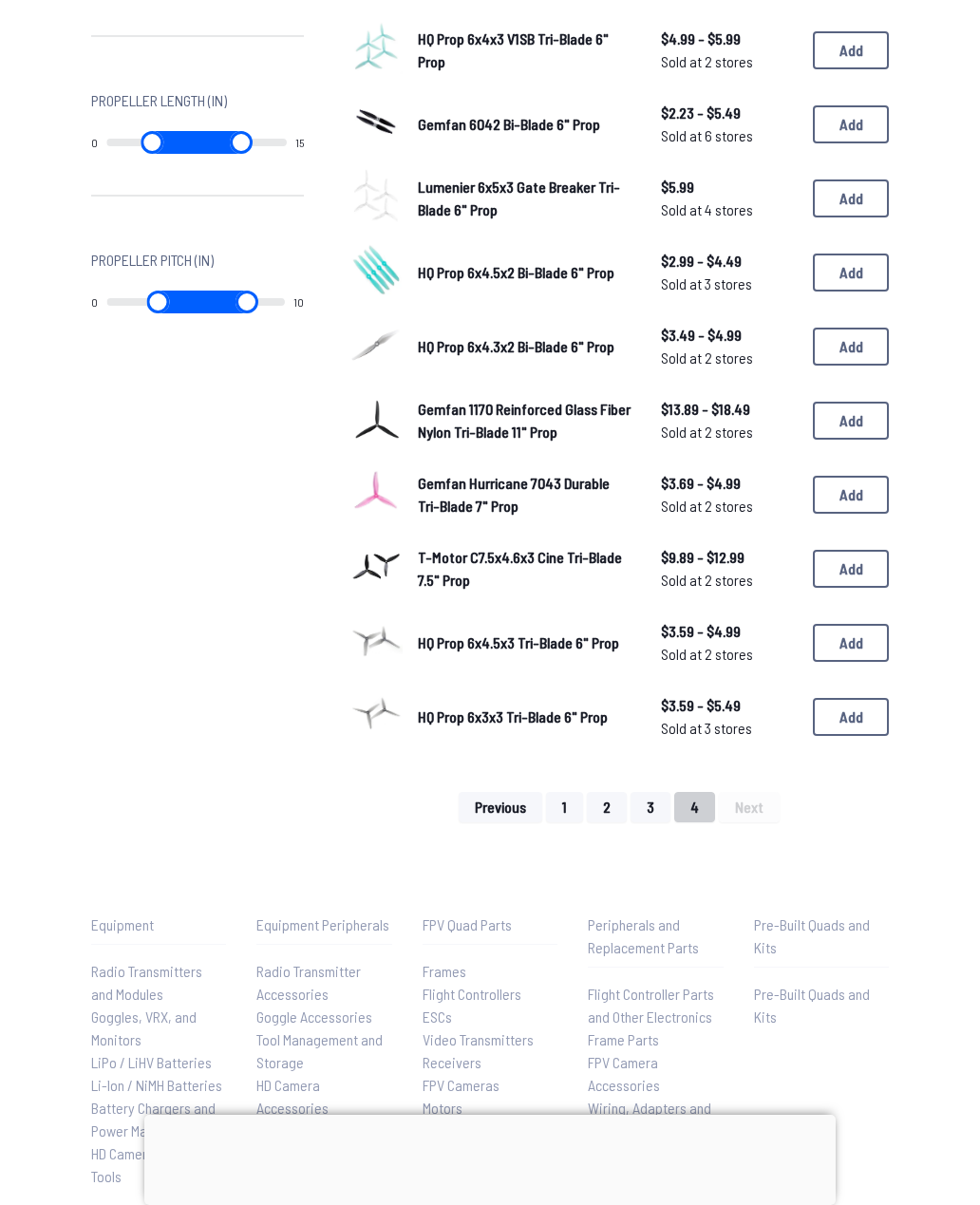 scroll, scrollTop: 0, scrollLeft: 0, axis: both 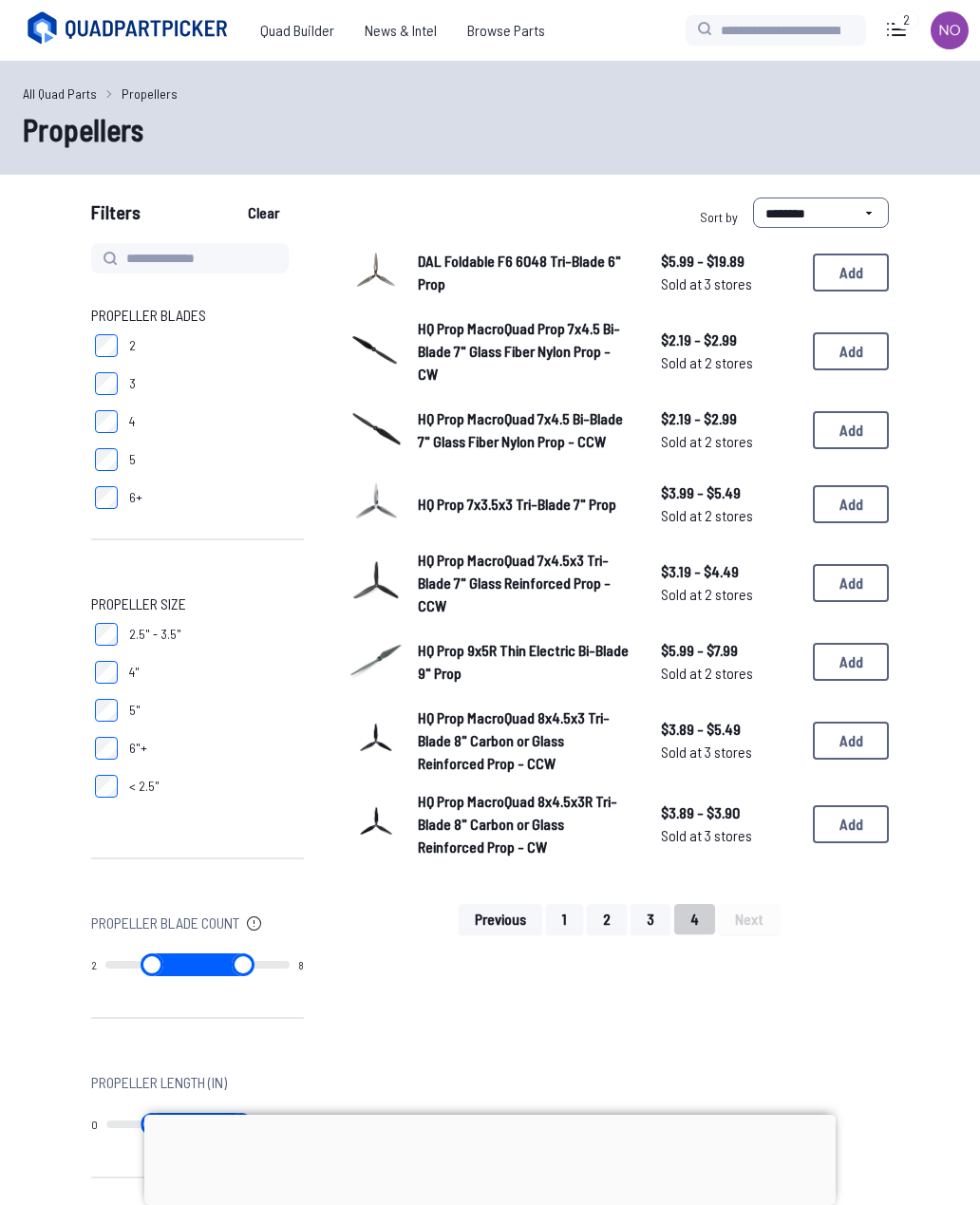click on "3" at bounding box center [650, 919] 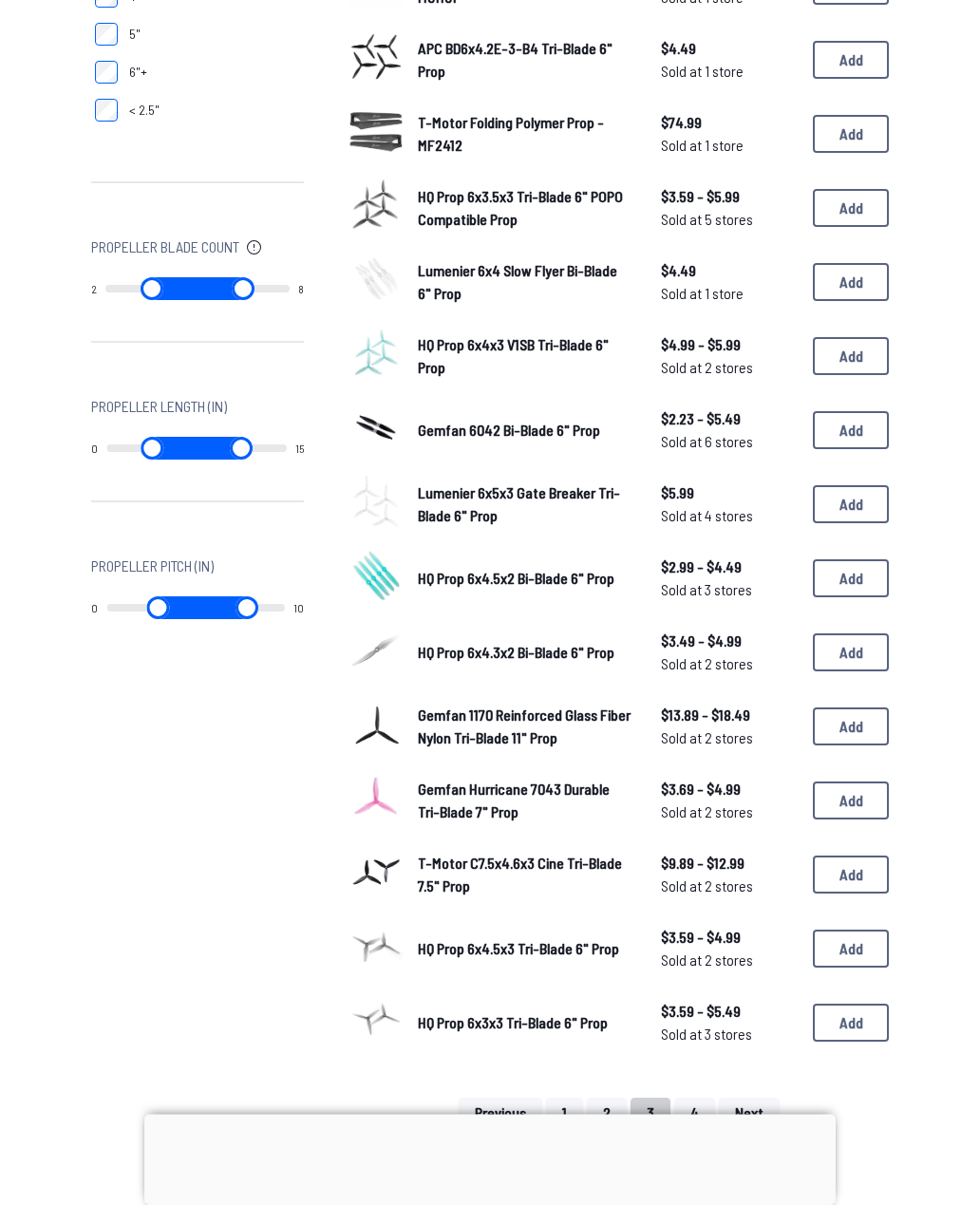 scroll, scrollTop: 677, scrollLeft: 0, axis: vertical 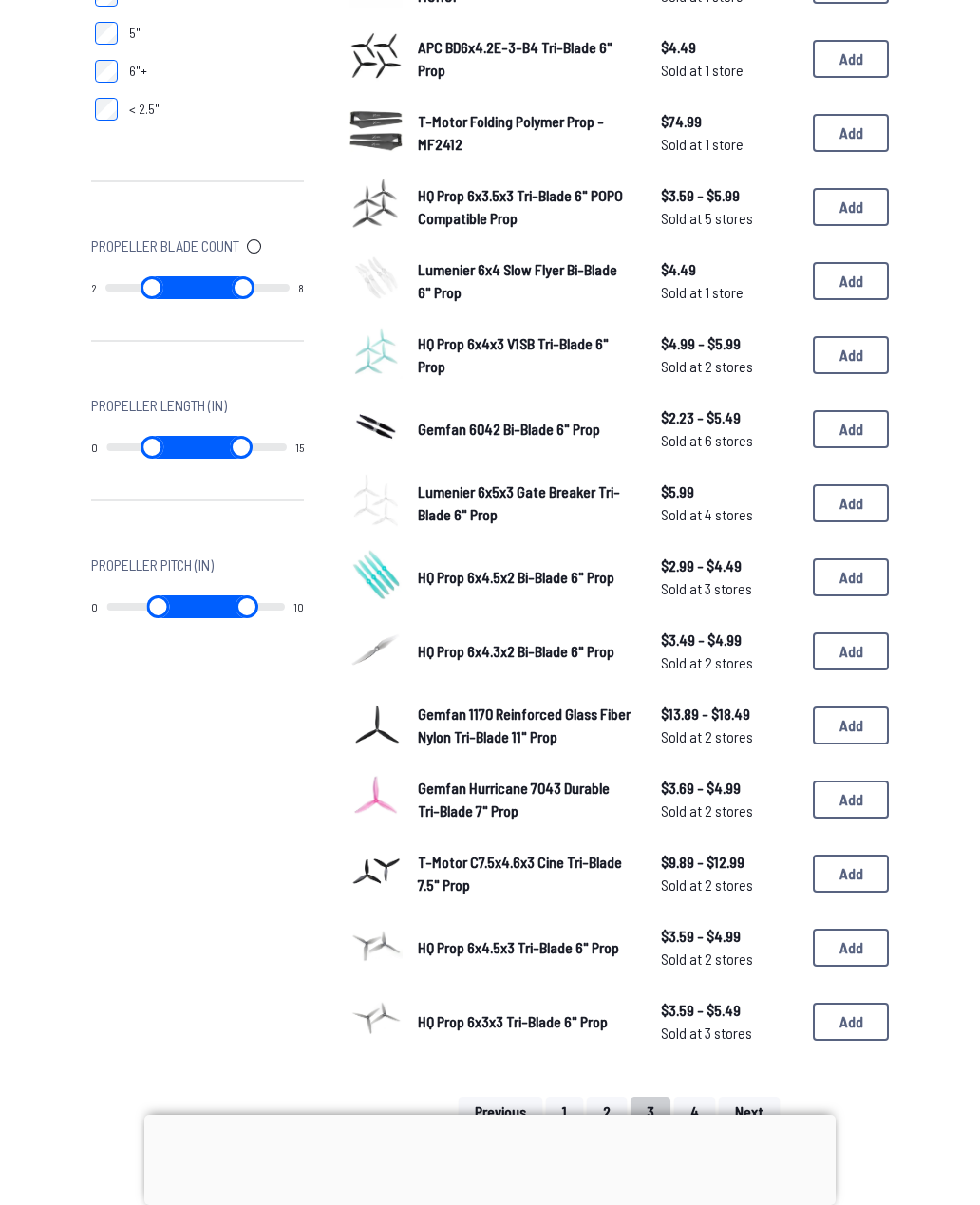 click on "2" at bounding box center (607, 1112) 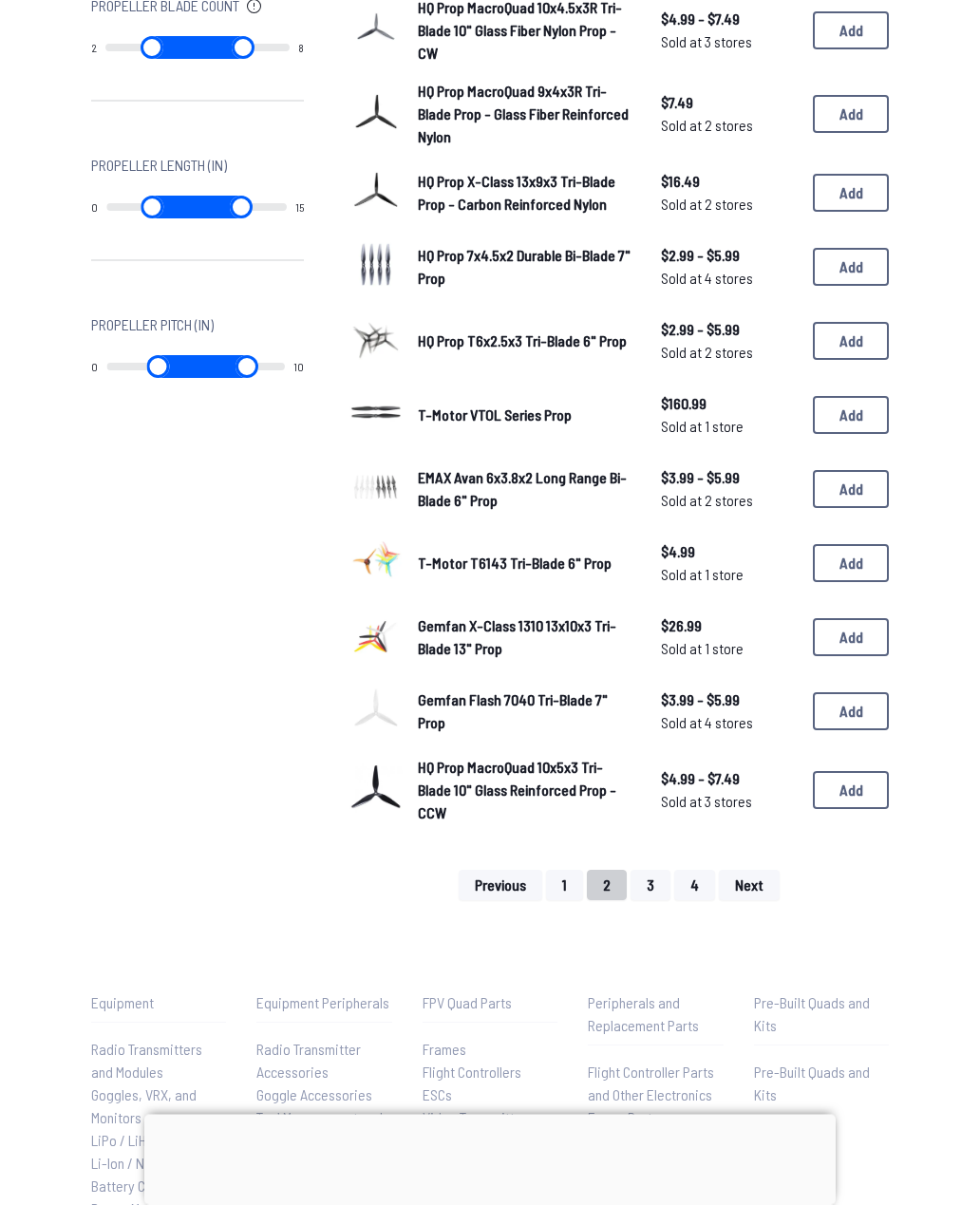 scroll, scrollTop: 917, scrollLeft: 0, axis: vertical 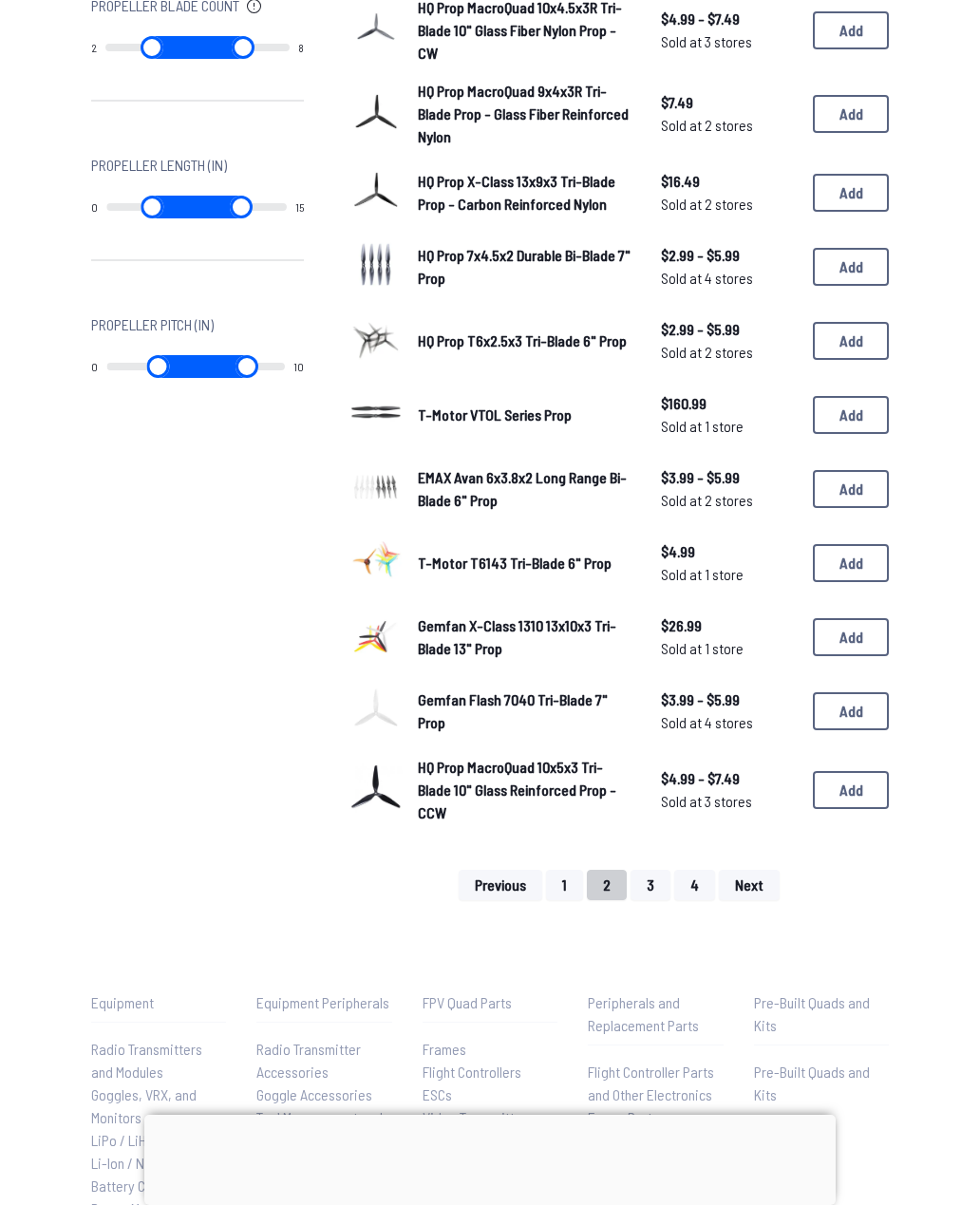 click on "1" at bounding box center (564, 885) 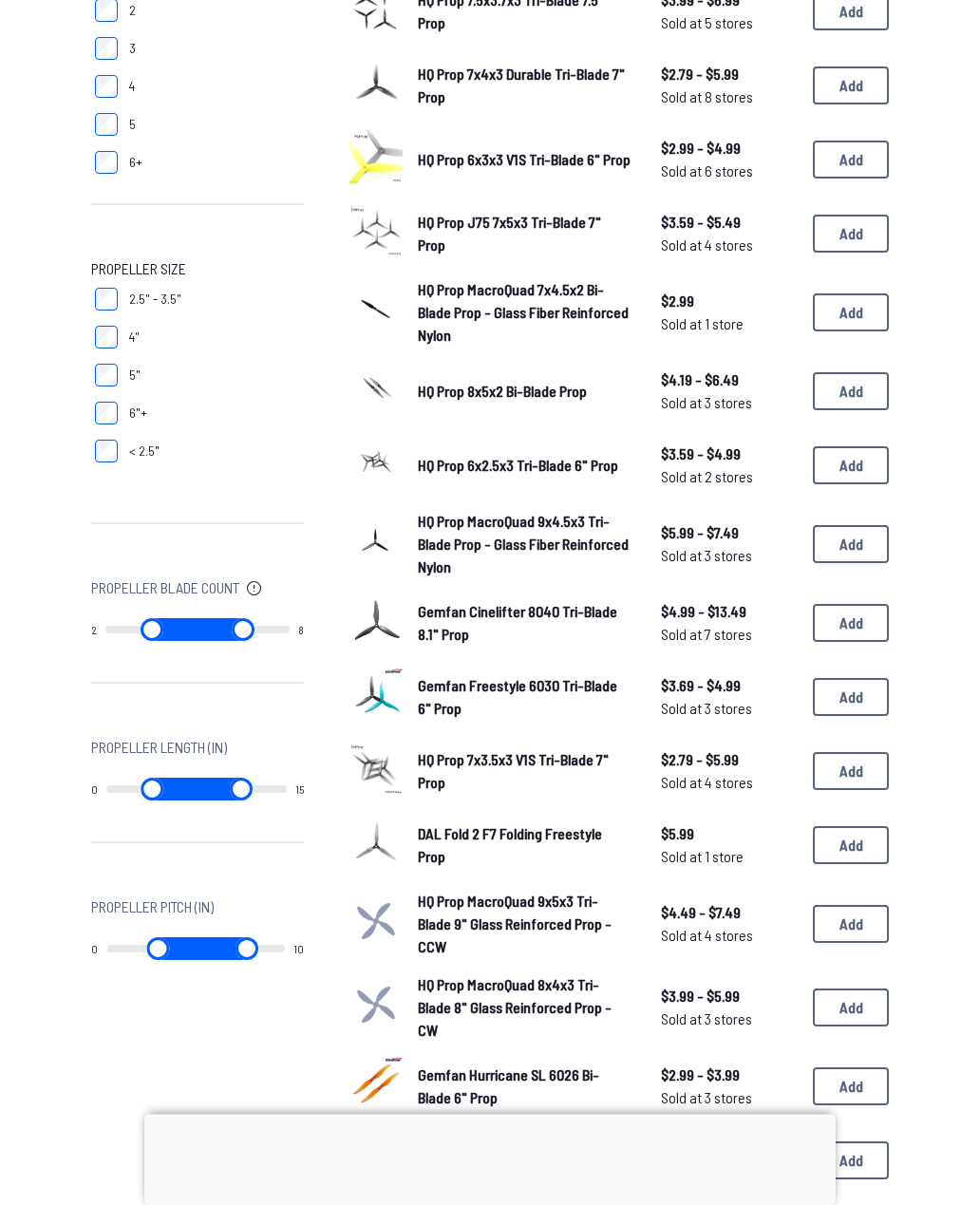 scroll, scrollTop: 336, scrollLeft: 0, axis: vertical 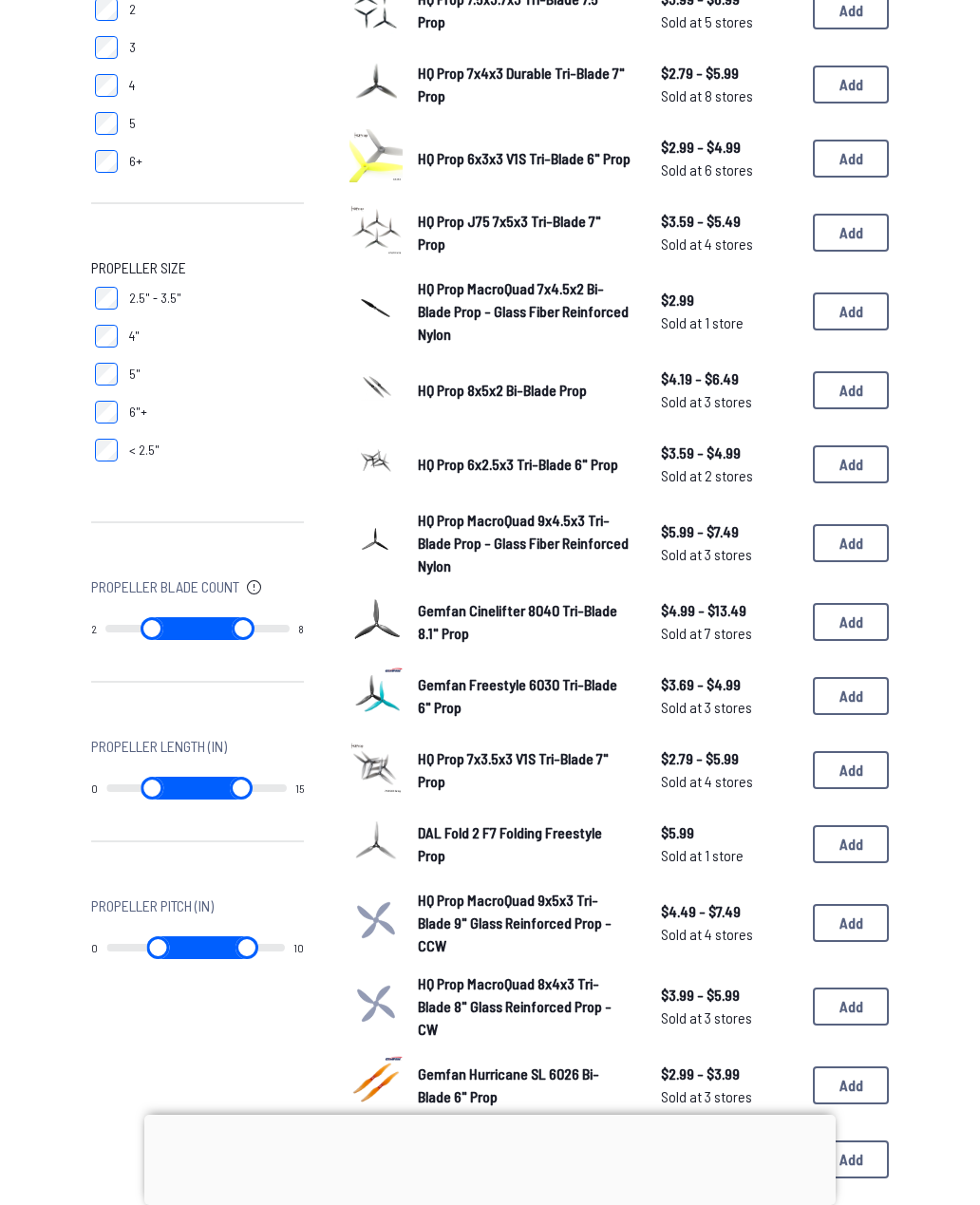 click on "DAL Fold 2 F7 Folding Freestyle Prop" at bounding box center (510, 843) 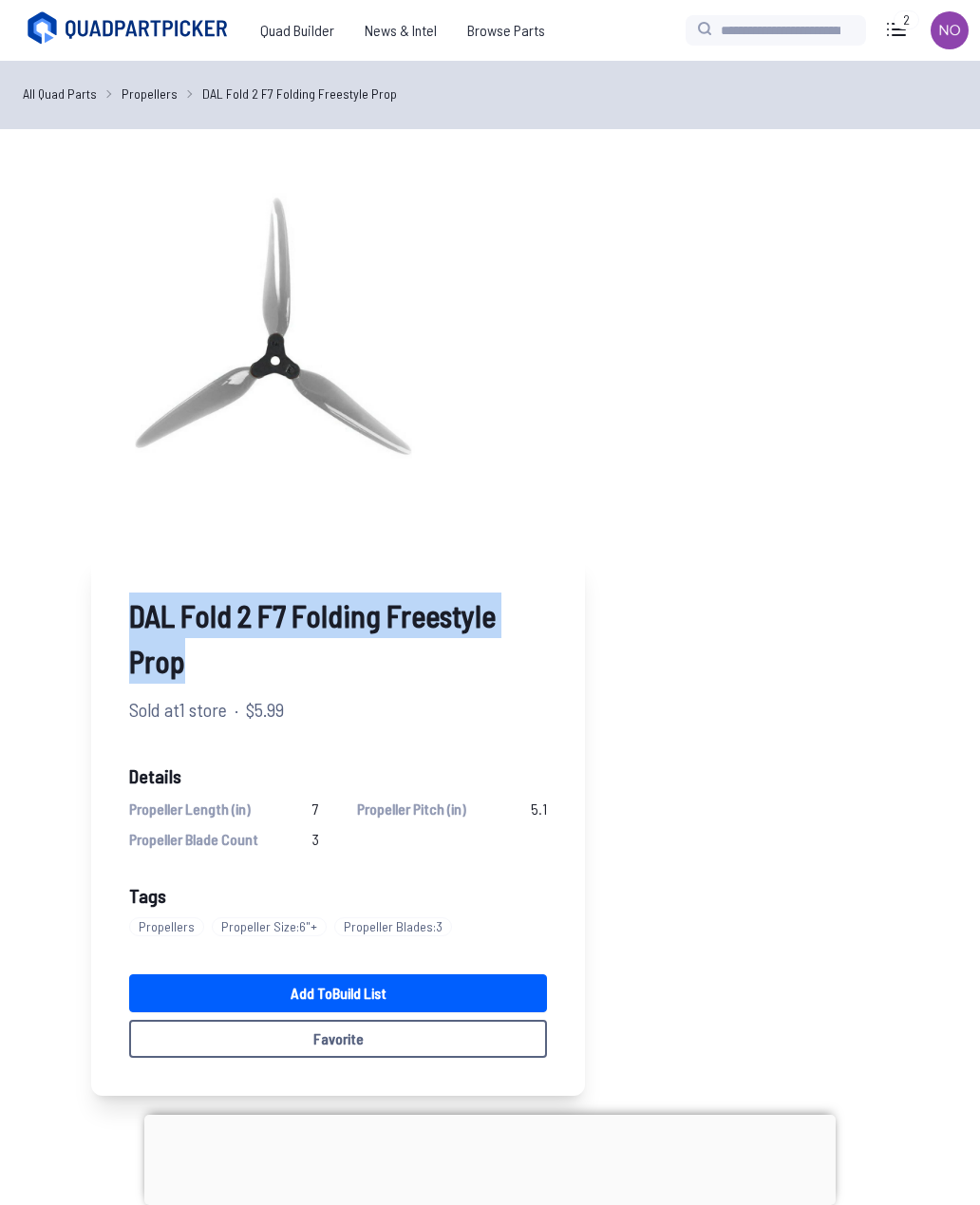 click on "Add to  Build List" at bounding box center (338, 993) 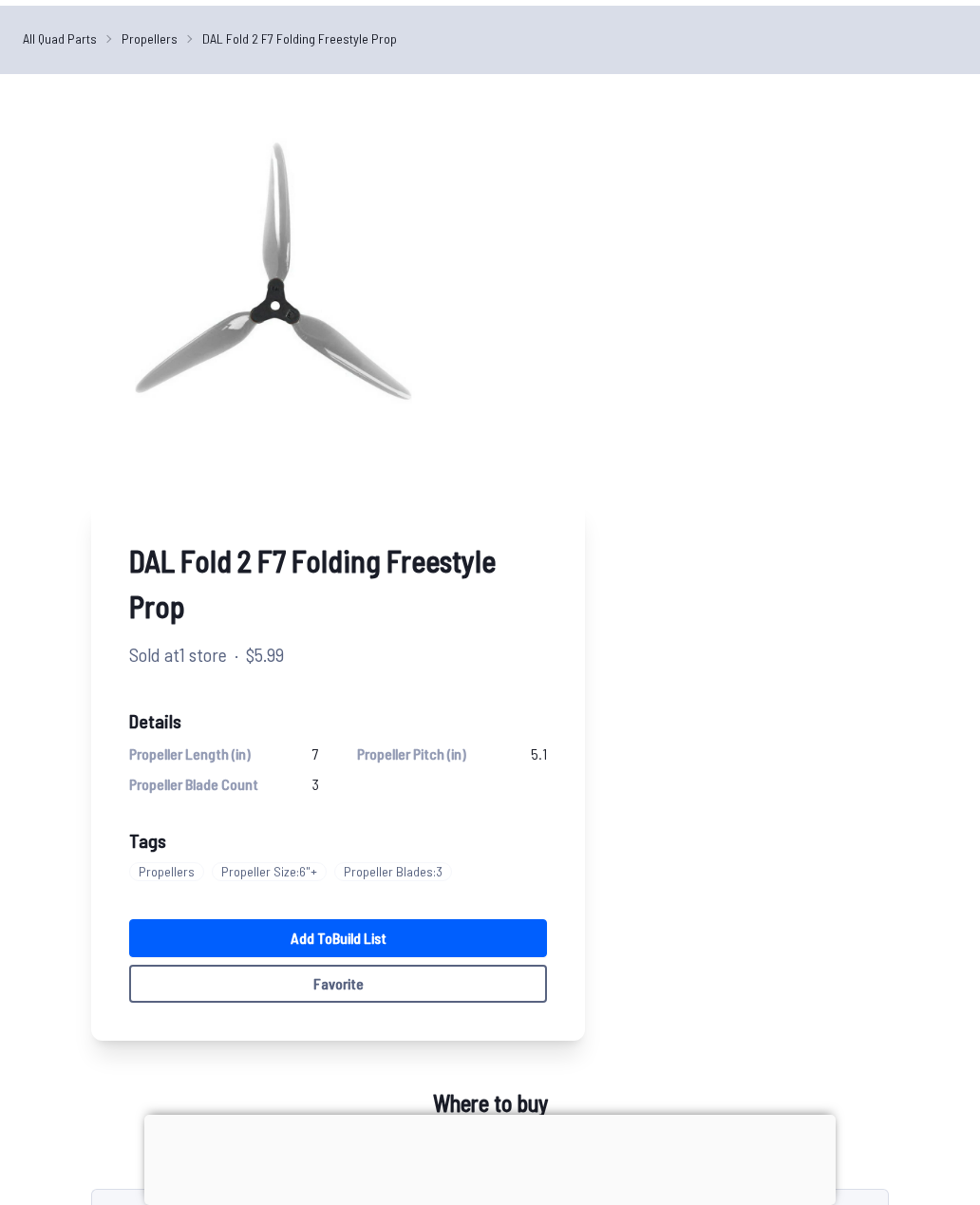 scroll, scrollTop: 61, scrollLeft: 0, axis: vertical 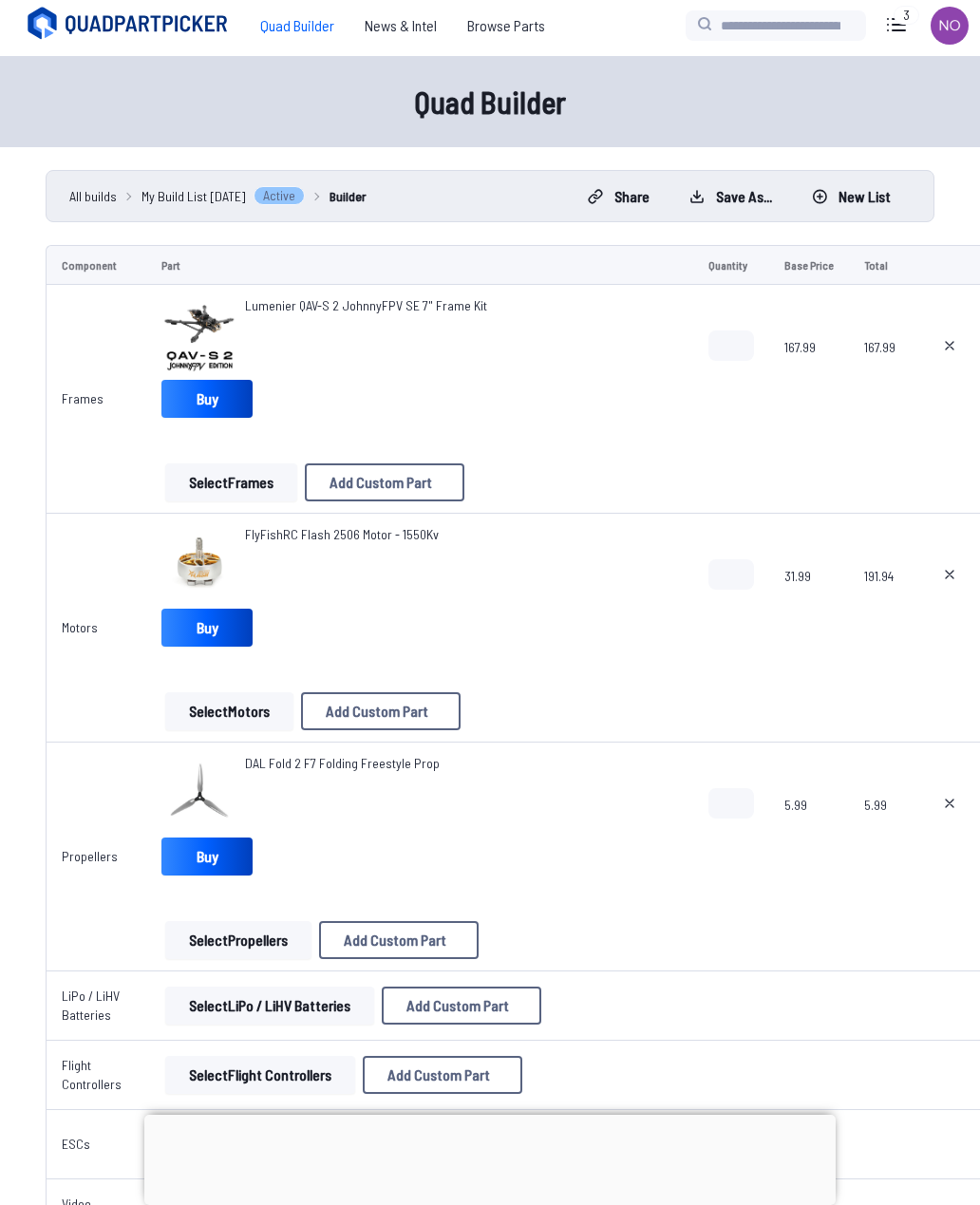 click on "Save as..." at bounding box center [730, 197] 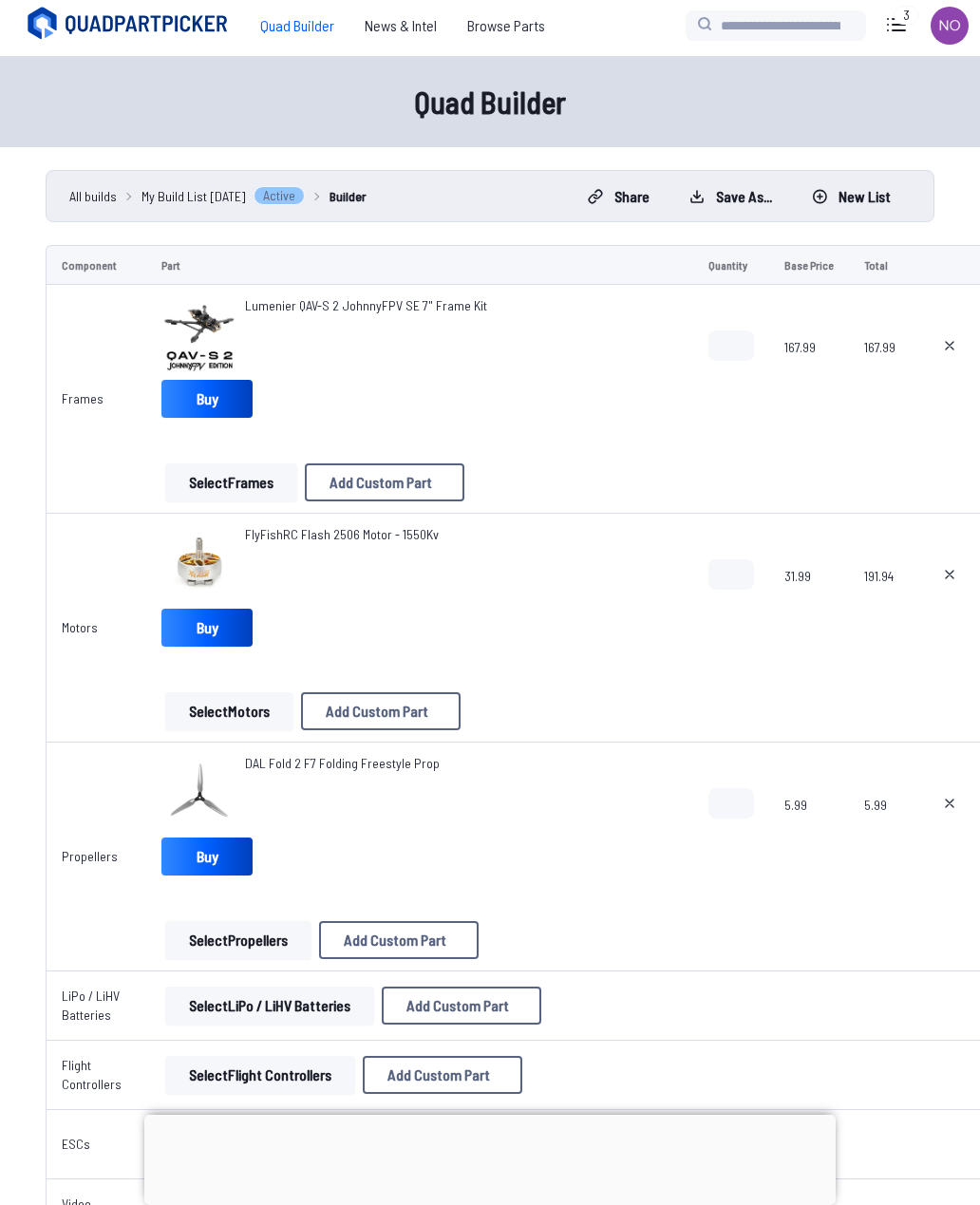 type on "**********" 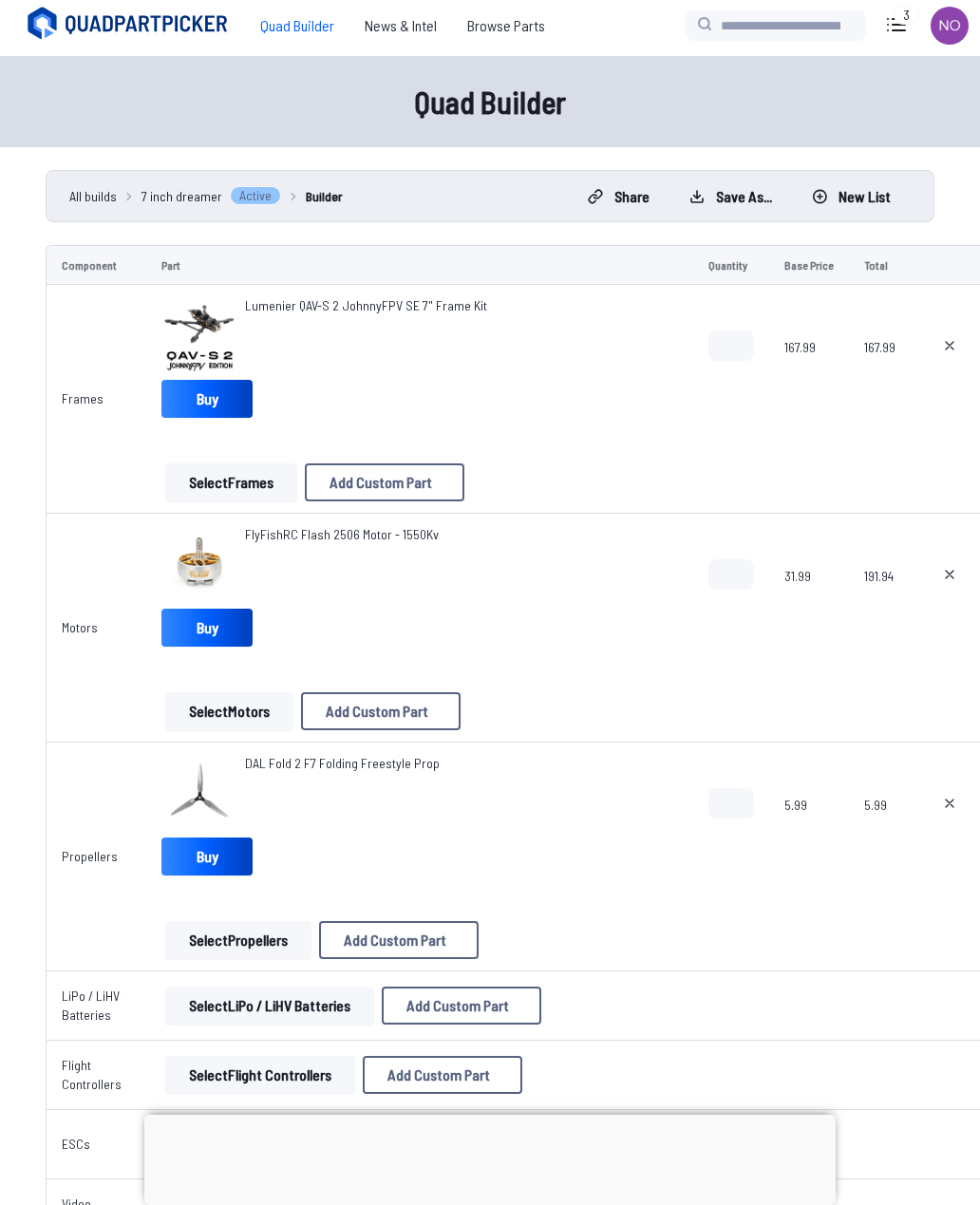 click 